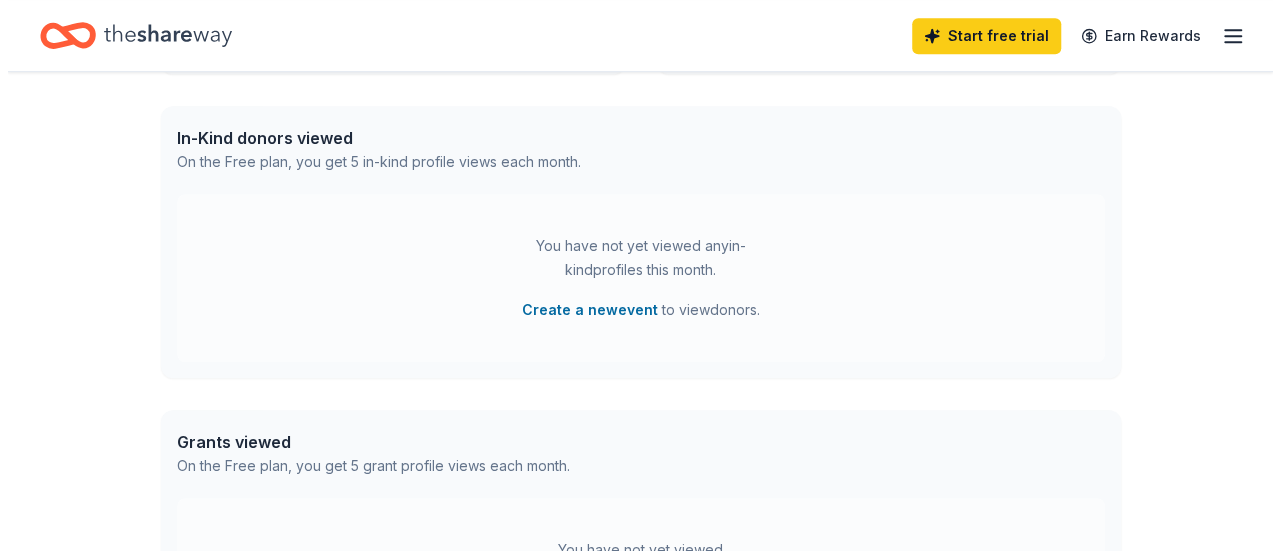 scroll, scrollTop: 484, scrollLeft: 0, axis: vertical 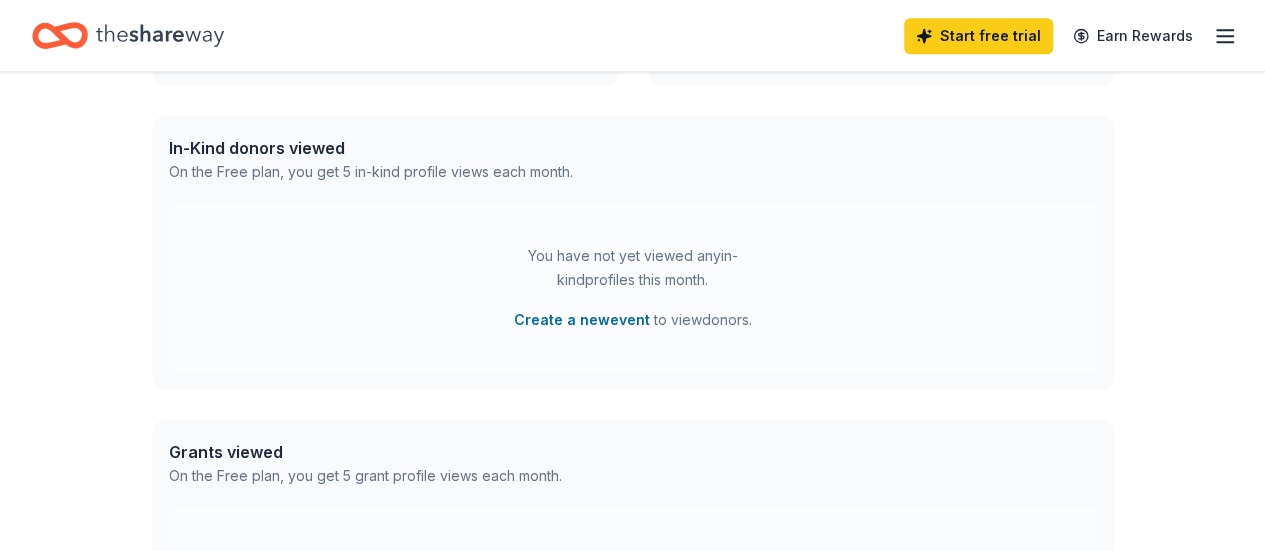 drag, startPoint x: 432, startPoint y: 231, endPoint x: 848, endPoint y: 269, distance: 417.73196 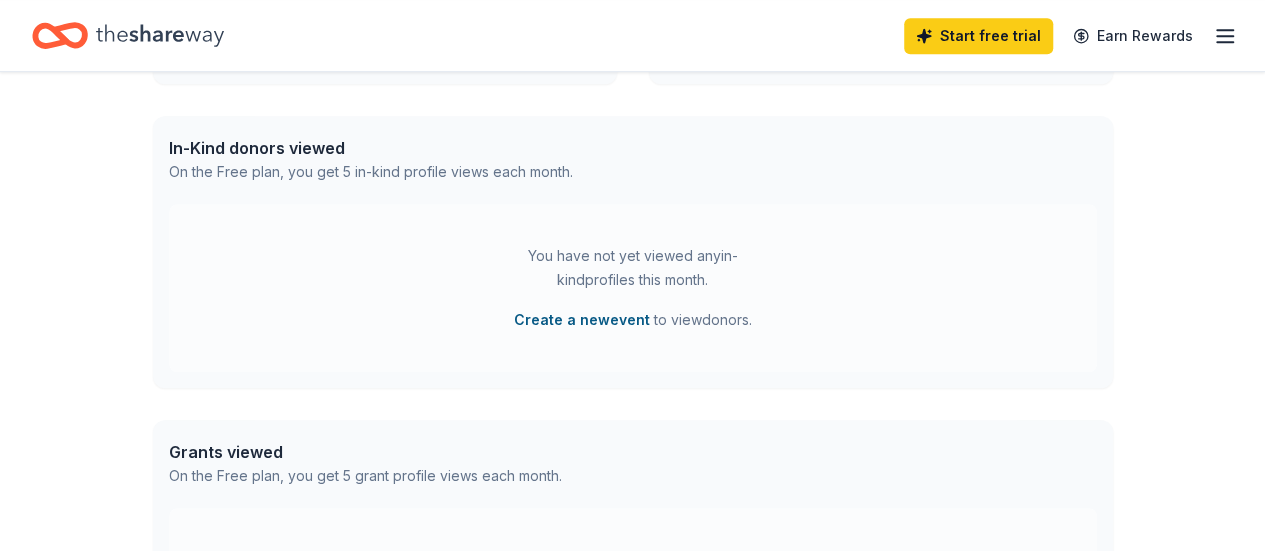 click on "Create a new  event" at bounding box center [582, 320] 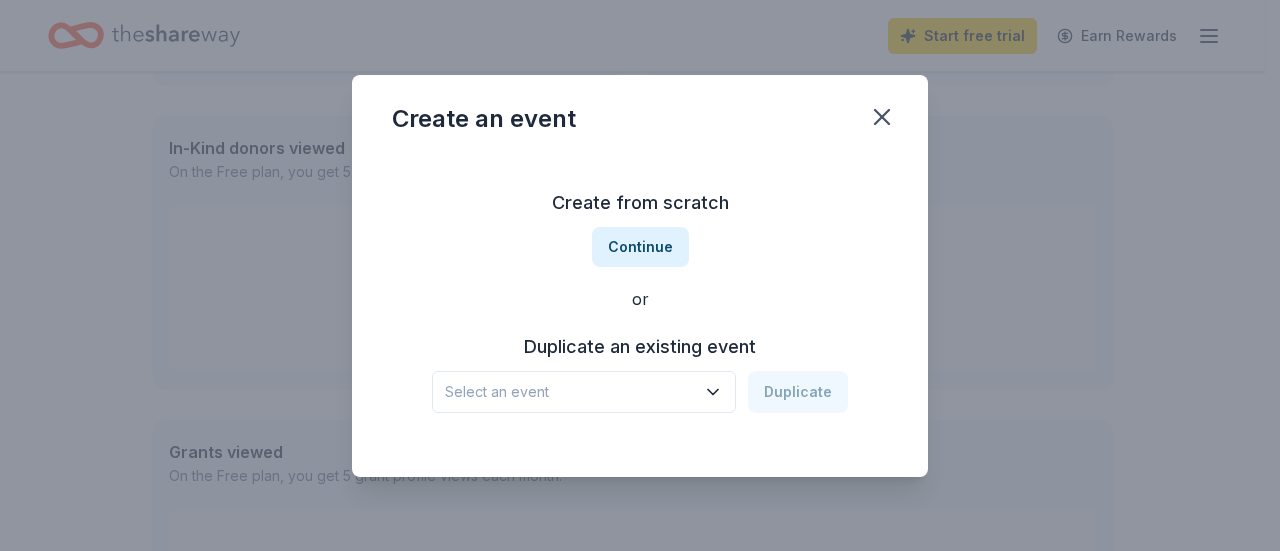 click on "Select an event Duplicate" at bounding box center (640, 392) 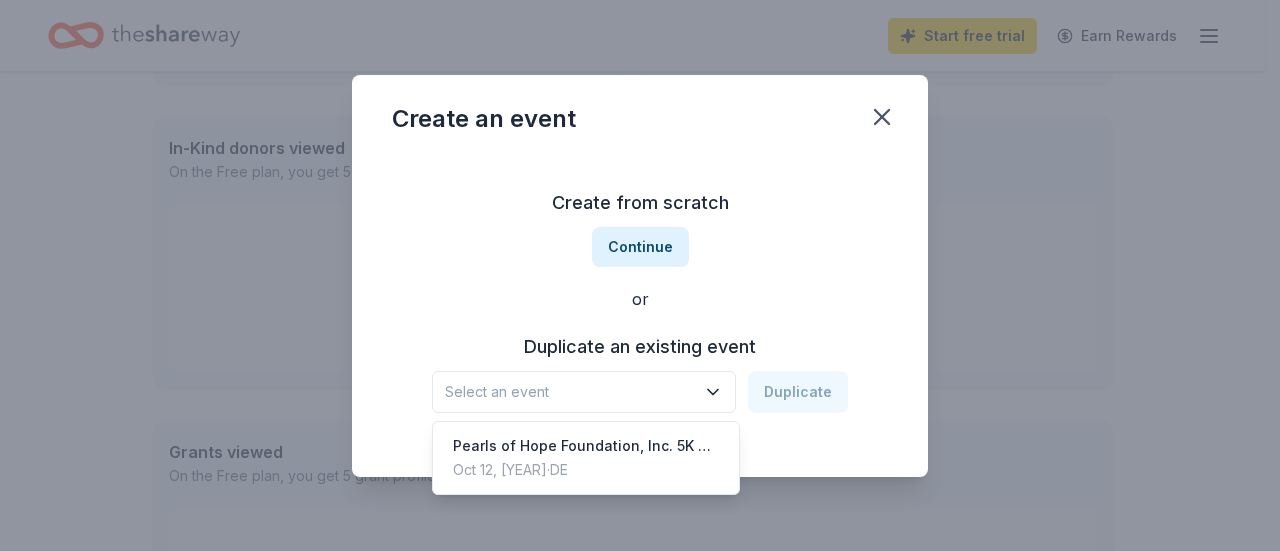 click 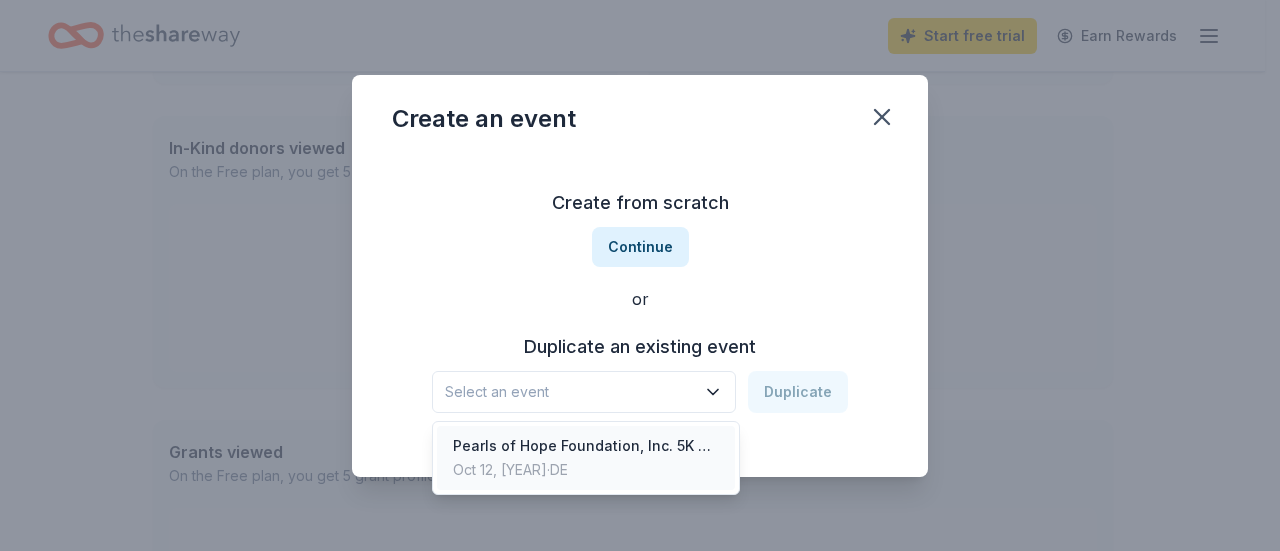 click on "Pearls of Hope Foundation, Inc. 5K Ron/walk" at bounding box center [586, 446] 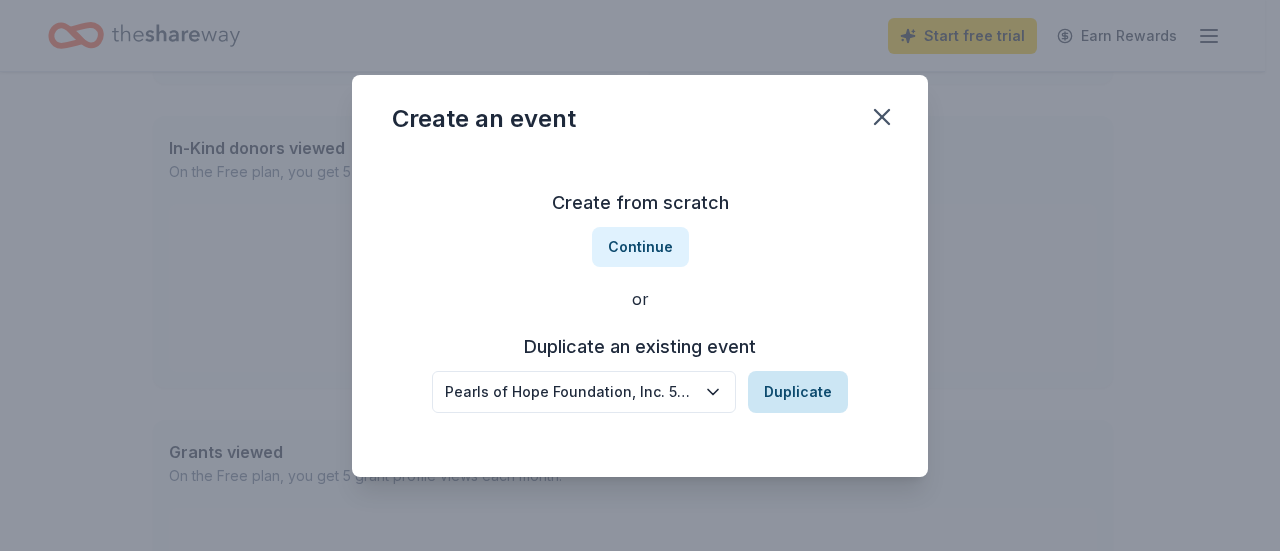 click on "Duplicate" at bounding box center (798, 392) 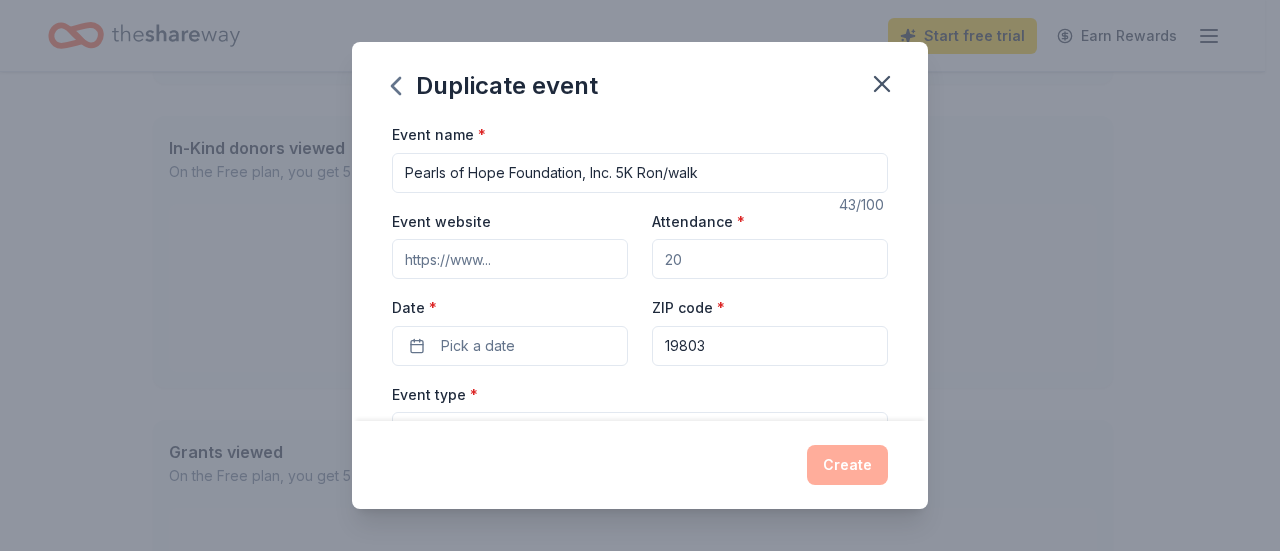 click on "Attendance *" at bounding box center (770, 259) 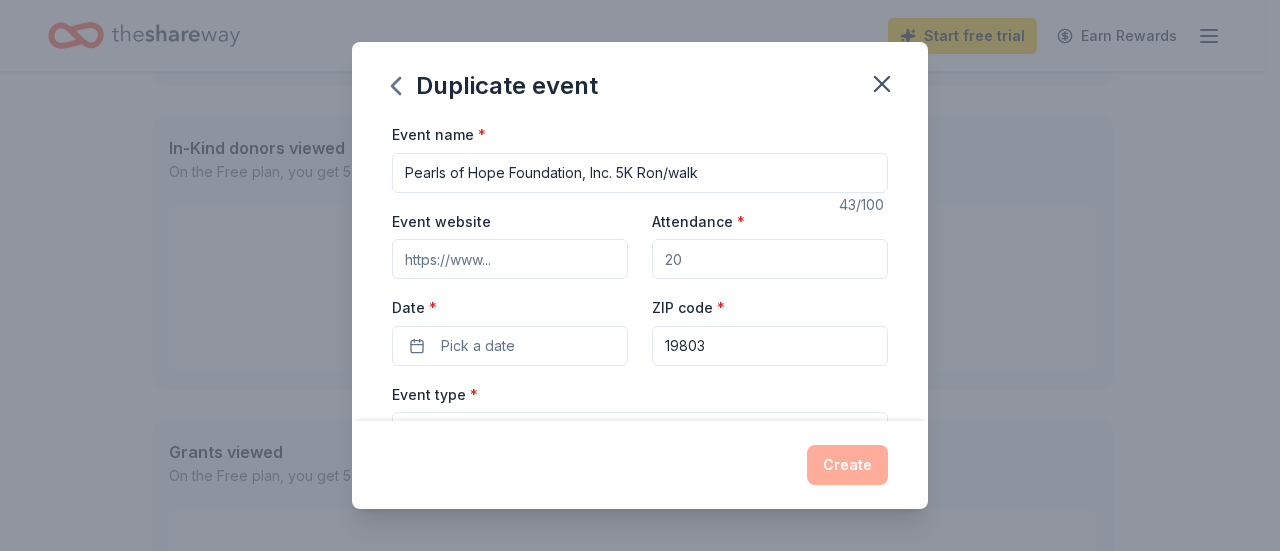 click on "Pearls of Hope Foundation, Inc. 5K Ron/walk" at bounding box center [640, 173] 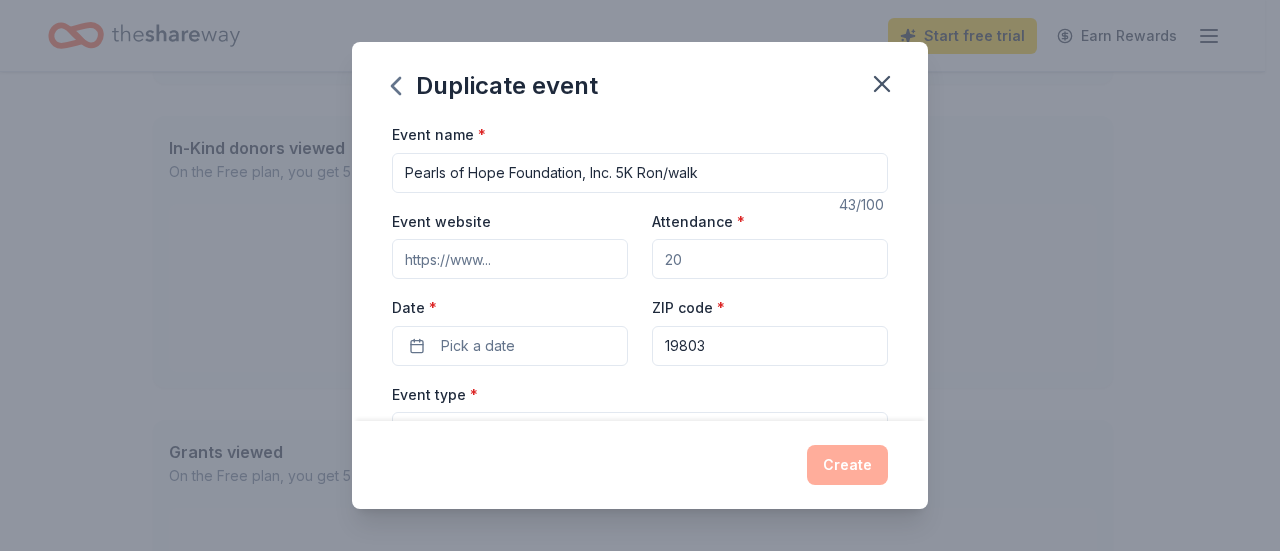 drag, startPoint x: 512, startPoint y: 255, endPoint x: 390, endPoint y: 253, distance: 122.016396 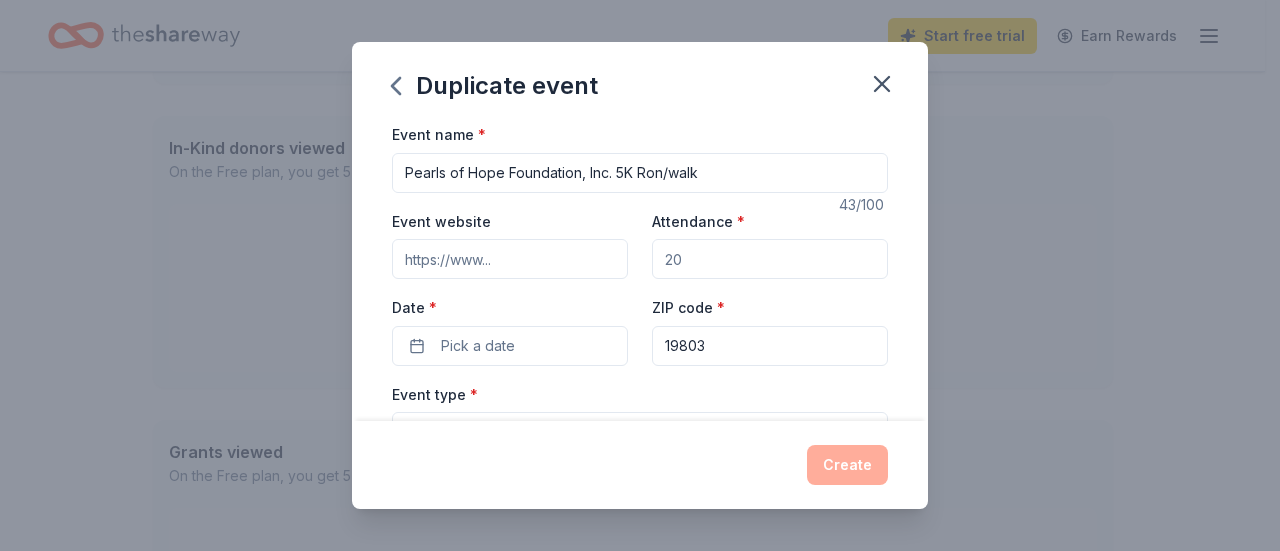 drag, startPoint x: 405, startPoint y: 255, endPoint x: 503, endPoint y: 263, distance: 98.32599 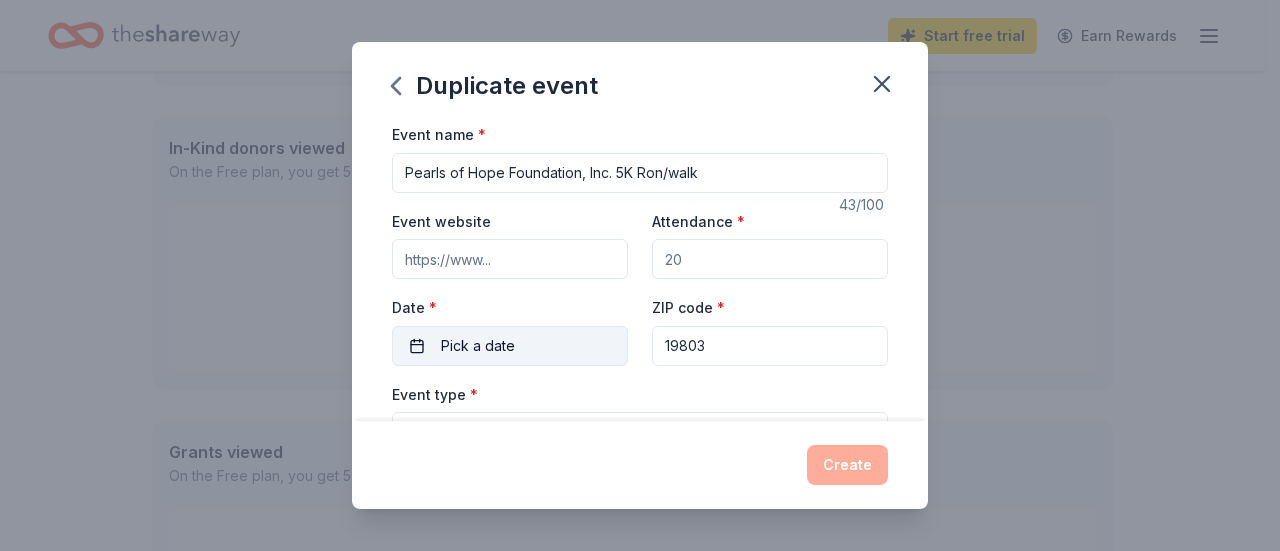 click on "Pick a date" at bounding box center [510, 346] 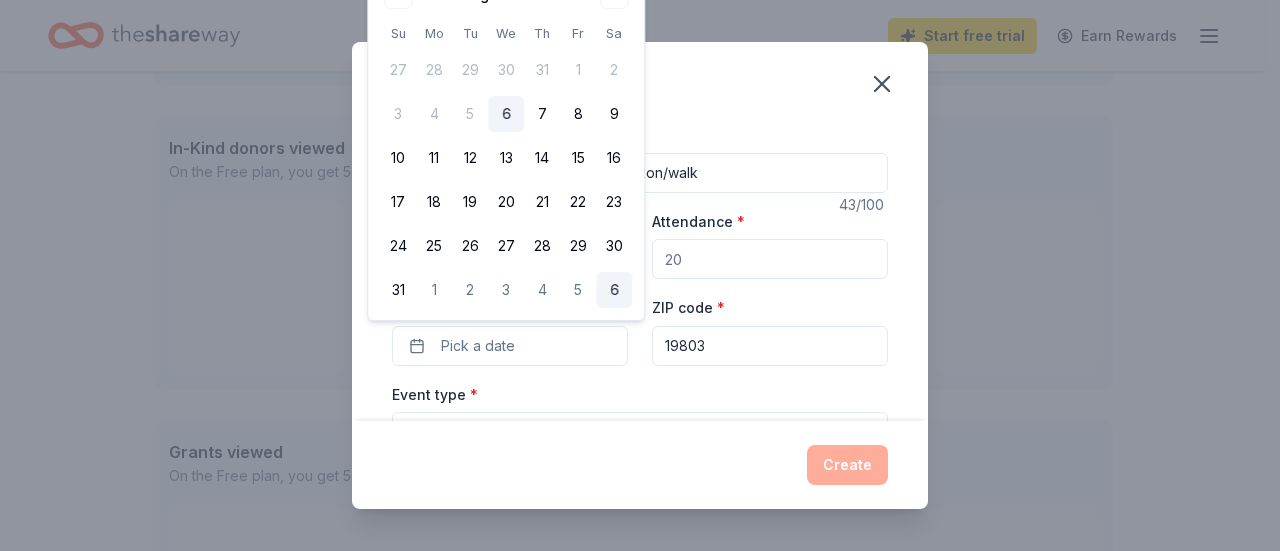 click on "6" at bounding box center [614, 290] 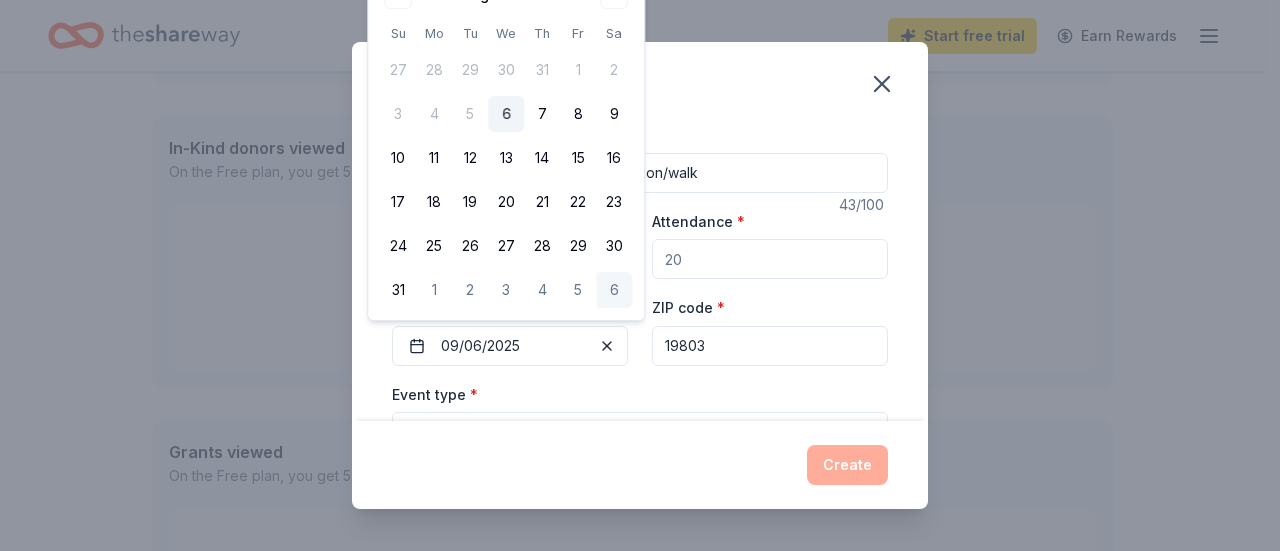 type 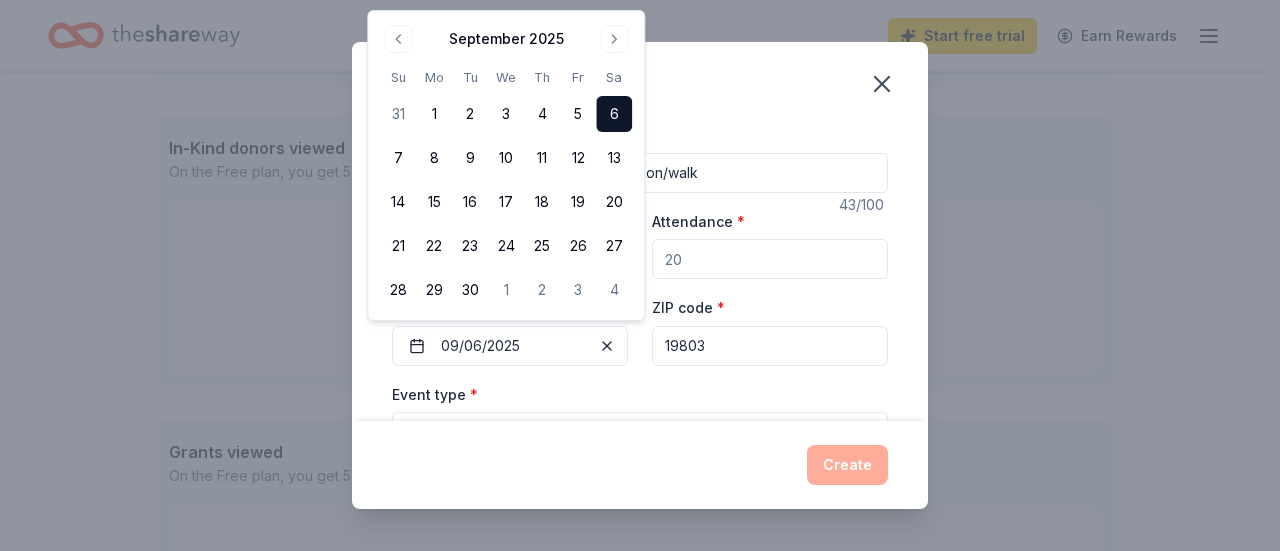 type 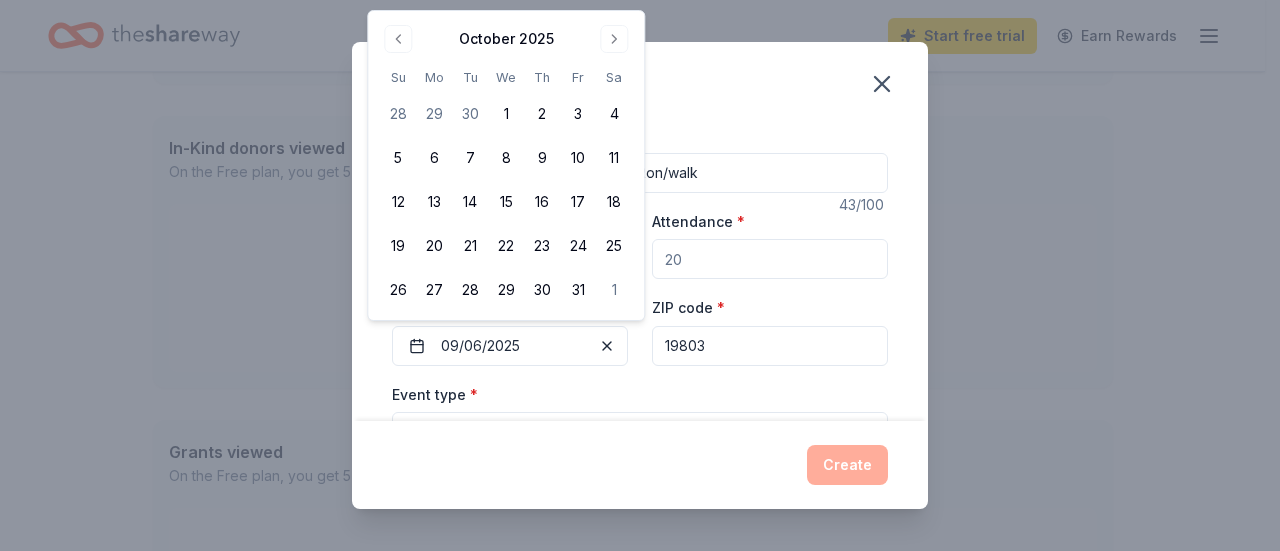 type 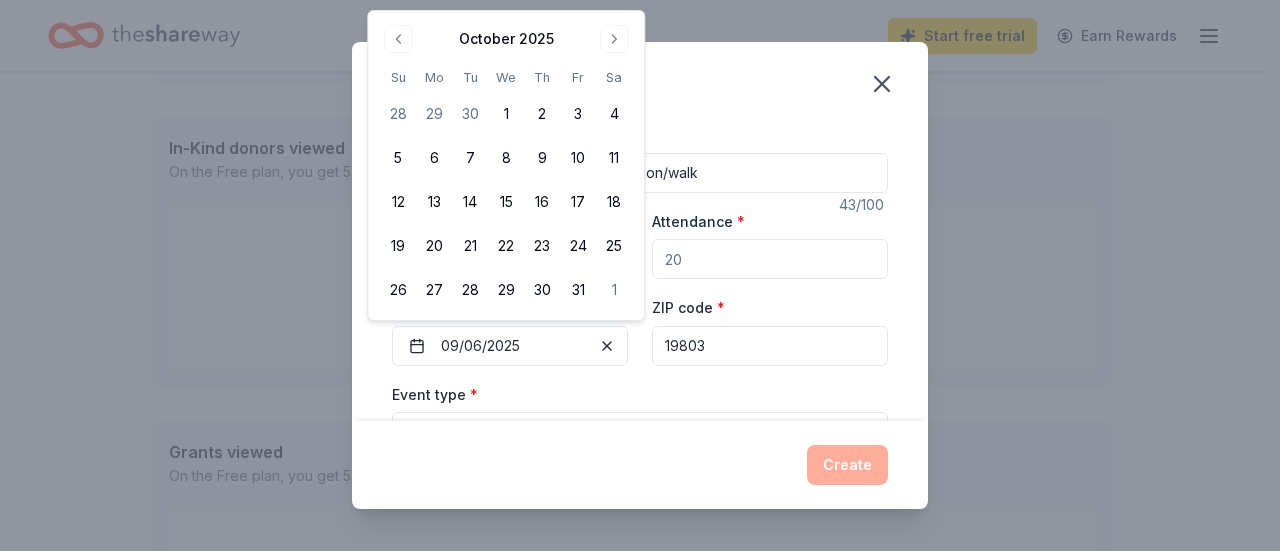 click on "4" at bounding box center [614, 114] 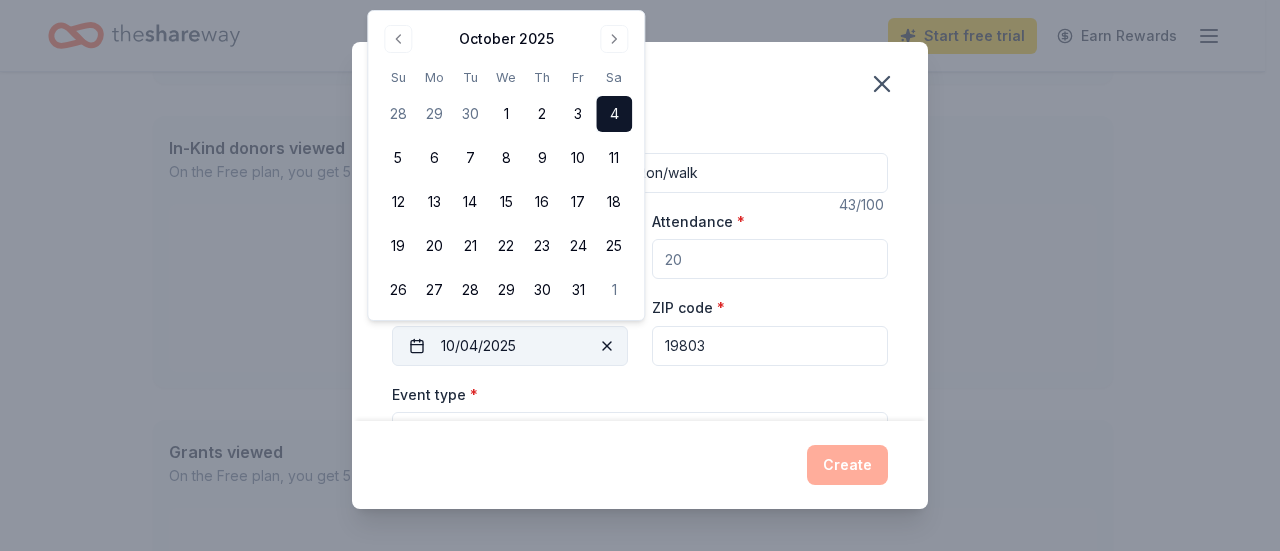 click on "10/04/2025" at bounding box center (510, 346) 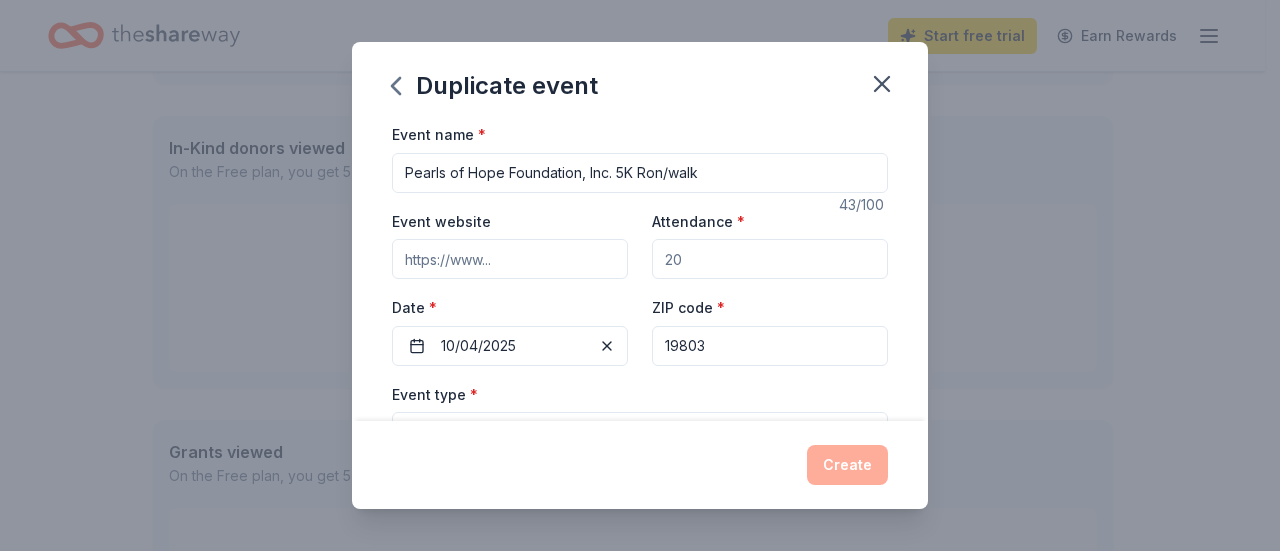 click on "19803" at bounding box center [770, 346] 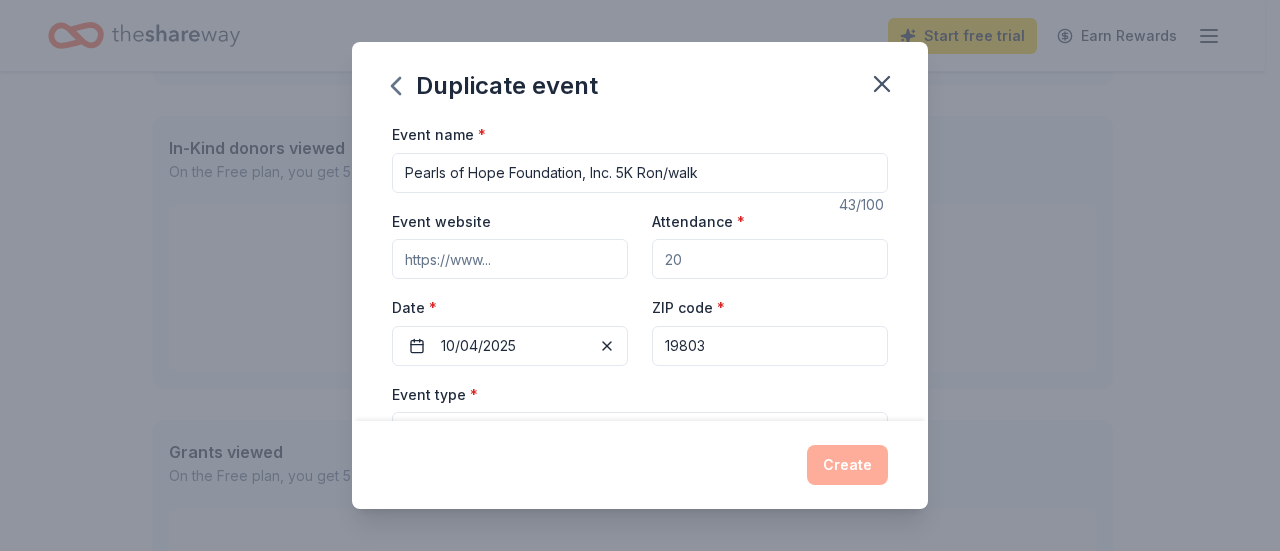 click on "Attendance *" at bounding box center (770, 259) 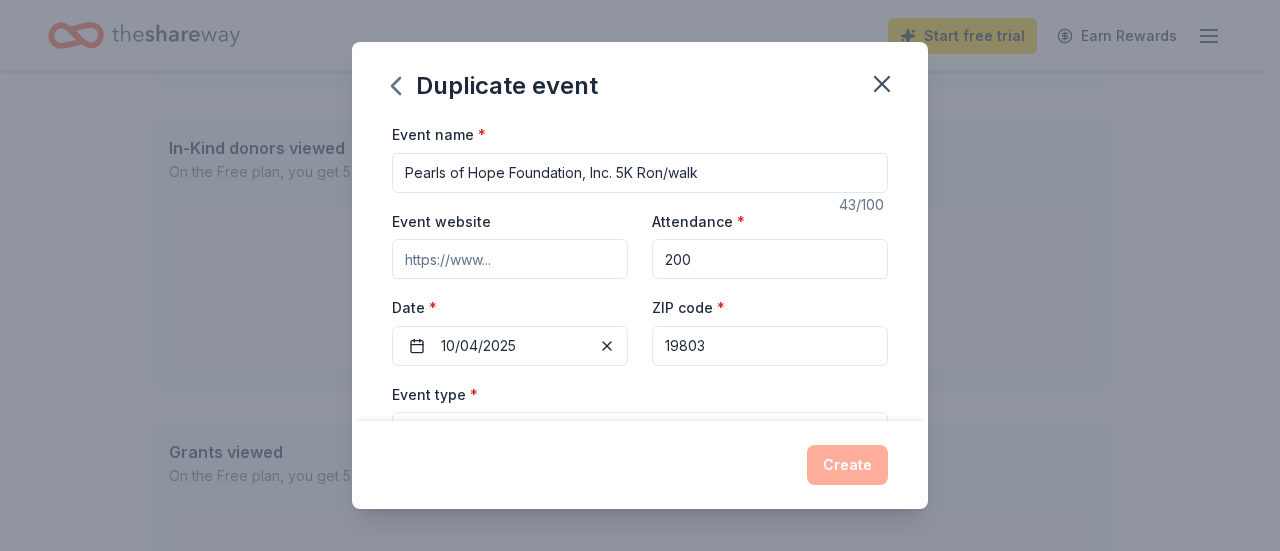 type on "200" 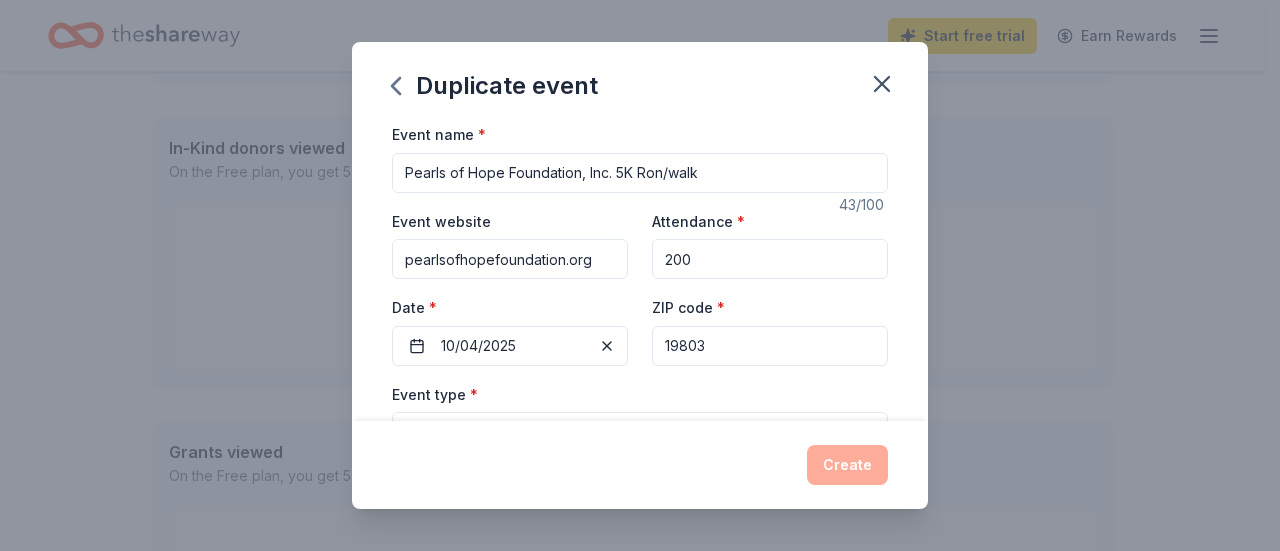 type on "pearlsofhopefoundation.org" 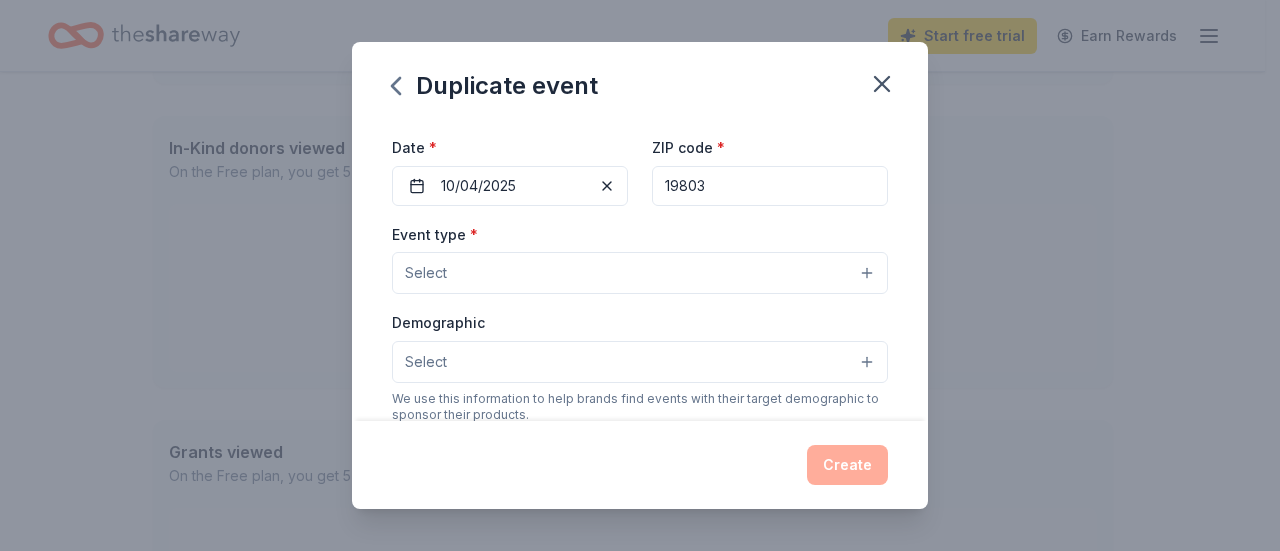 scroll, scrollTop: 200, scrollLeft: 0, axis: vertical 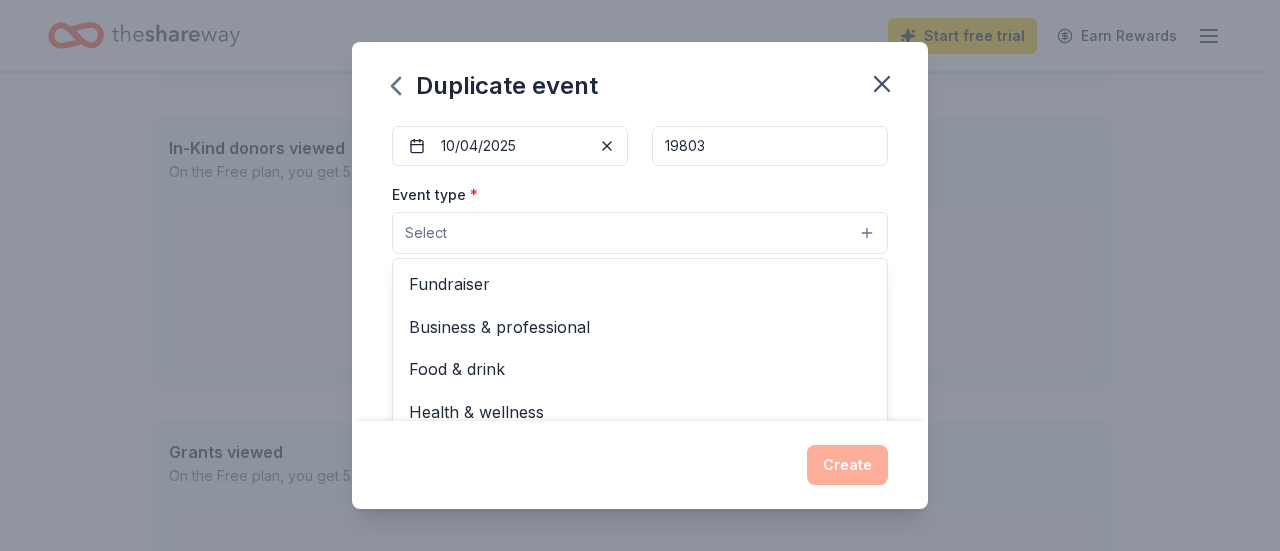 click on "Select" at bounding box center (640, 233) 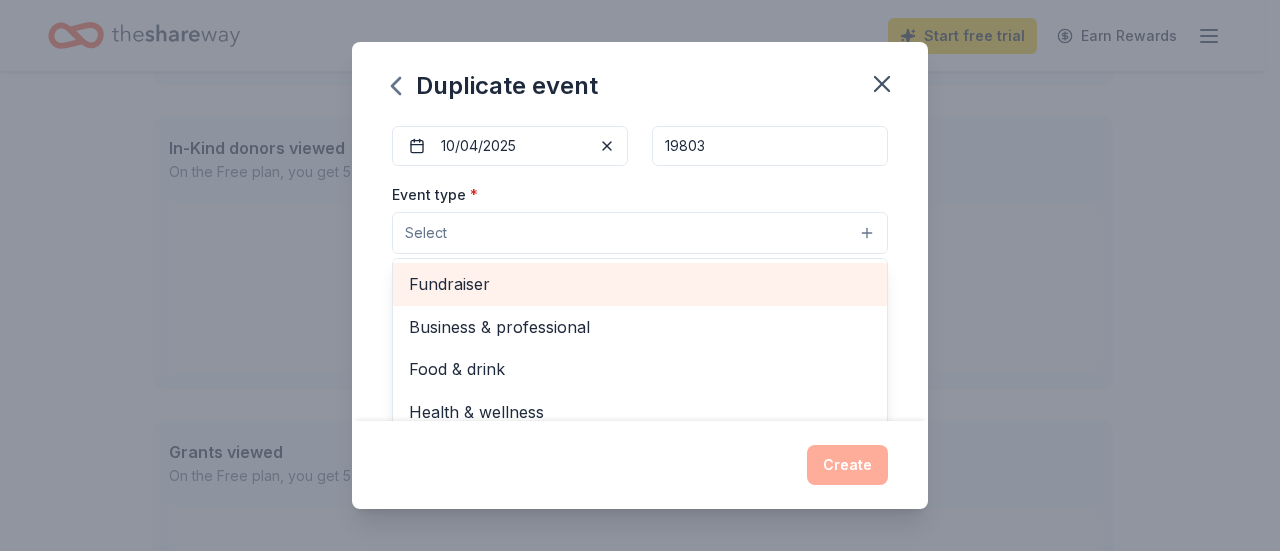 click on "Fundraiser" at bounding box center [640, 284] 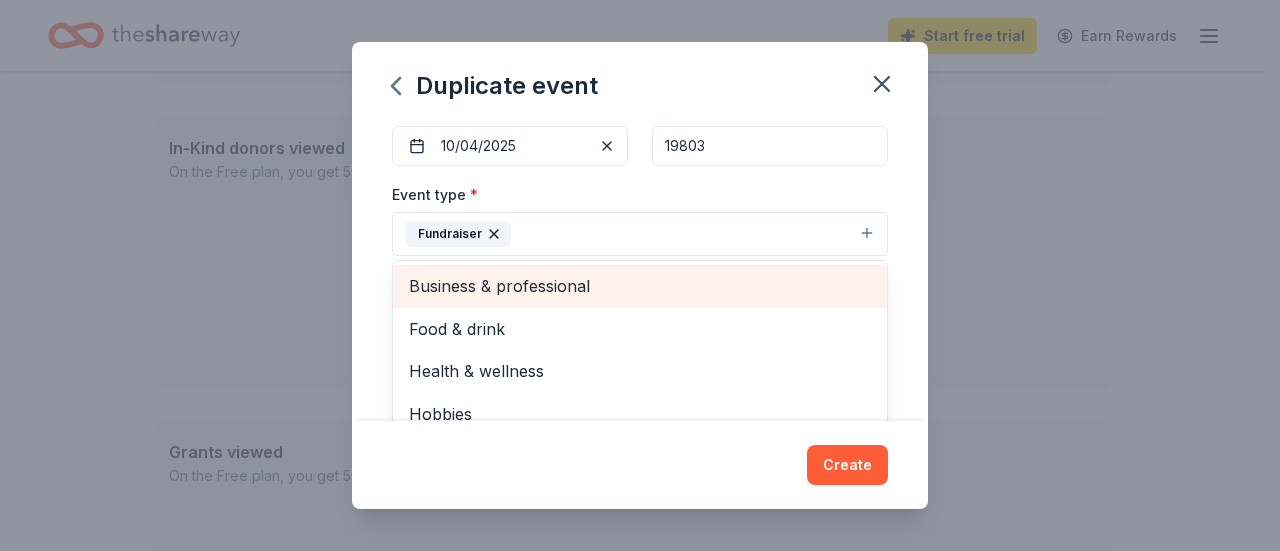click on "Business & professional" at bounding box center (640, 286) 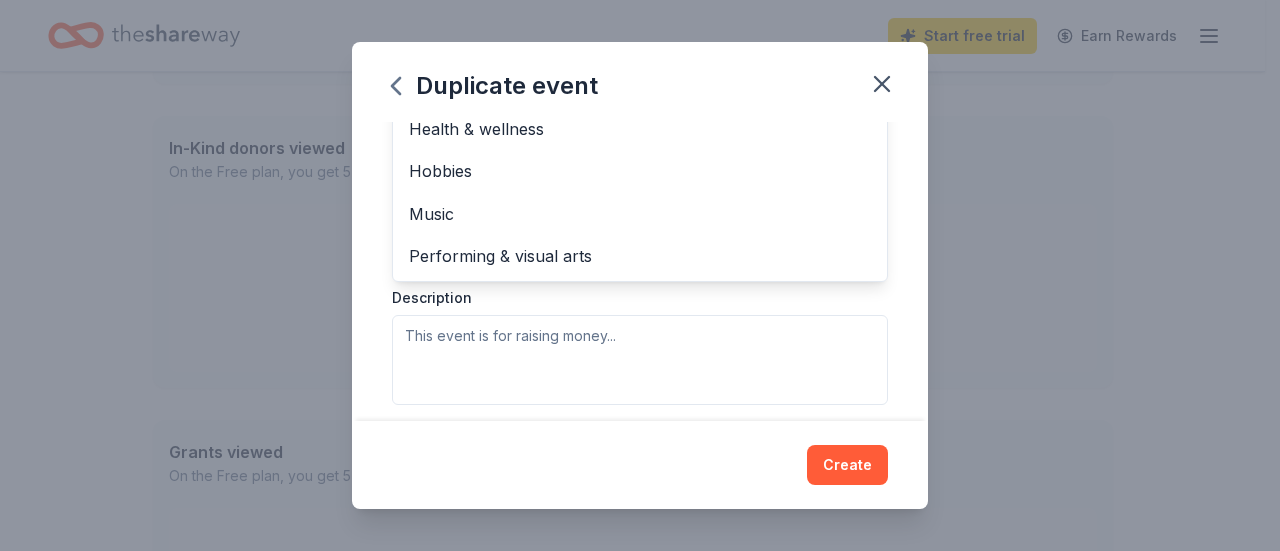 scroll, scrollTop: 493, scrollLeft: 0, axis: vertical 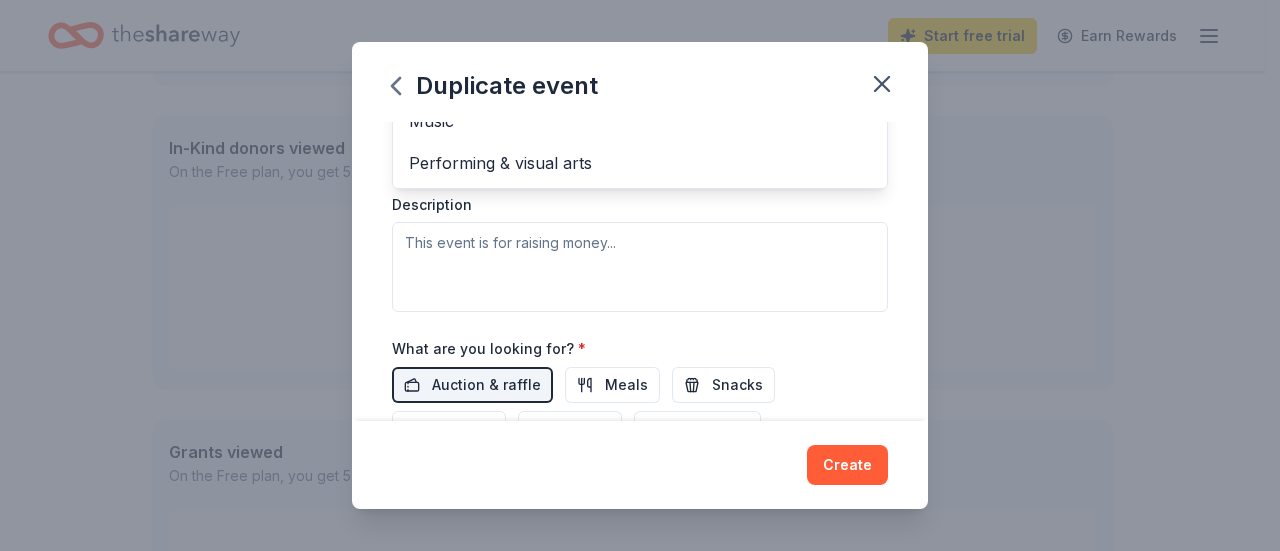 click on "Event type * Fundraiser Business & professional Food & drink Health & wellness Hobbies Music Performing & visual arts Demographic Select We use this information to help brands find events with their target demographic to sponsor their products. Mailing address Apt/unit Description" at bounding box center [640, 100] 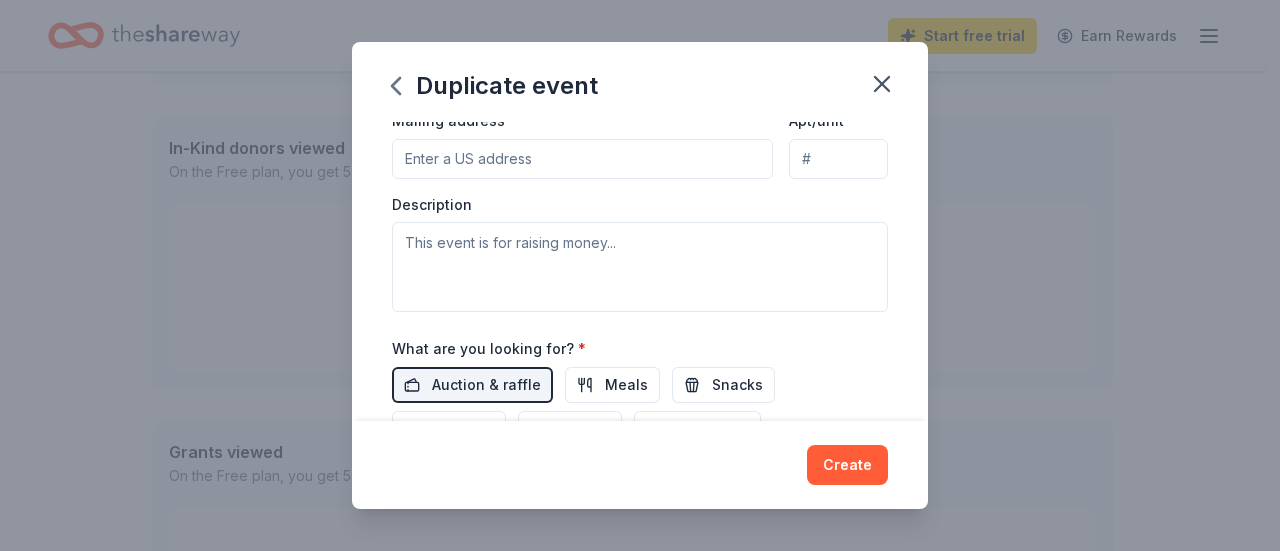 scroll, scrollTop: 160, scrollLeft: 0, axis: vertical 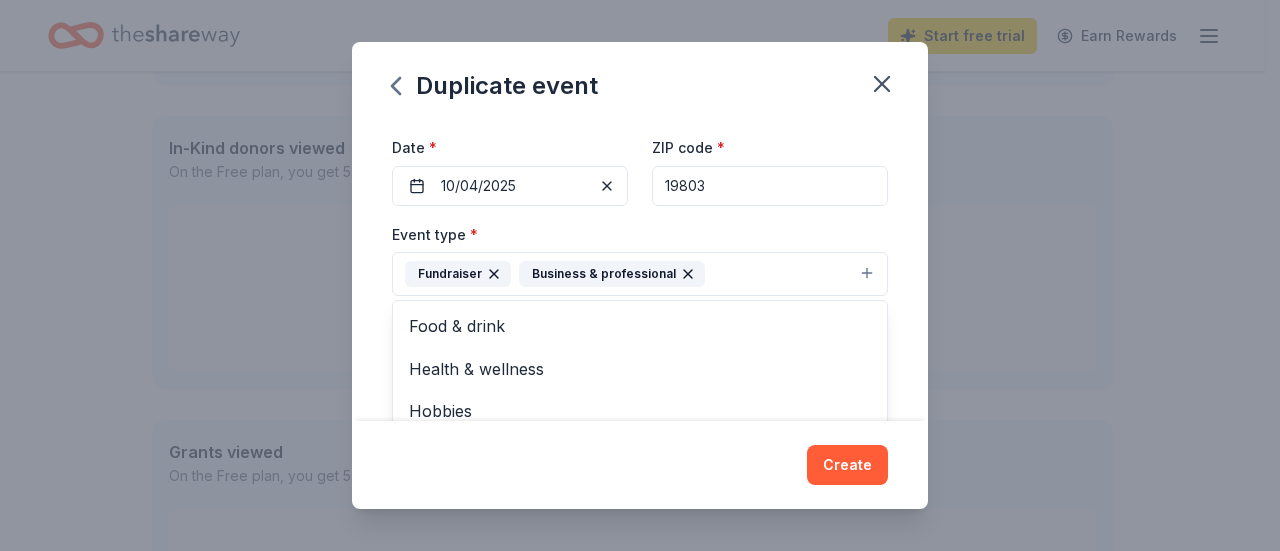 click 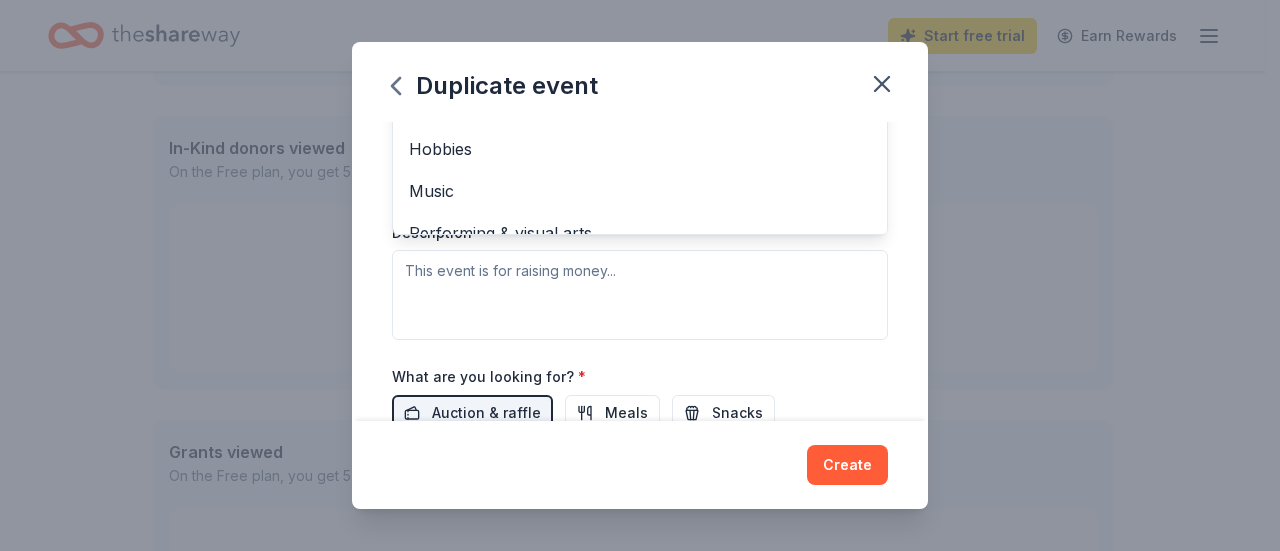 scroll, scrollTop: 480, scrollLeft: 0, axis: vertical 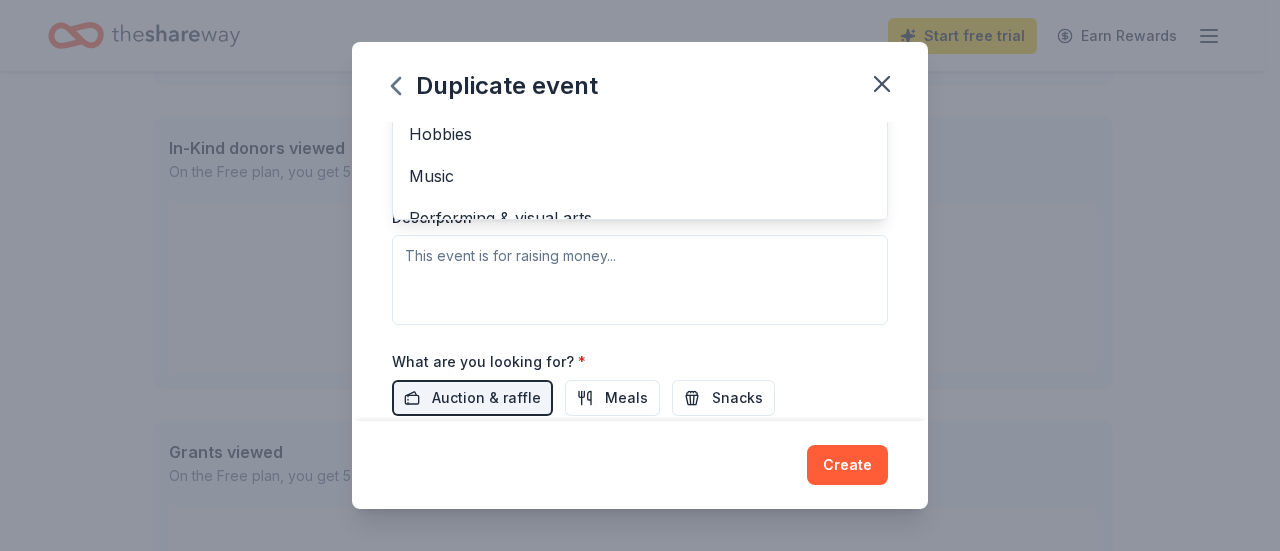 click on "Event type * Fundraiser Business & professional Food & drink Health & wellness Hobbies Music Performing & visual arts Demographic Select We use this information to help brands find events with their target demographic to sponsor their products. Mailing address Apt/unit Description" at bounding box center (640, 113) 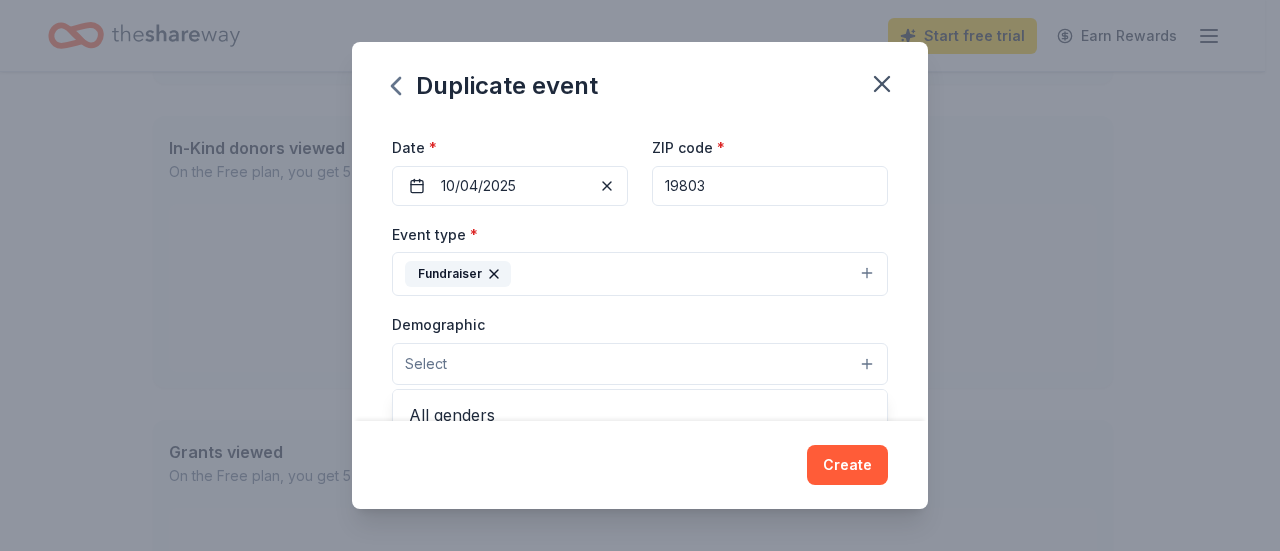 click on "Select" at bounding box center (640, 364) 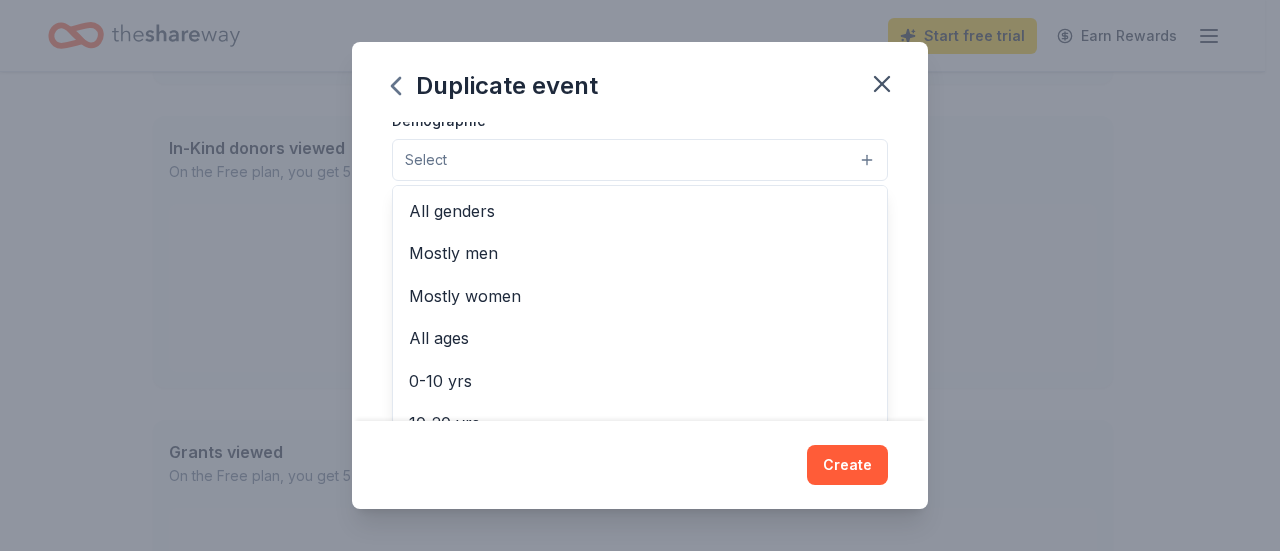 scroll, scrollTop: 361, scrollLeft: 0, axis: vertical 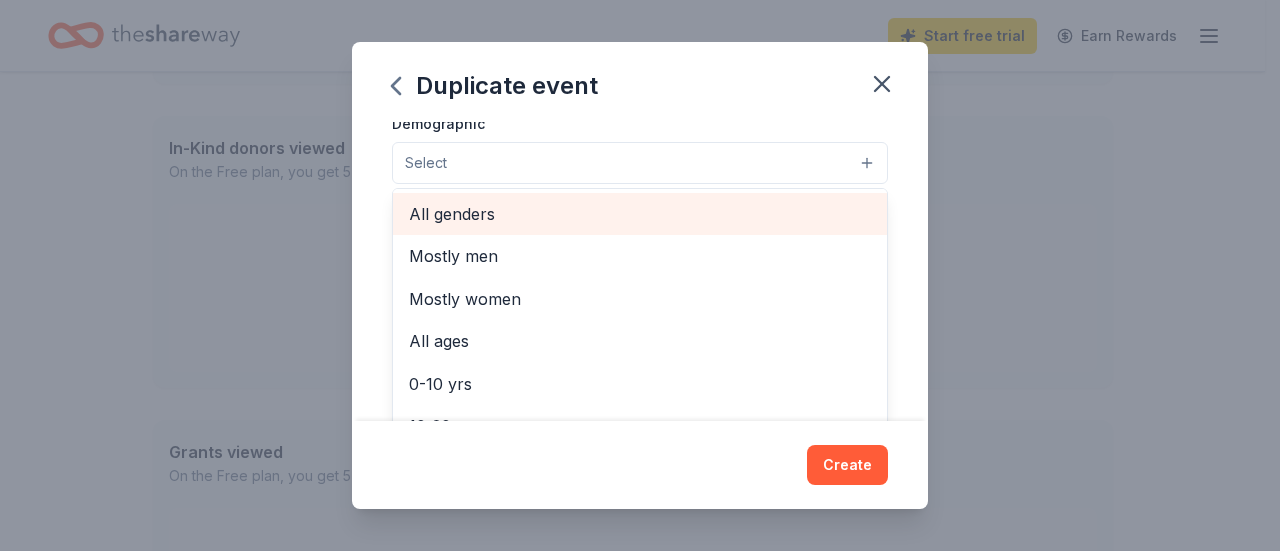 click on "All genders" at bounding box center [640, 214] 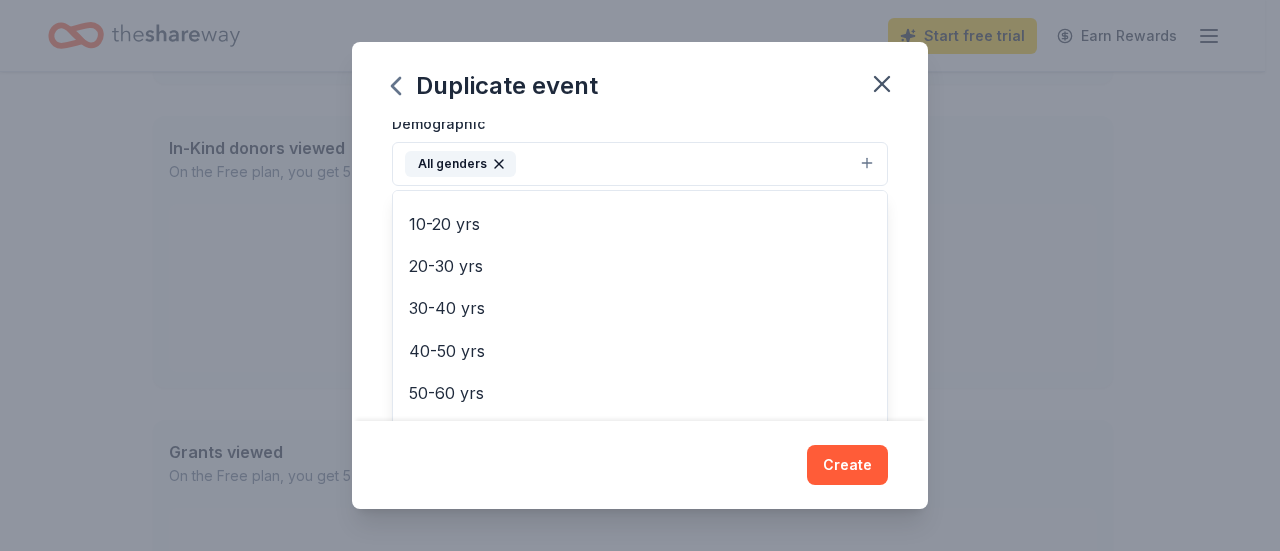 scroll, scrollTop: 200, scrollLeft: 0, axis: vertical 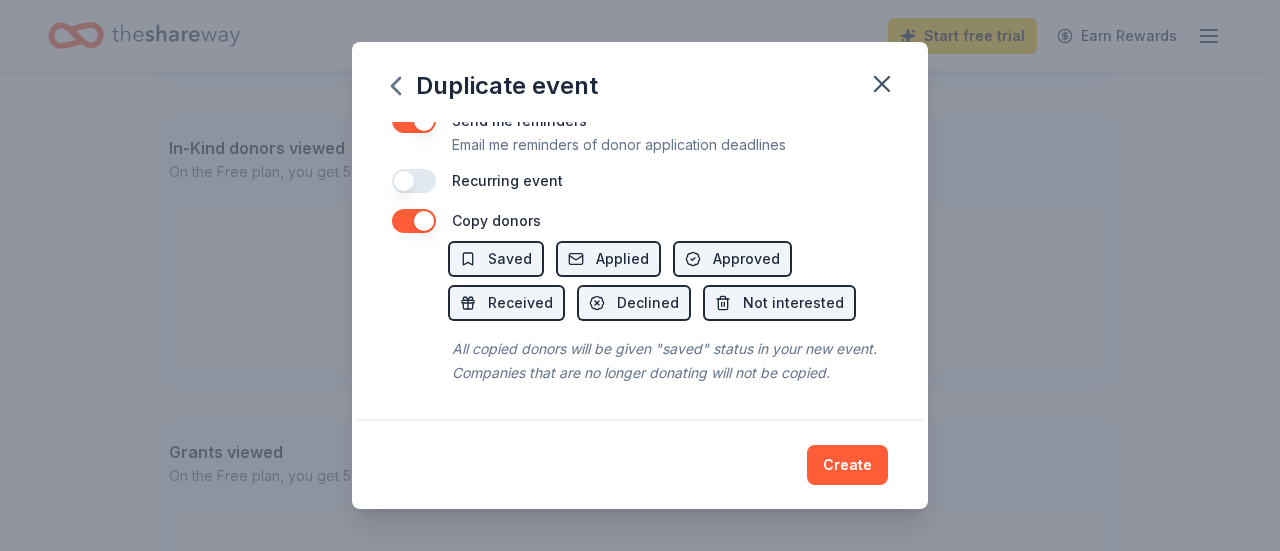 click on "Event name * Pearls of Hope Foundation, Inc. 5K Ron/walk 43 /100 Event website pearlsofhopefoundation.org Attendance * 200 Date * 10/04/2025 ZIP code * 19803 Event type * Fundraiser Demographic All genders Mostly men Mostly women All ages 0-10 yrs 10-20 yrs 20-30 yrs 30-40 yrs 40-50 yrs 50-60 yrs 60-70 yrs 70-80 yrs 80+ yrs We use this information to help brands find events with their target demographic to sponsor their products. Mailing address Apt/unit Description What are you looking for? * Auction & raffle Meals Snacks Desserts Alcohol Beverages Send me reminders Email me reminders of donor application deadlines Recurring event Copy donors Saved Applied Approved Received Declined Not interested All copied donors will be given "saved" status in your new event. Companies that are no longer donating will not be copied." at bounding box center (640, 271) 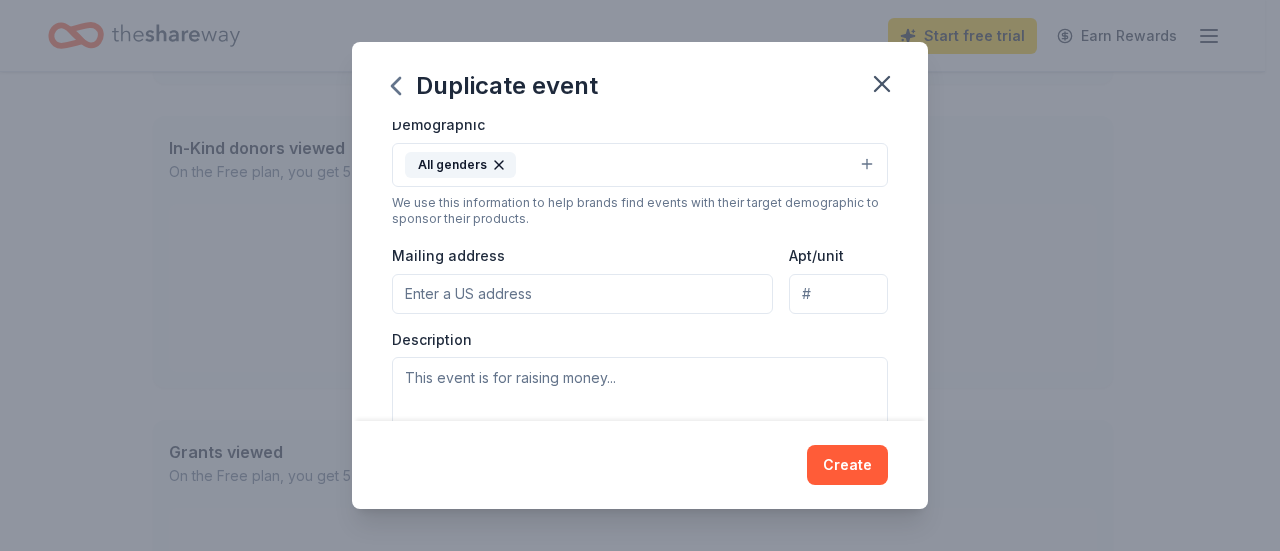 scroll, scrollTop: 366, scrollLeft: 0, axis: vertical 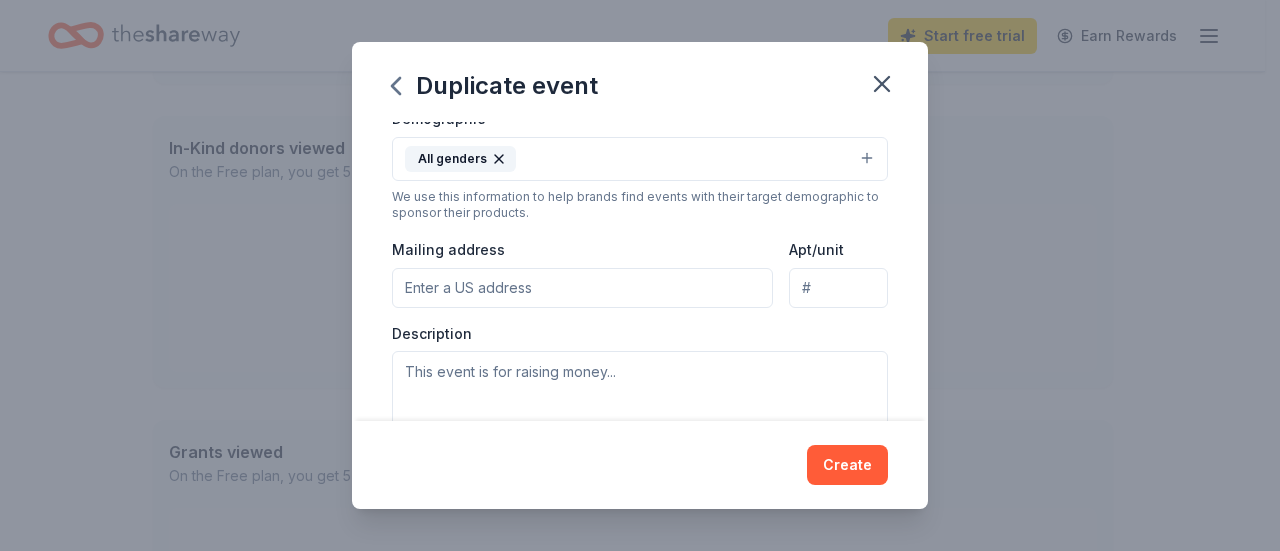 click on "Mailing address" at bounding box center [582, 288] 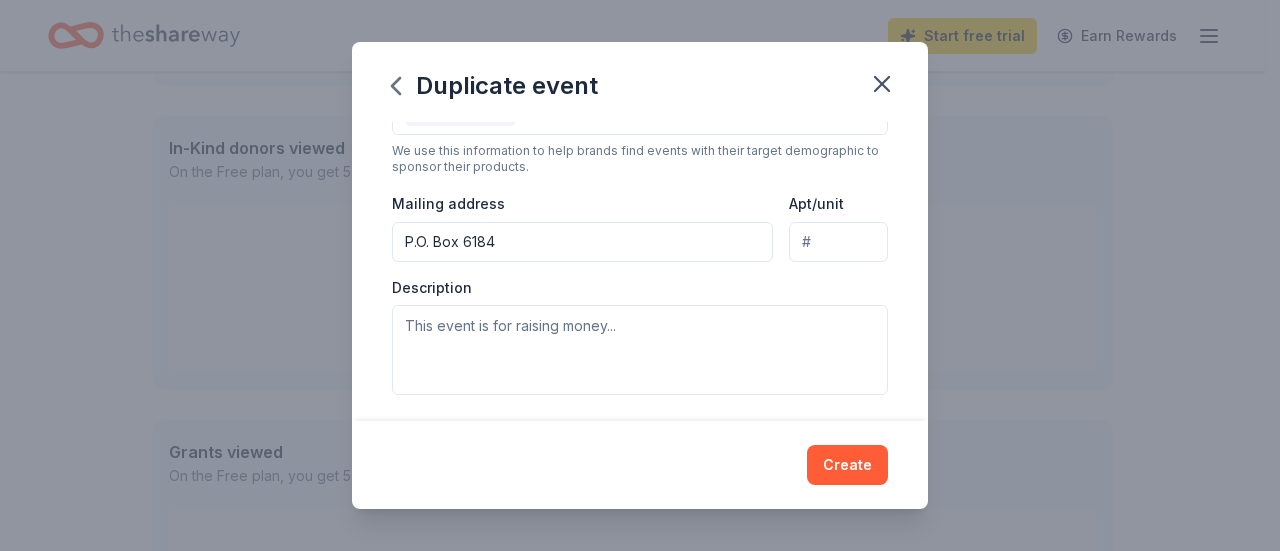 scroll, scrollTop: 386, scrollLeft: 0, axis: vertical 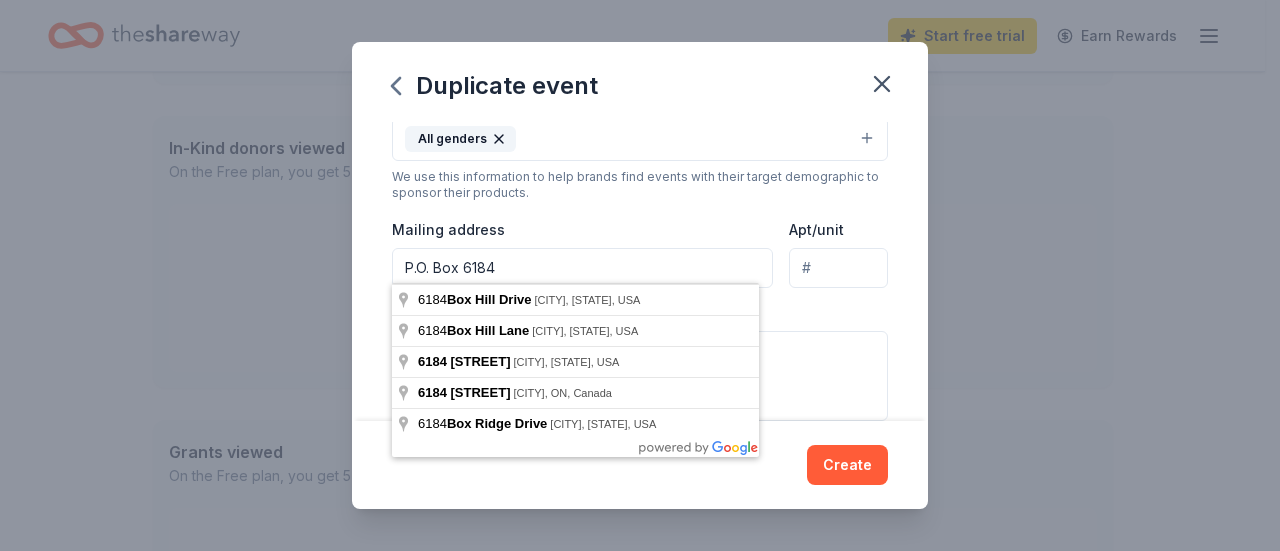 click on "P.O. Box 6184" at bounding box center [582, 268] 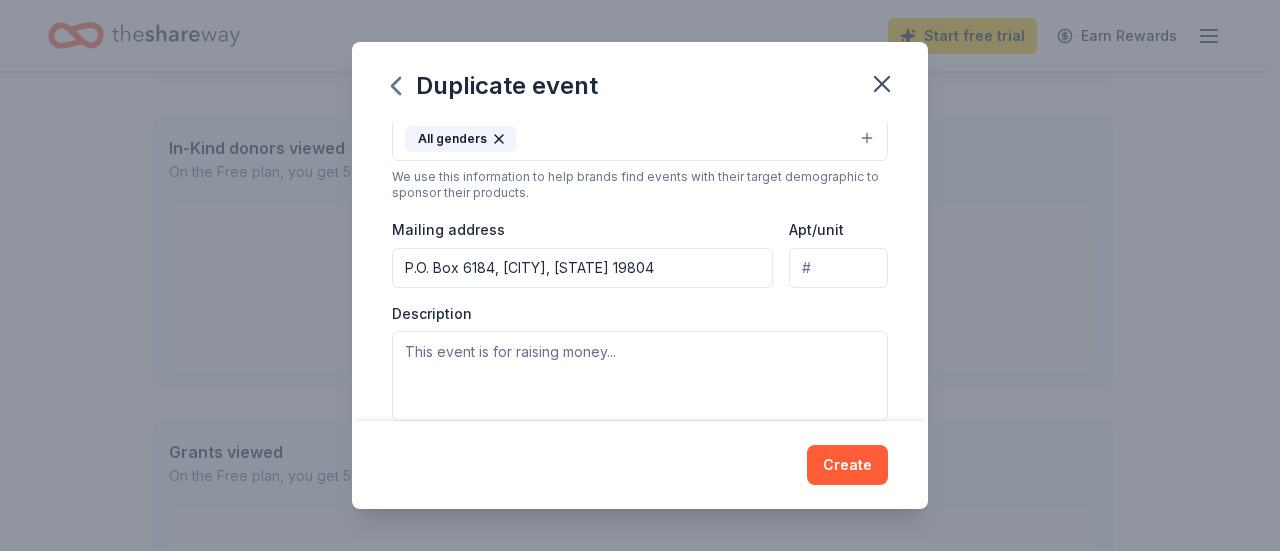 click on "P.O. Box 6184, WIlmington, DE 19804" at bounding box center [582, 268] 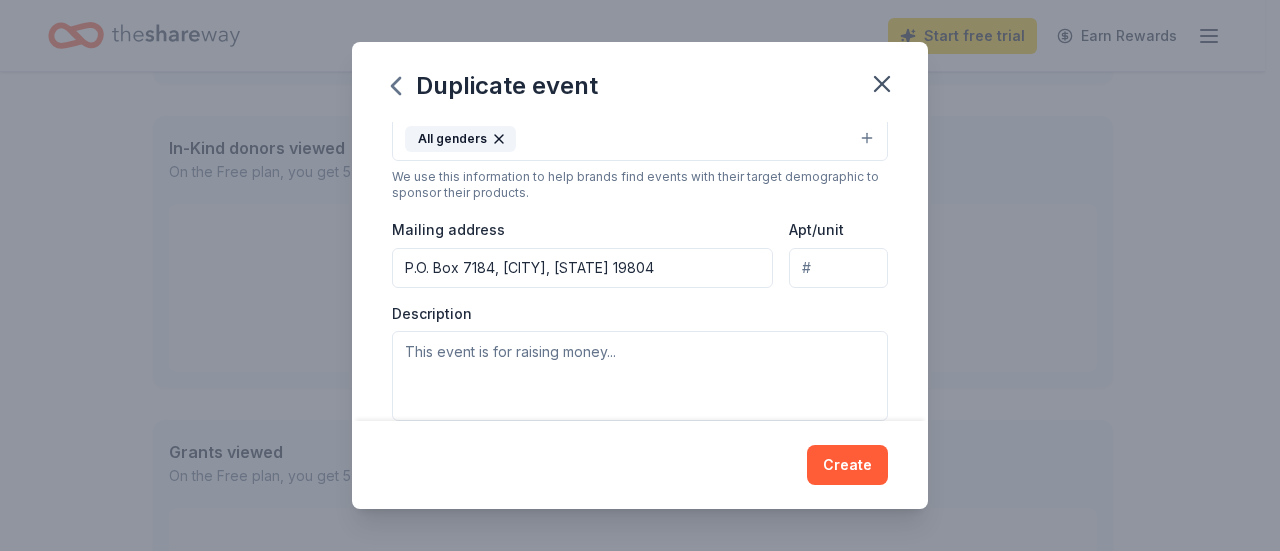 type on "P.O. Box 7184, Wilmington, DE 19804" 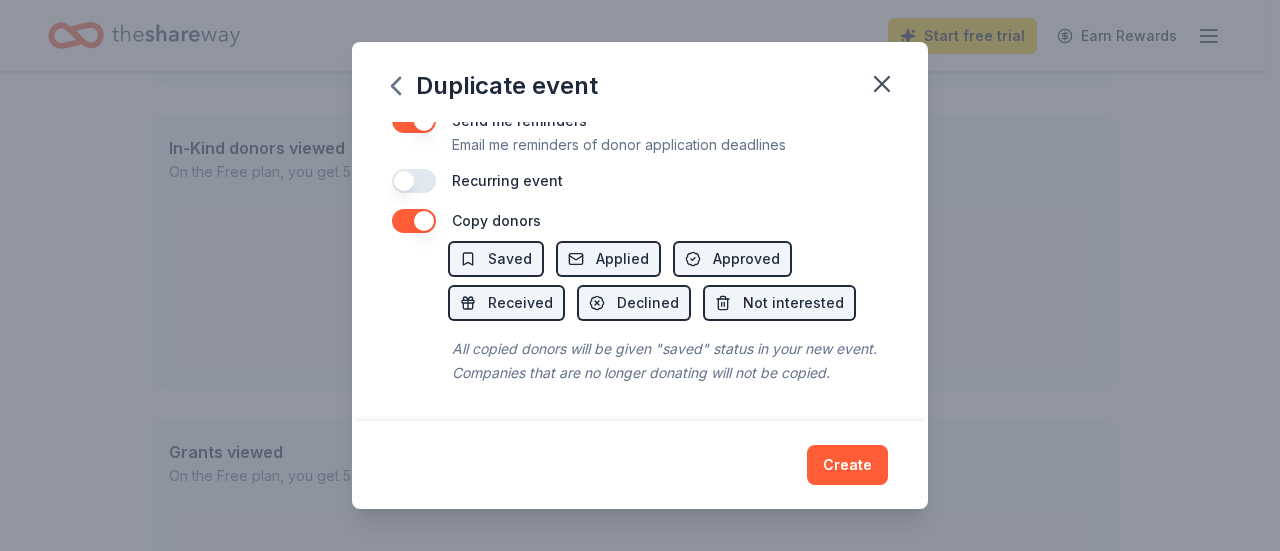 scroll, scrollTop: 834, scrollLeft: 0, axis: vertical 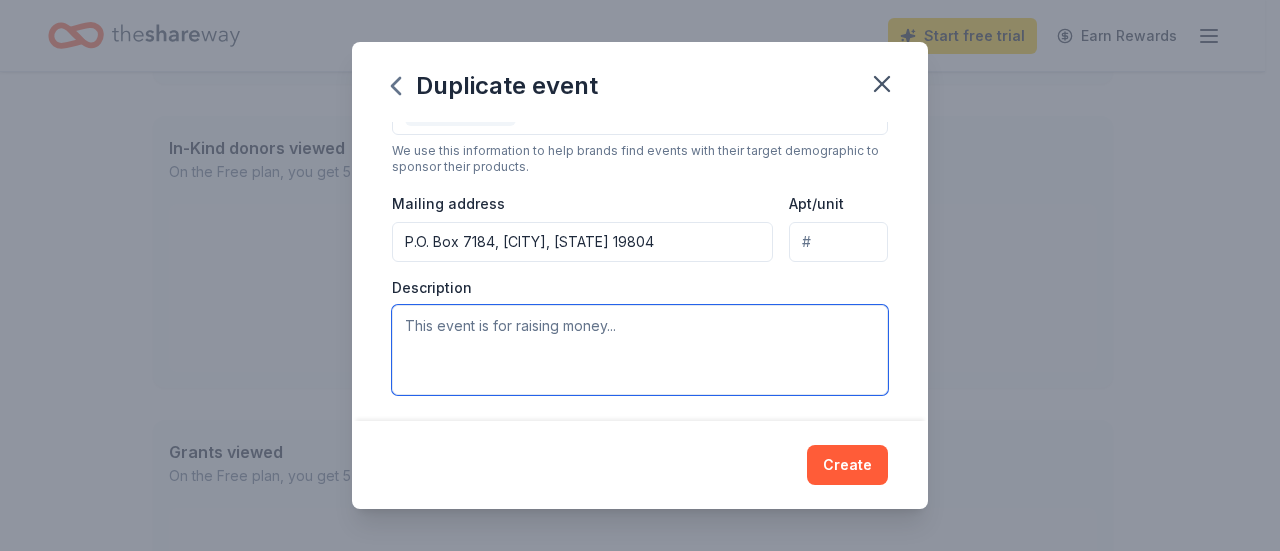 click at bounding box center (640, 350) 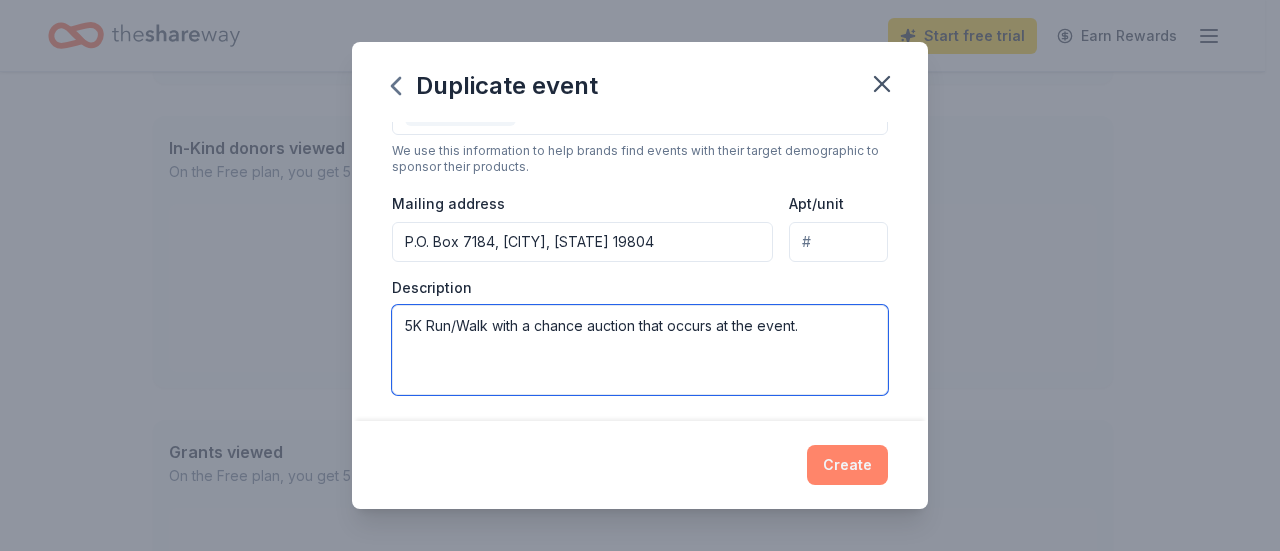 type on "5K Run/Walk with a chance auction that occurs at the event." 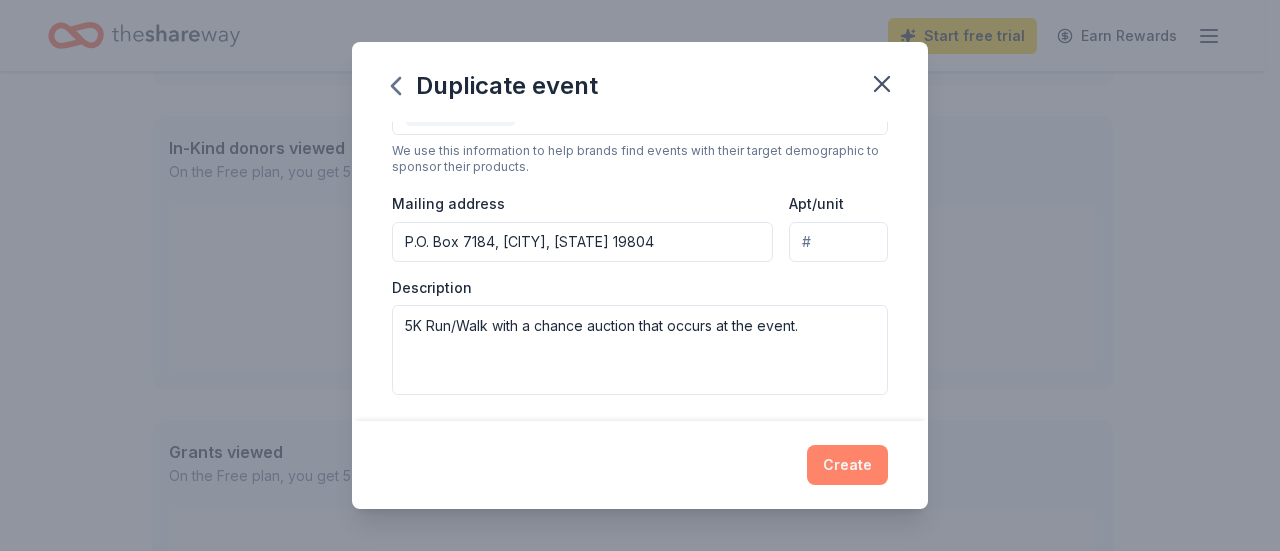 click on "Create" at bounding box center [847, 465] 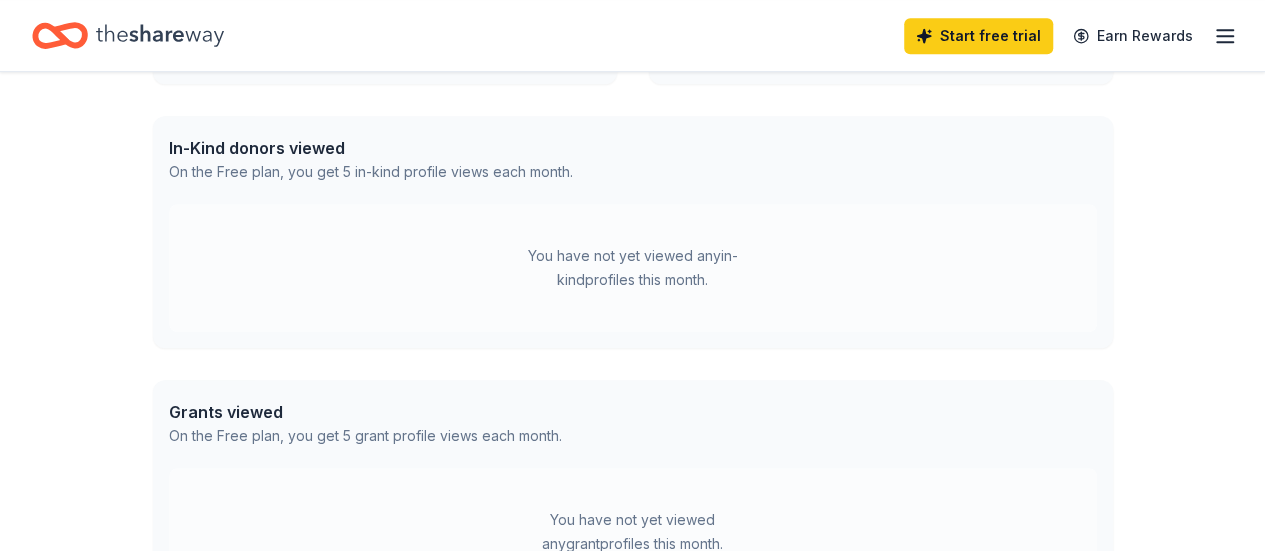 scroll, scrollTop: 330, scrollLeft: 0, axis: vertical 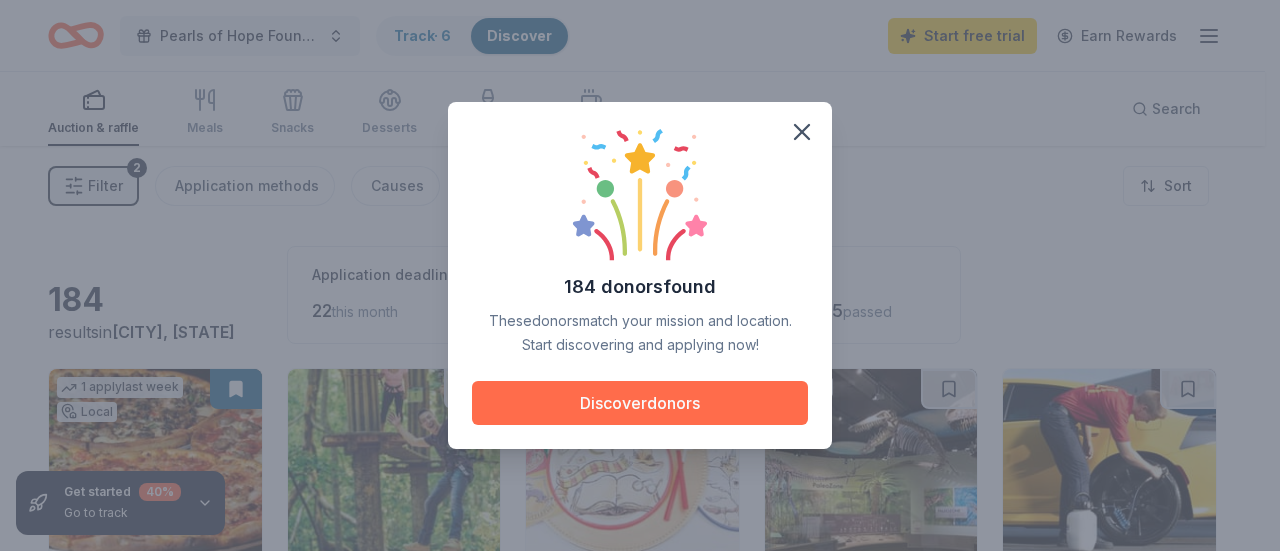 click on "Discover  donors" at bounding box center (640, 403) 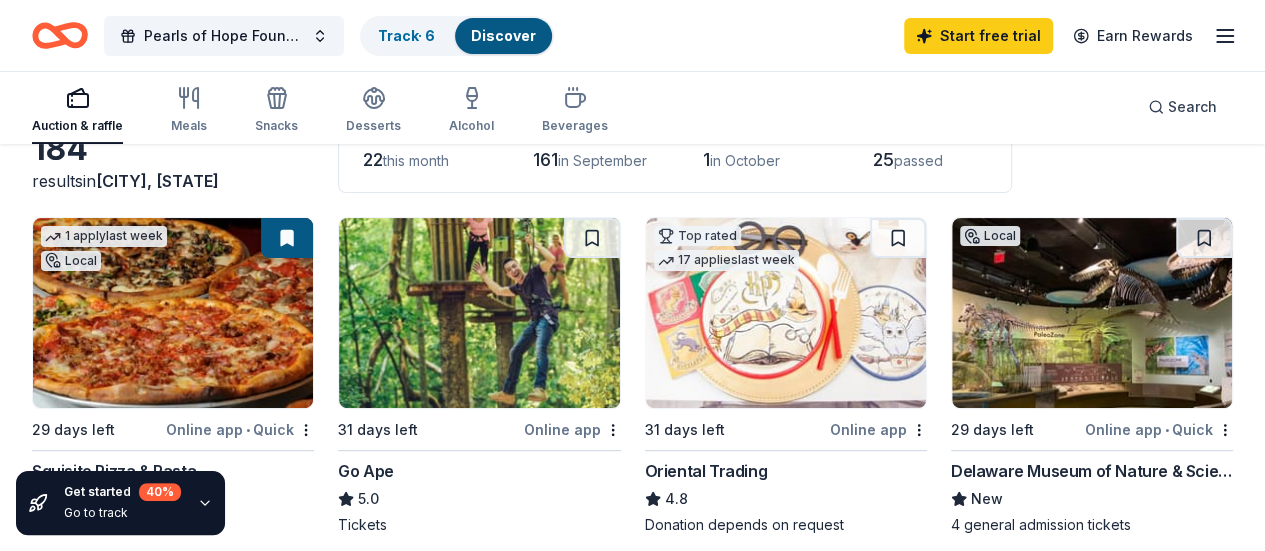scroll, scrollTop: 234, scrollLeft: 0, axis: vertical 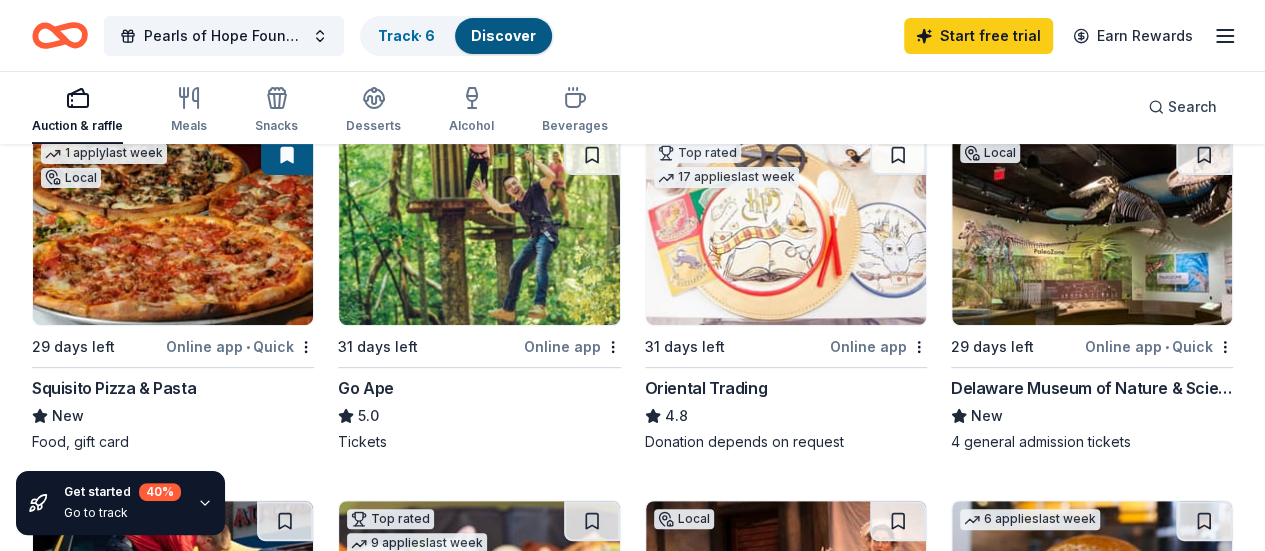 click on "Auction & raffle Meals Snacks Desserts Alcohol Beverages Search" at bounding box center [632, 107] 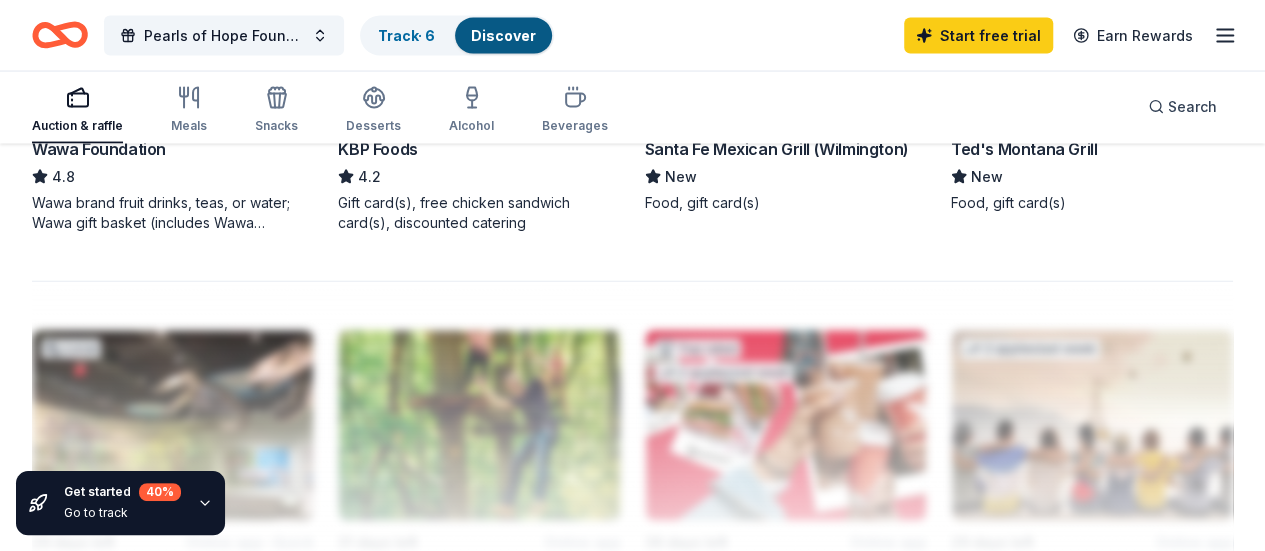 scroll, scrollTop: 1970, scrollLeft: 0, axis: vertical 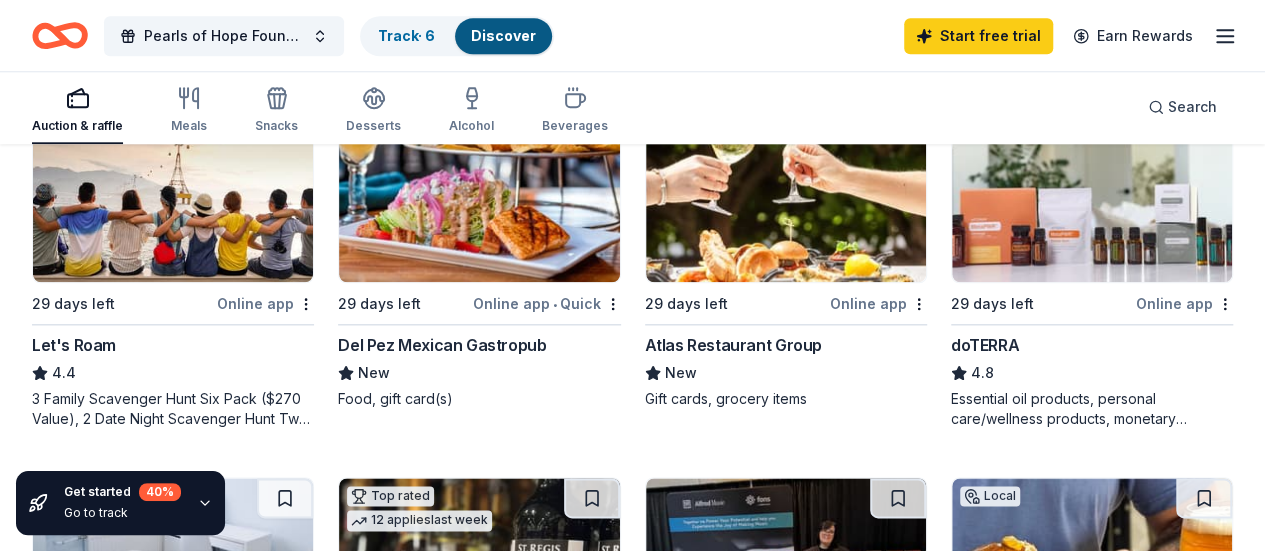 click on "Atlas Restaurant Group" at bounding box center (733, 345) 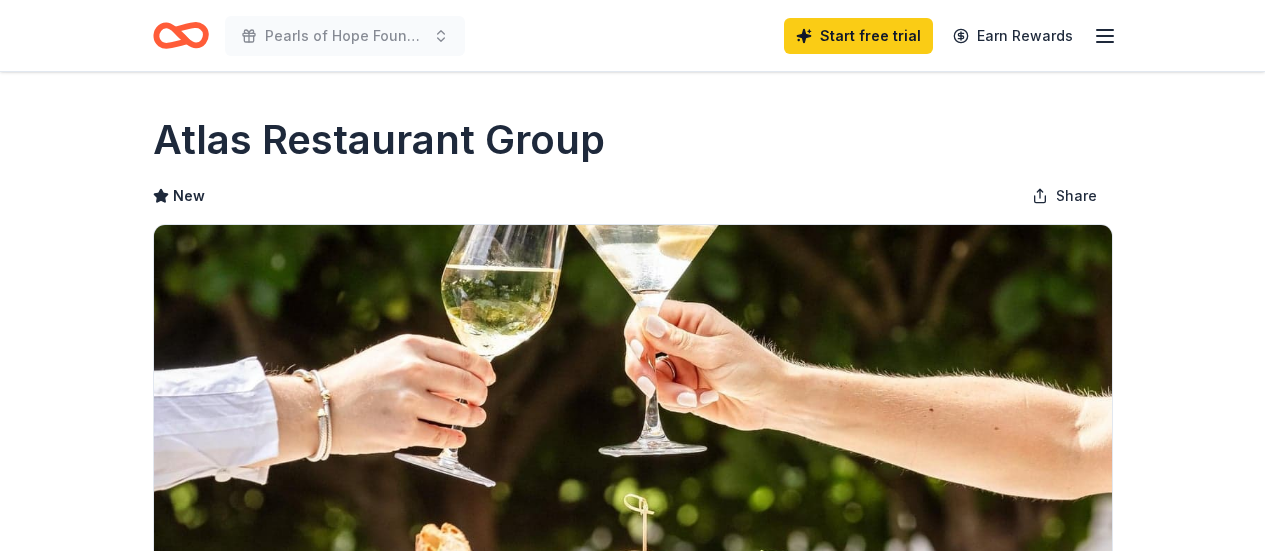 scroll, scrollTop: 0, scrollLeft: 0, axis: both 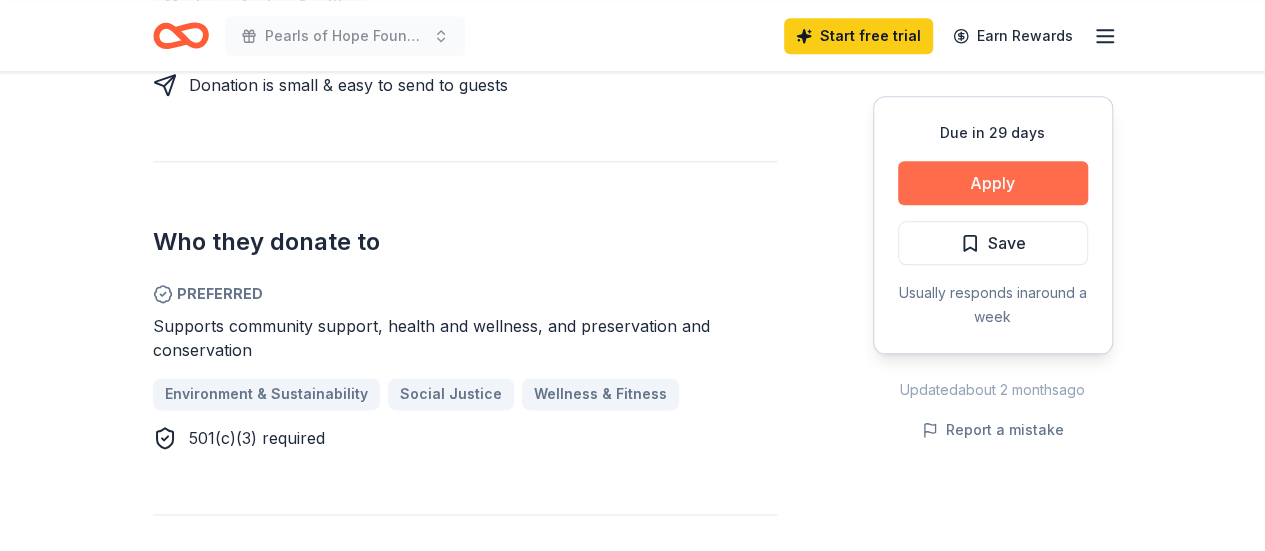 click on "Apply" at bounding box center (993, 183) 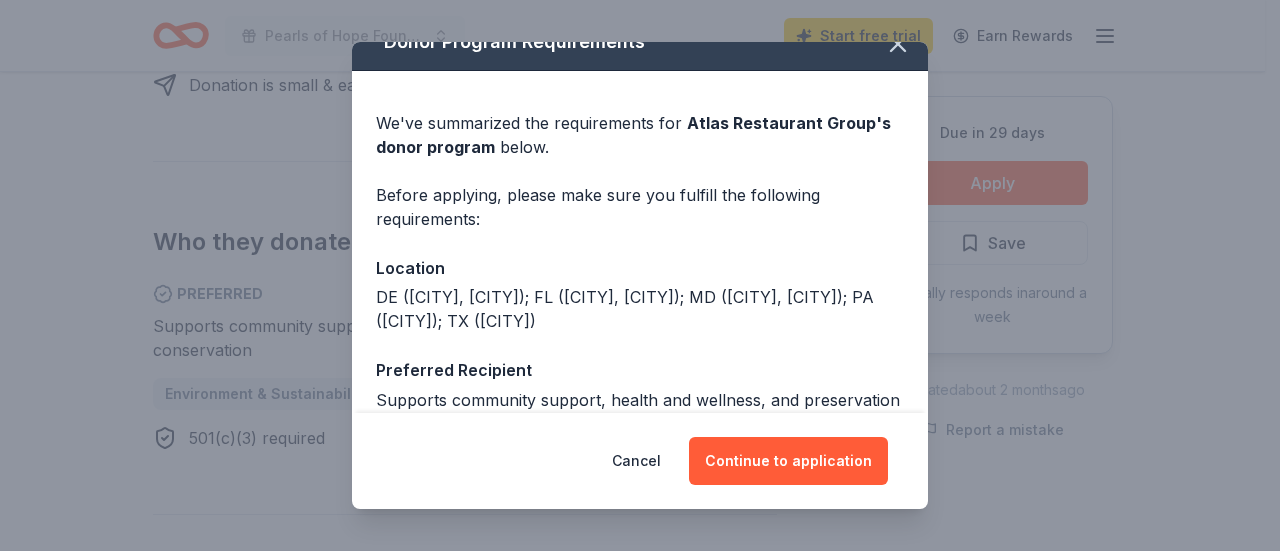 scroll, scrollTop: 32, scrollLeft: 0, axis: vertical 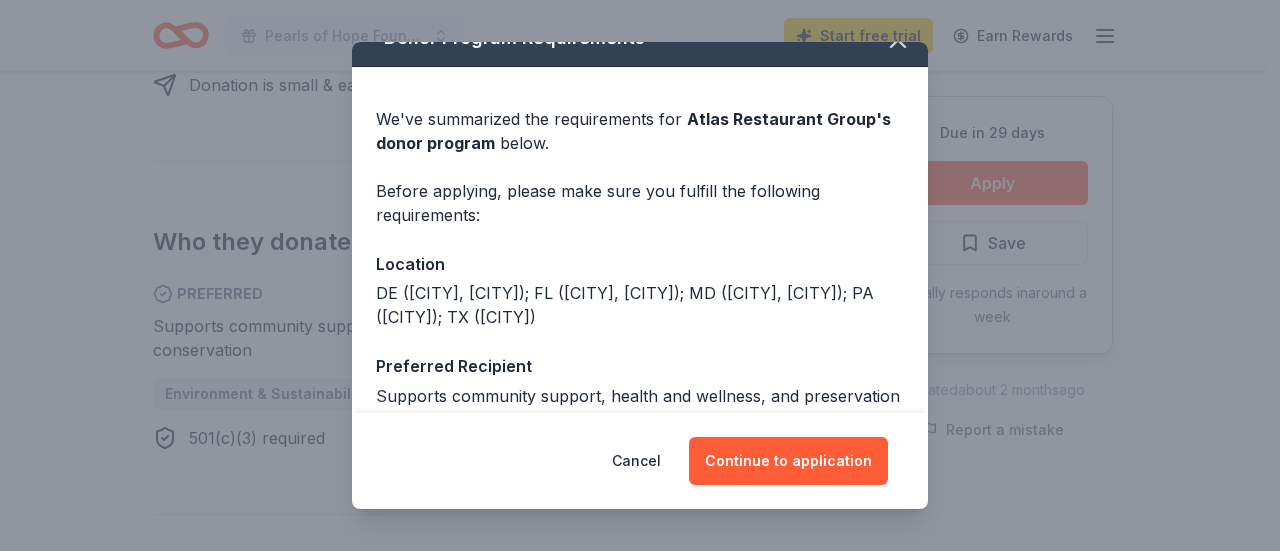 click on "We've summarized the requirements for   Atlas Restaurant Group 's donor program   below. Before applying, please make sure you fulfill the following requirements: Location DE ([CITY], [CITY]); FL ([CITY], [CITY]); MD ([CITY], [CITY]); PA ([CITY]); TX ([CITY]) Preferred Recipient Supports community support, health and wellness, and preservation and conservation Legal 501(c)(3) required Deadline Due in 29 days" at bounding box center (640, 342) 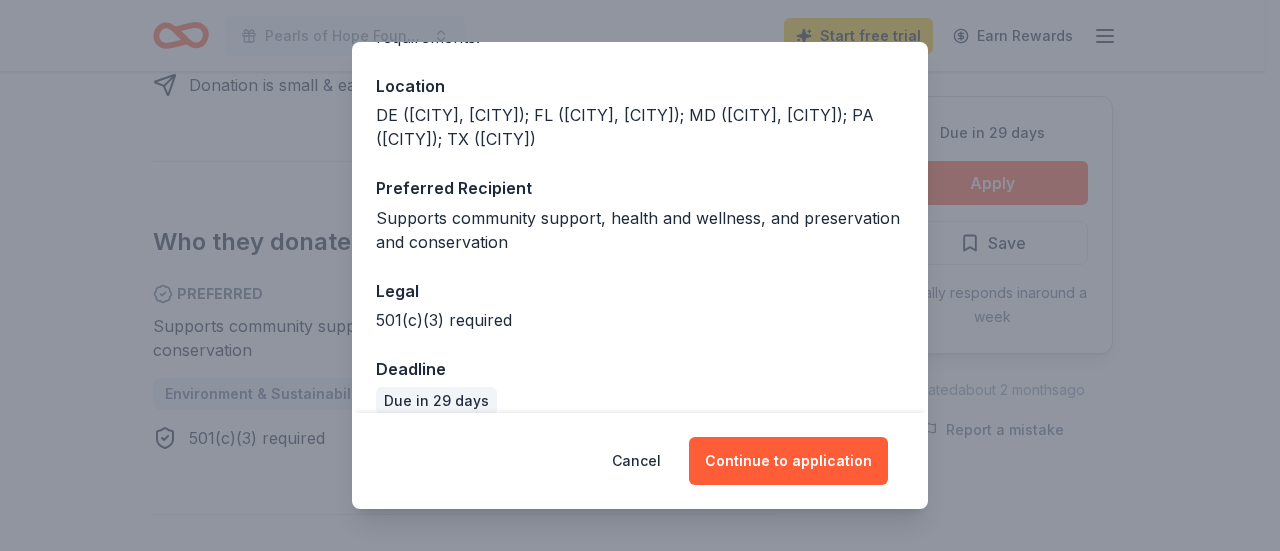 scroll, scrollTop: 234, scrollLeft: 0, axis: vertical 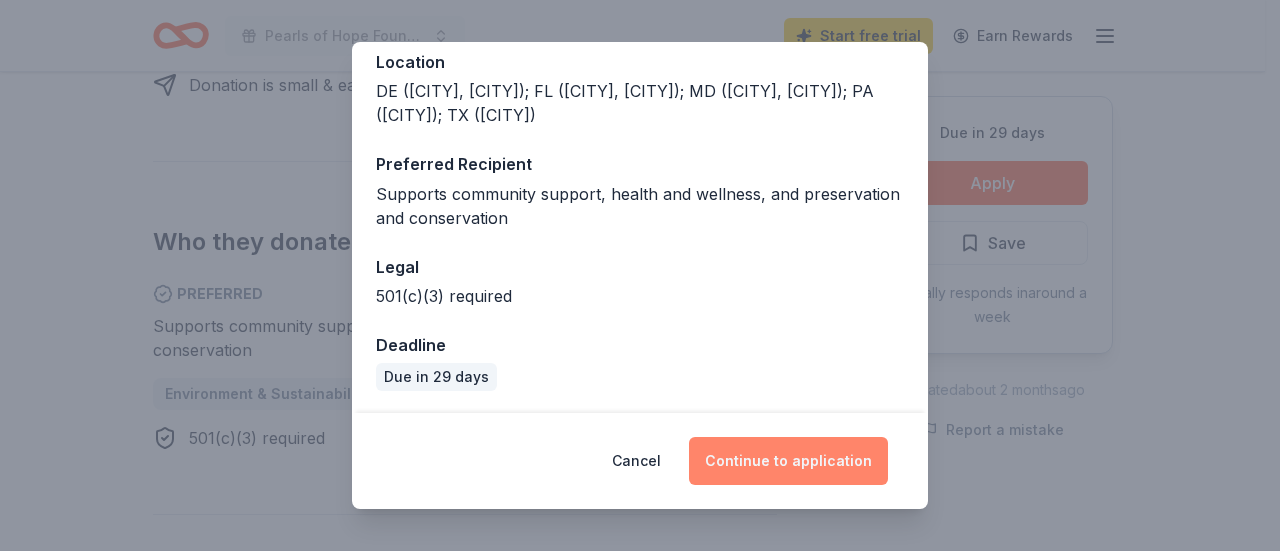 click on "Continue to application" at bounding box center (788, 461) 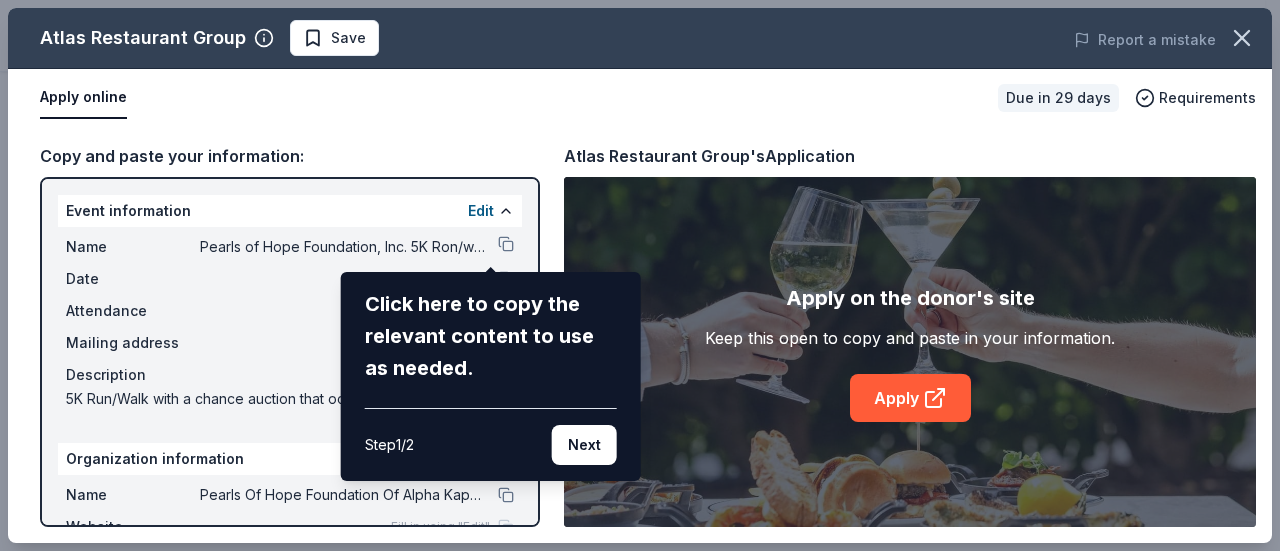 drag, startPoint x: 547, startPoint y: 288, endPoint x: 652, endPoint y: 254, distance: 110.36757 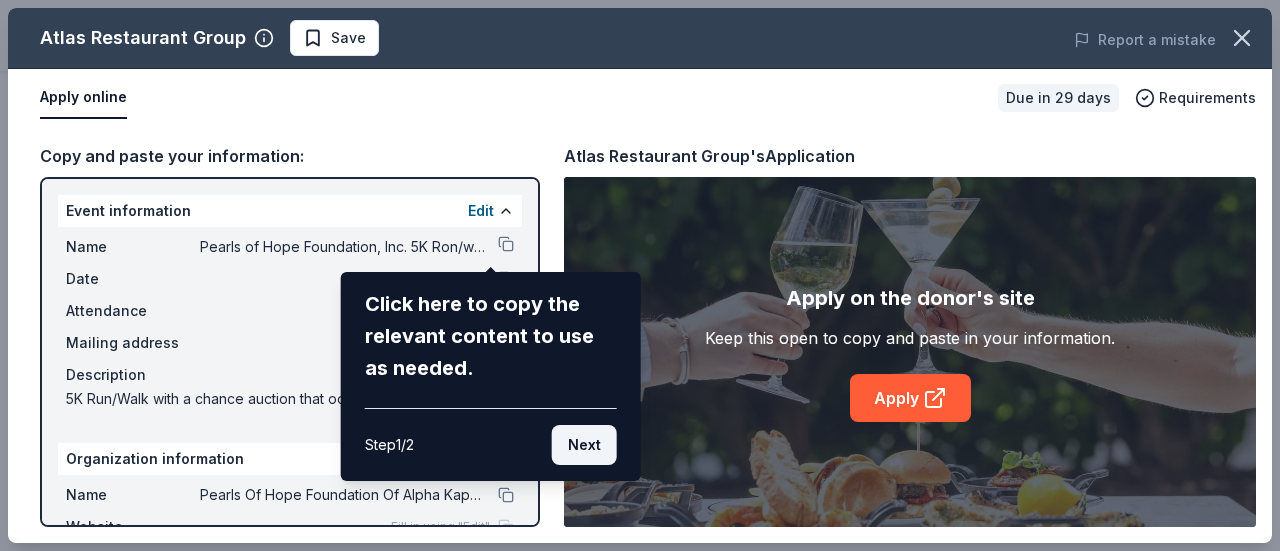 click on "Next" at bounding box center (584, 445) 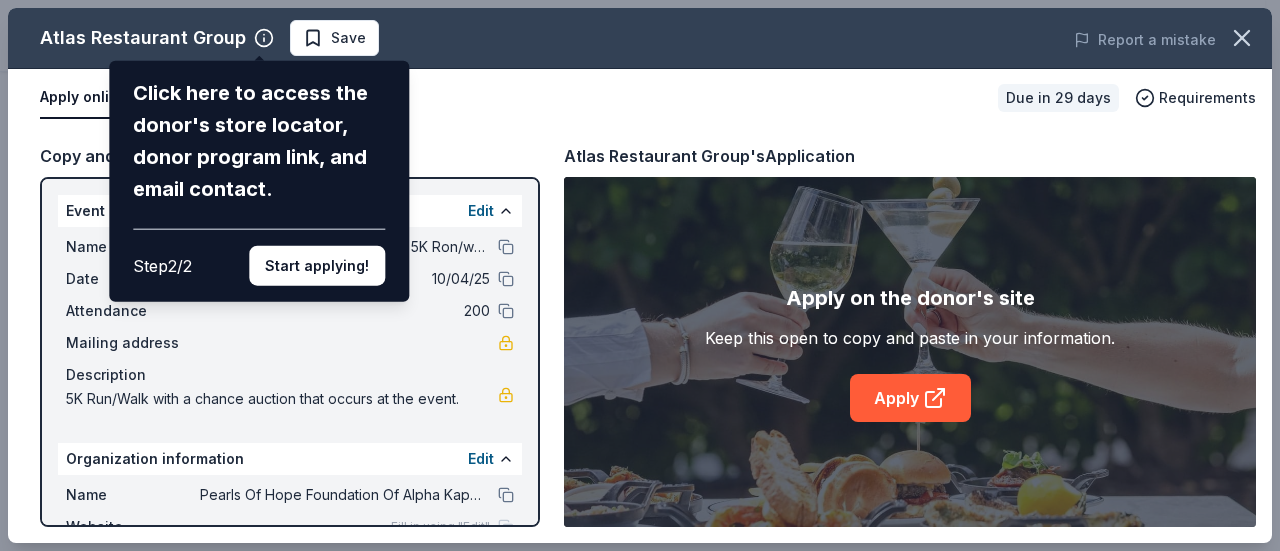 drag, startPoint x: 533, startPoint y: 392, endPoint x: 533, endPoint y: 427, distance: 35 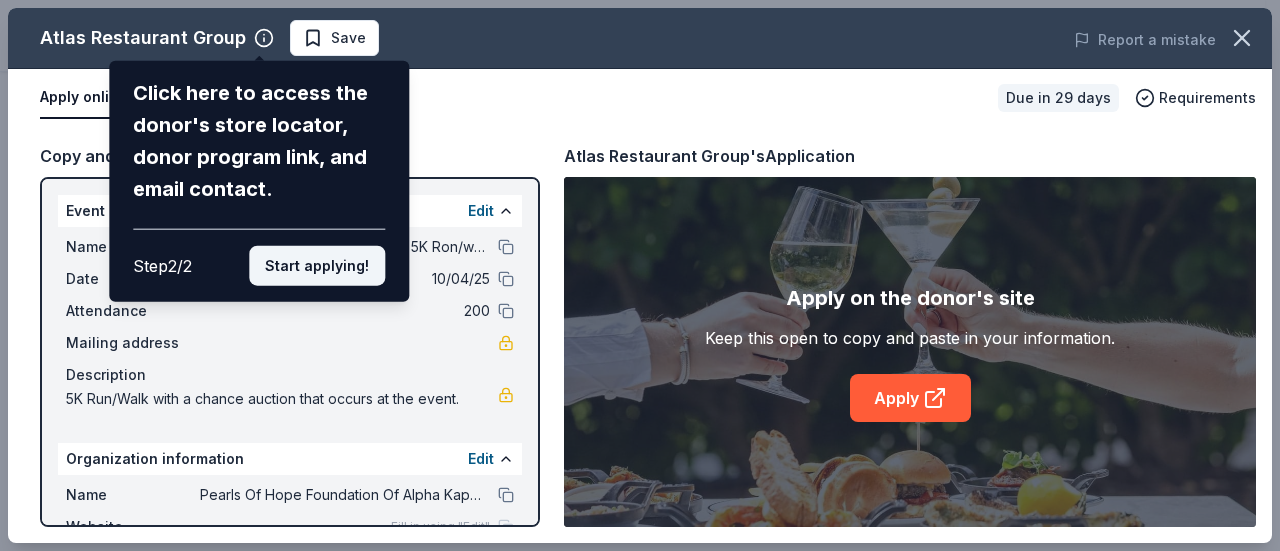 click on "Start applying!" at bounding box center (317, 266) 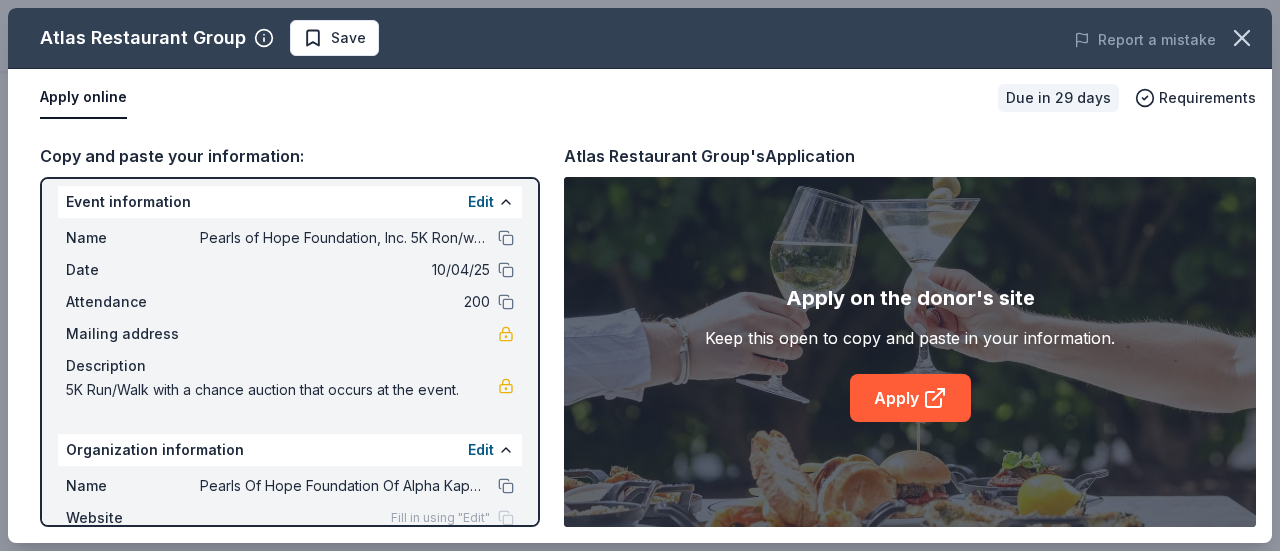 scroll, scrollTop: 0, scrollLeft: 0, axis: both 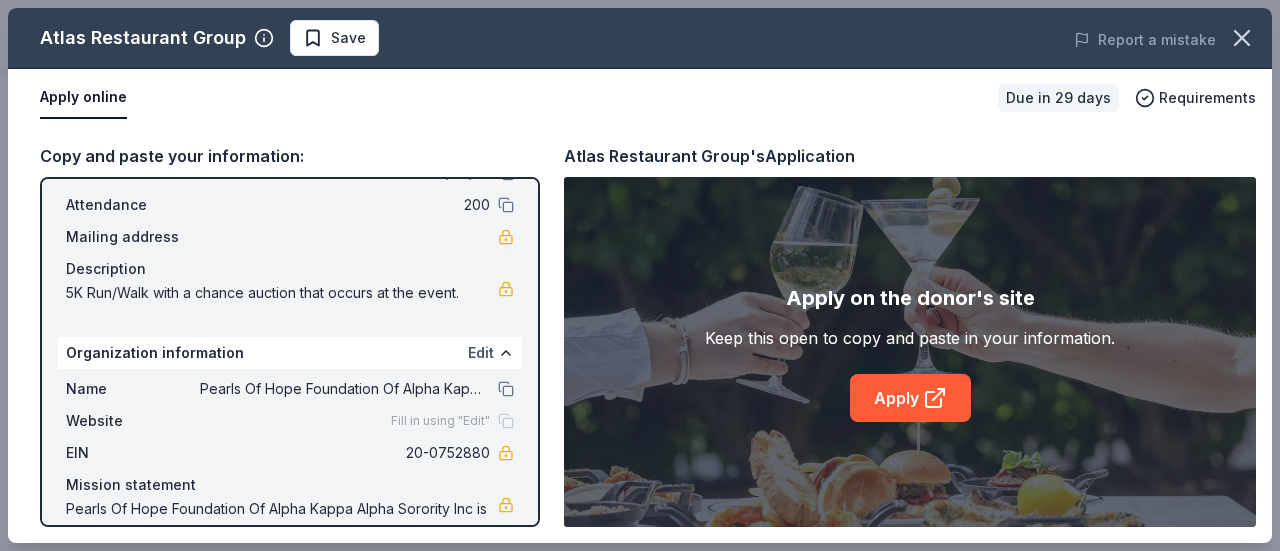 click on "Edit" at bounding box center (481, 353) 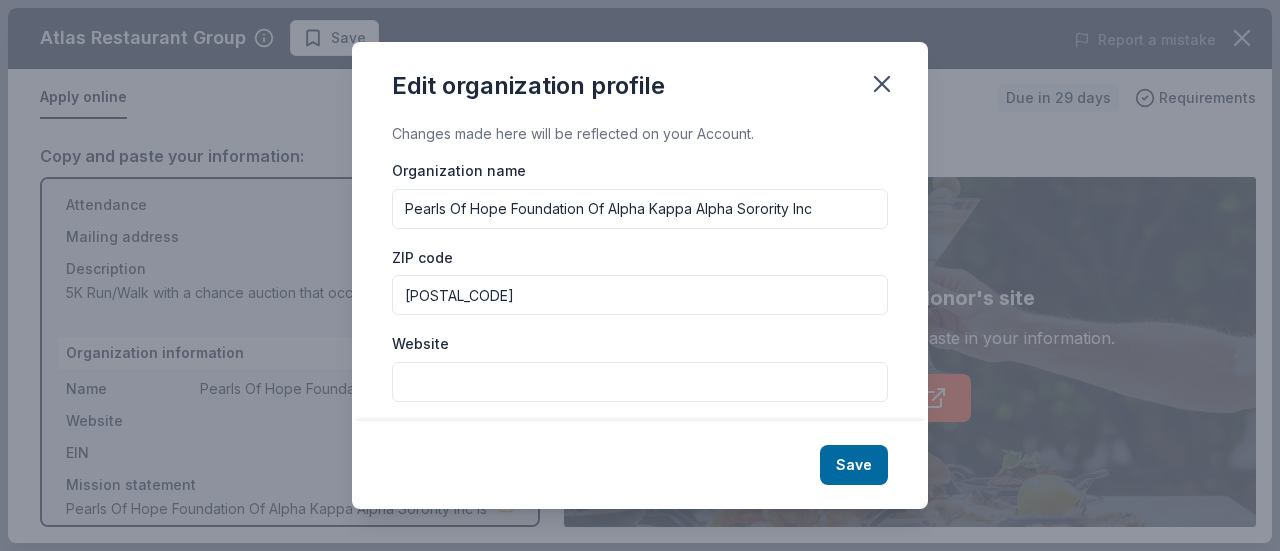 click on "Website" at bounding box center [640, 382] 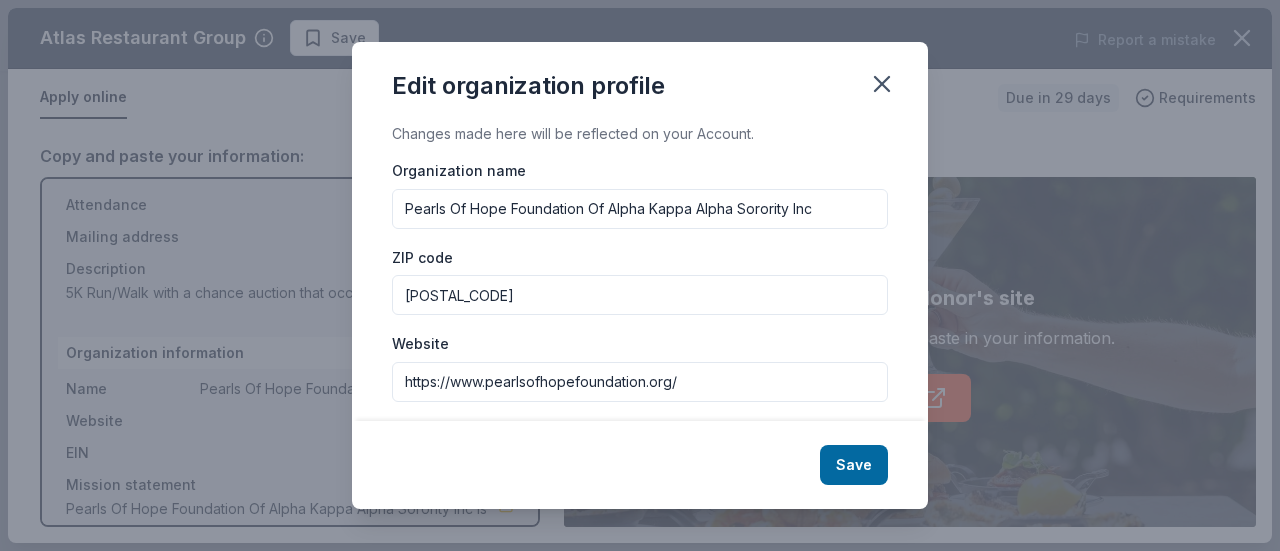 type on "https://www.pearlsofhopefoundation.org/" 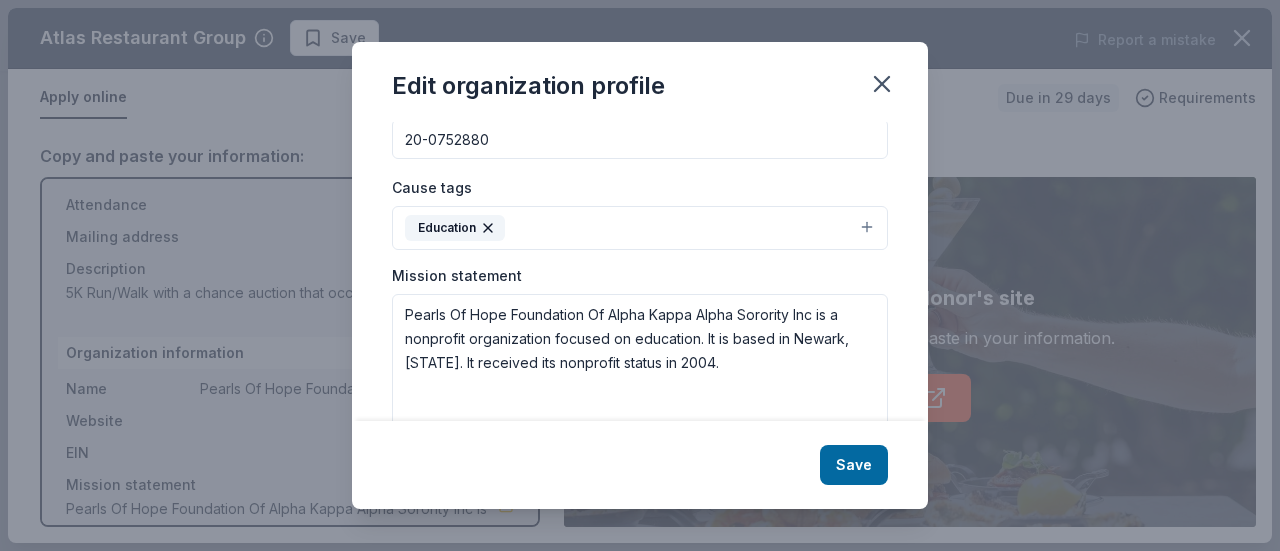 scroll, scrollTop: 354, scrollLeft: 0, axis: vertical 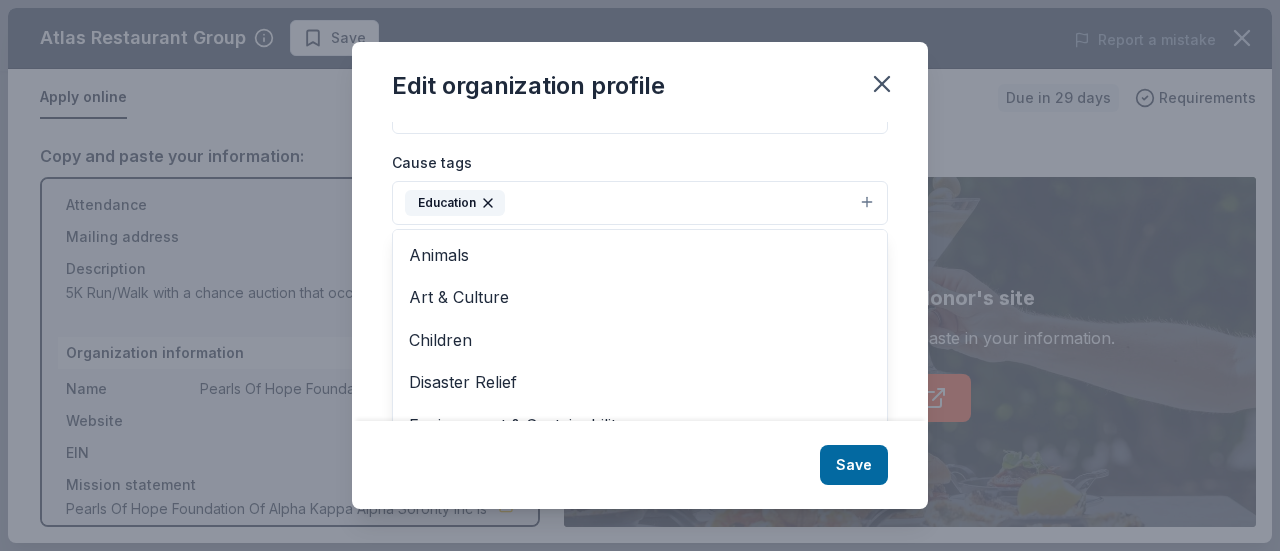 click on "Education" at bounding box center (640, 203) 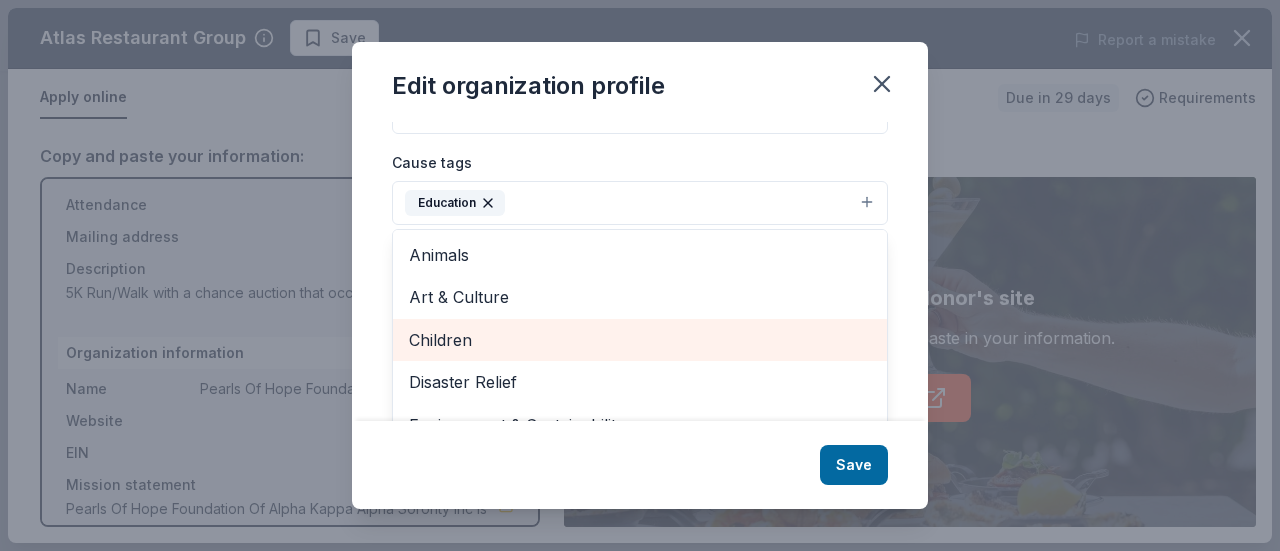 click on "Children" at bounding box center (640, 340) 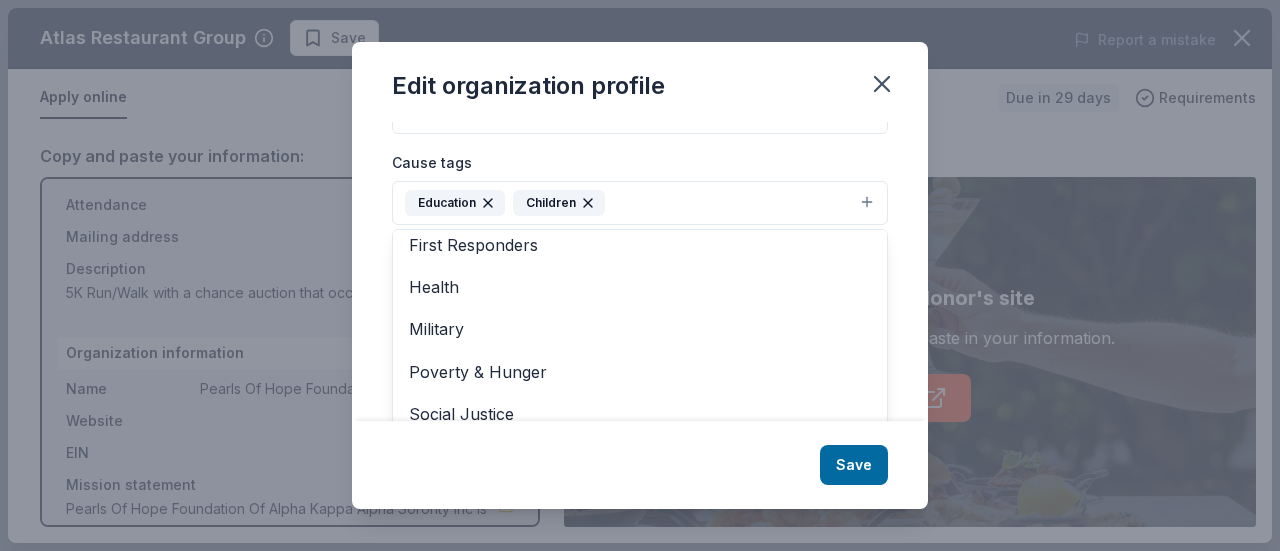 scroll, scrollTop: 184, scrollLeft: 0, axis: vertical 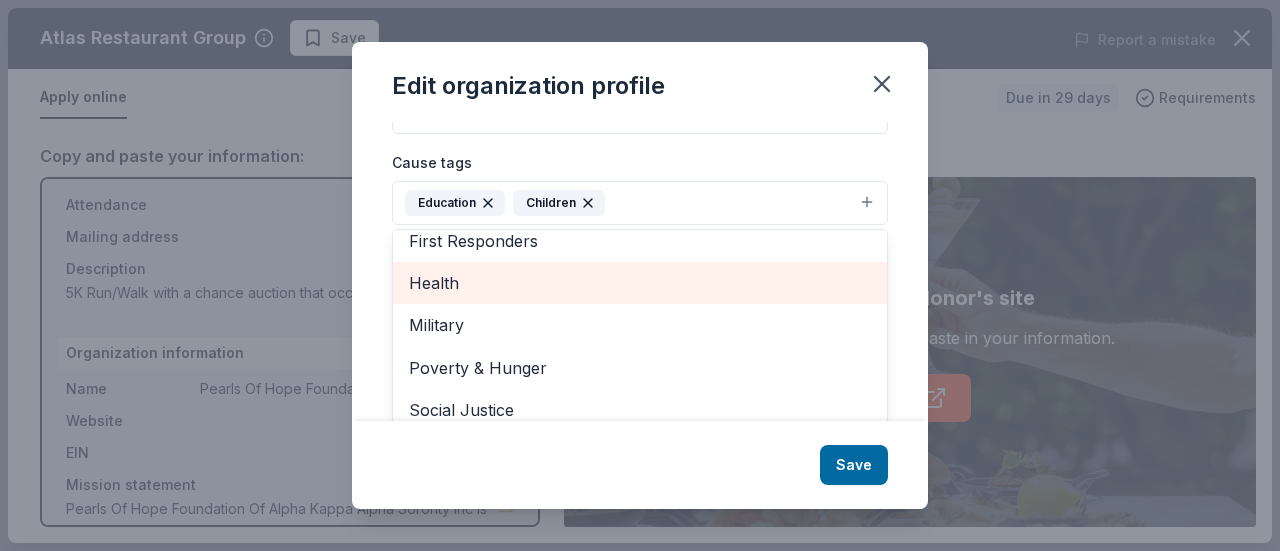 click on "Health" at bounding box center (640, 283) 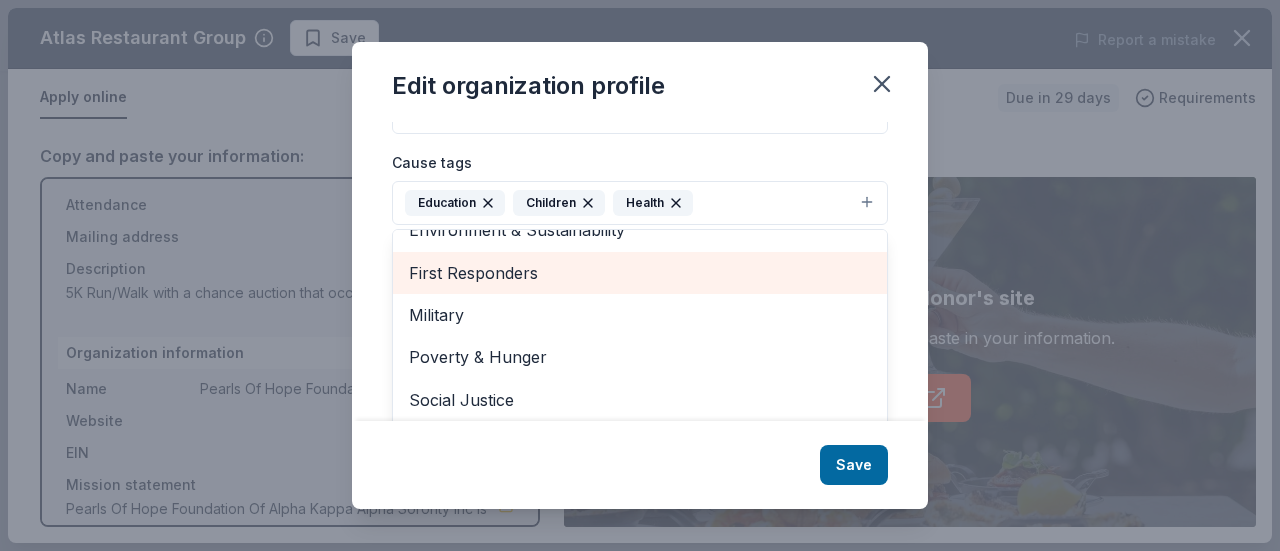 scroll, scrollTop: 150, scrollLeft: 0, axis: vertical 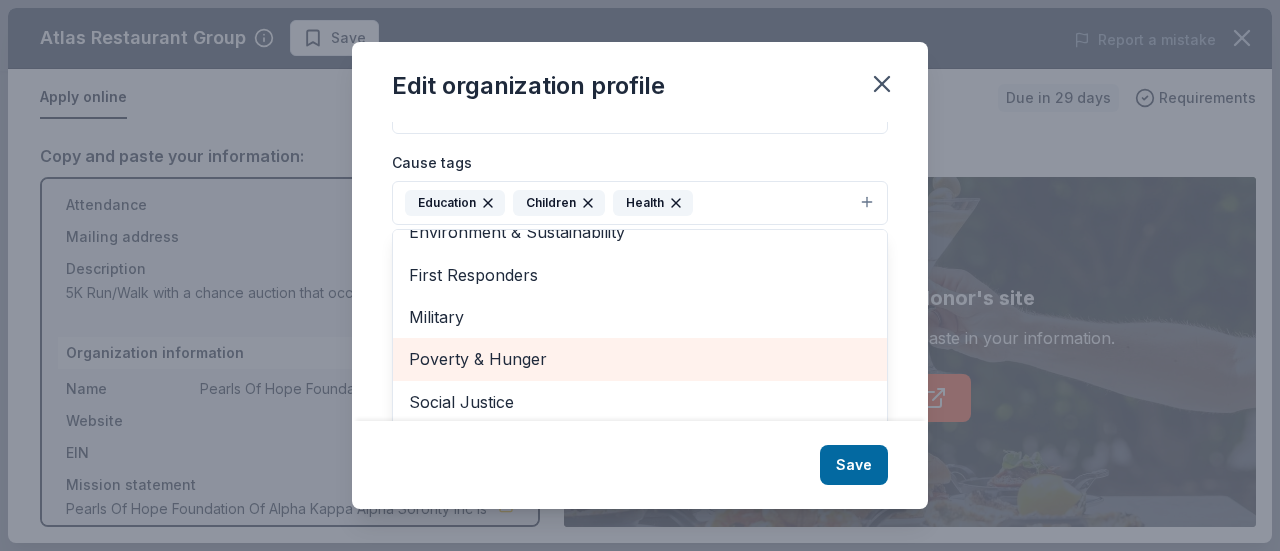 click on "Poverty & Hunger" at bounding box center (640, 359) 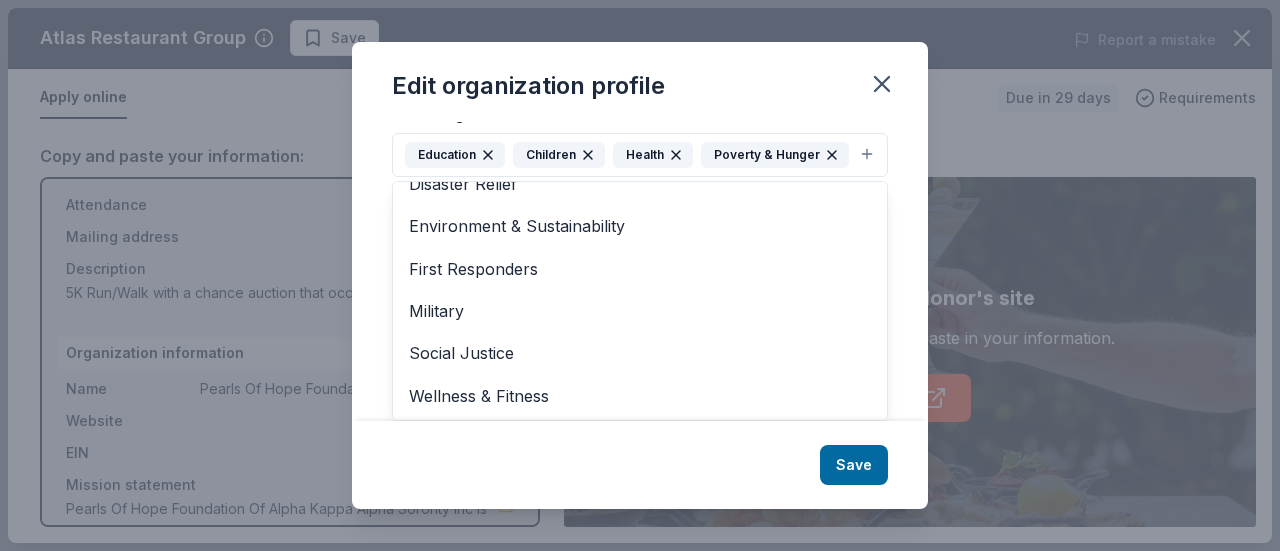scroll, scrollTop: 432, scrollLeft: 0, axis: vertical 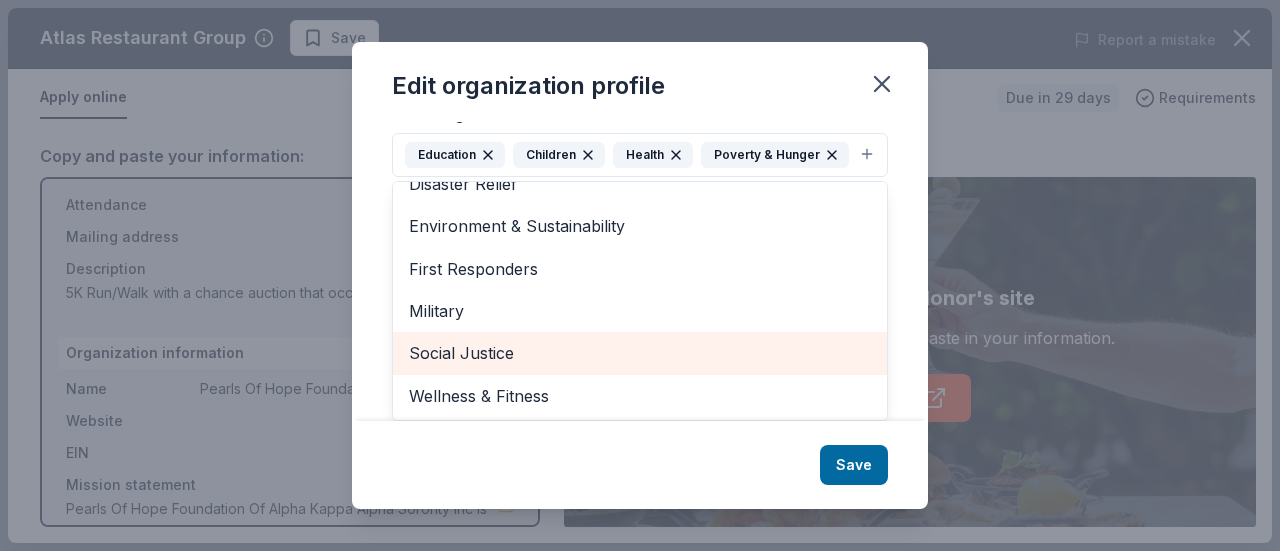 click on "Social Justice" at bounding box center (640, 353) 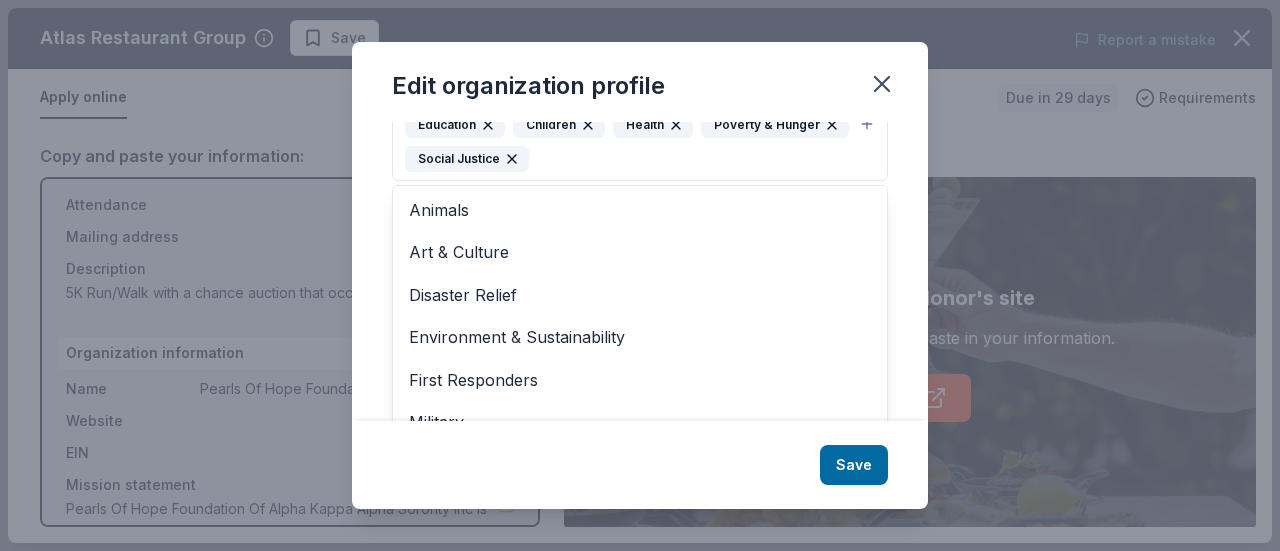 scroll, scrollTop: 0, scrollLeft: 0, axis: both 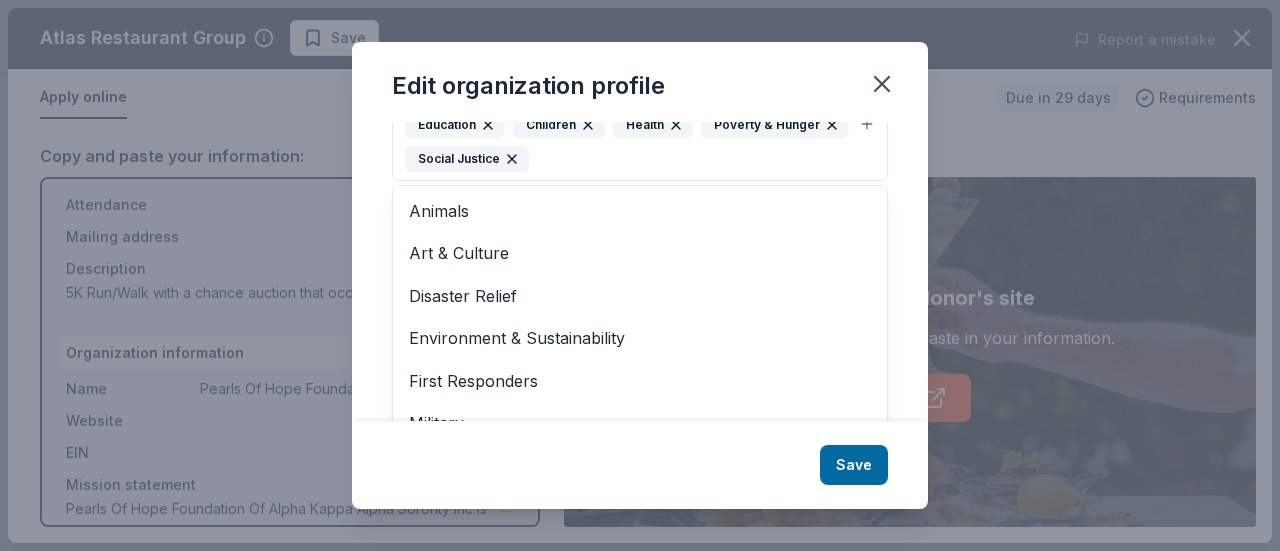 click on "Edit organization profile Changes made here will be reflected on your Account. Organization name Pearls Of Hope Foundation Of Alpha Kappa Alpha Sorority Inc ZIP code 19810 Website https://www.pearlsofhopefoundation.org/ Organization EIN 20-0752880 Cause tags Education Children Health Poverty & Hunger Social Justice Animals Art & Culture Disaster Relief Environment & Sustainability First Responders Military Wellness & Fitness Mission statement Pearls Of Hope Foundation Of Alpha Kappa Alpha Sorority Inc is a nonprofit organization focused on education. It is based in Newark, DE. It received its nonprofit status in 2004. Save" at bounding box center [640, 275] 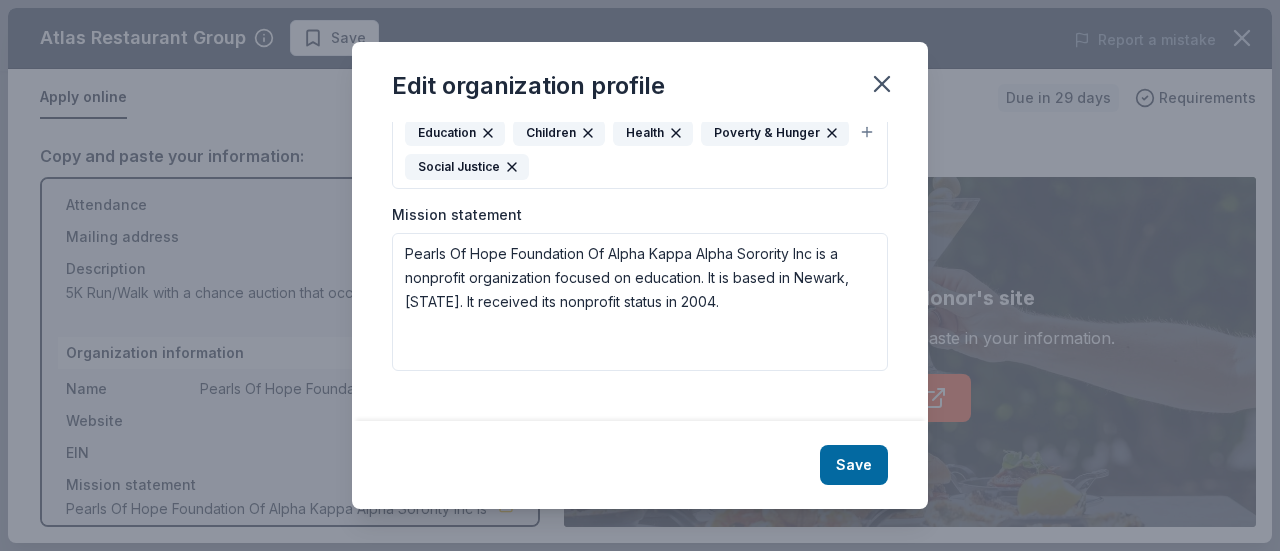 scroll, scrollTop: 400, scrollLeft: 0, axis: vertical 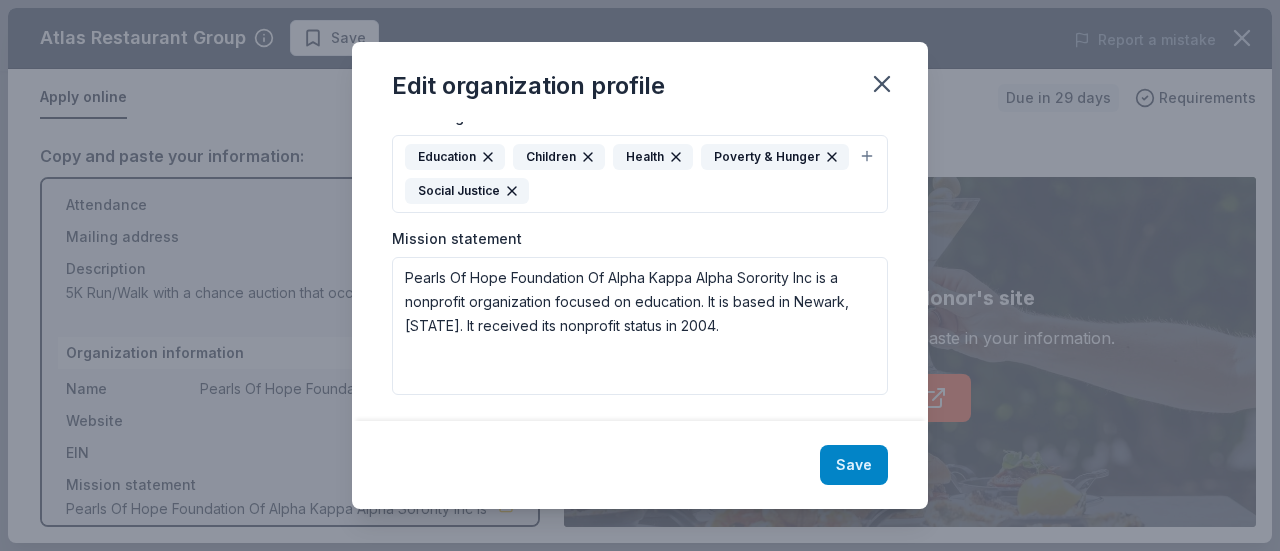 click on "Save" at bounding box center [854, 465] 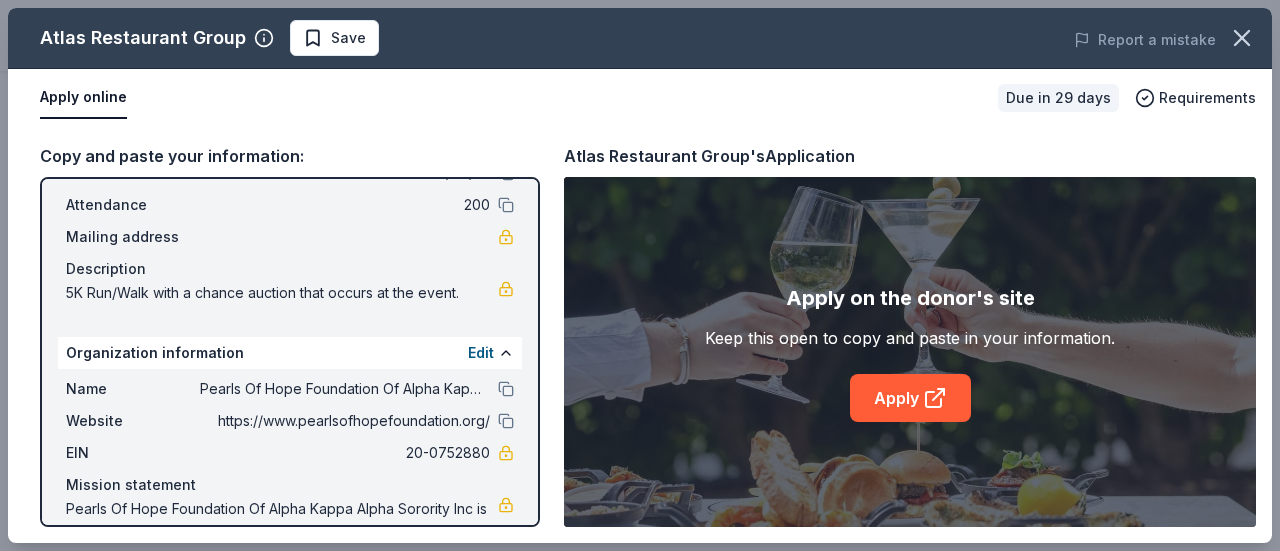 drag, startPoint x: 1272, startPoint y: 159, endPoint x: 1264, endPoint y: 382, distance: 223.14345 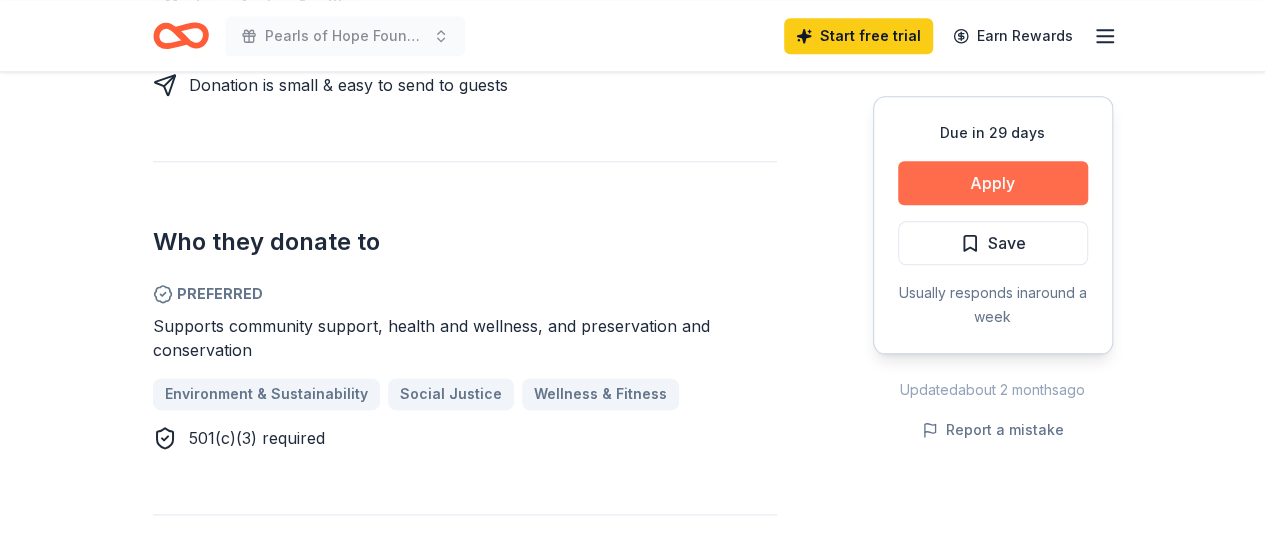 click on "Apply" at bounding box center [993, 183] 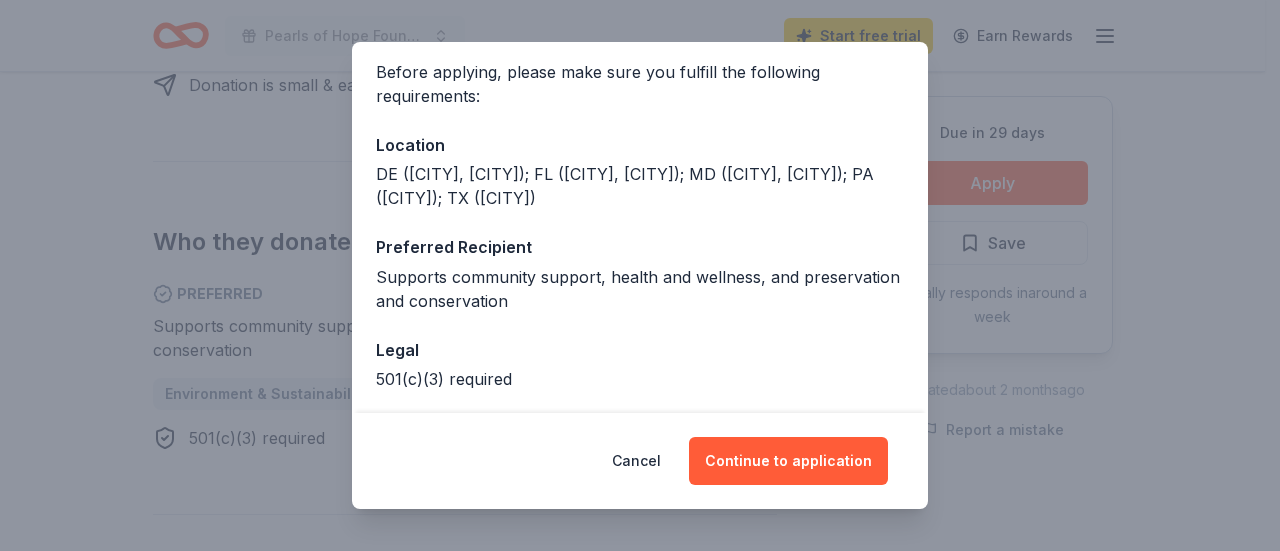 scroll, scrollTop: 234, scrollLeft: 0, axis: vertical 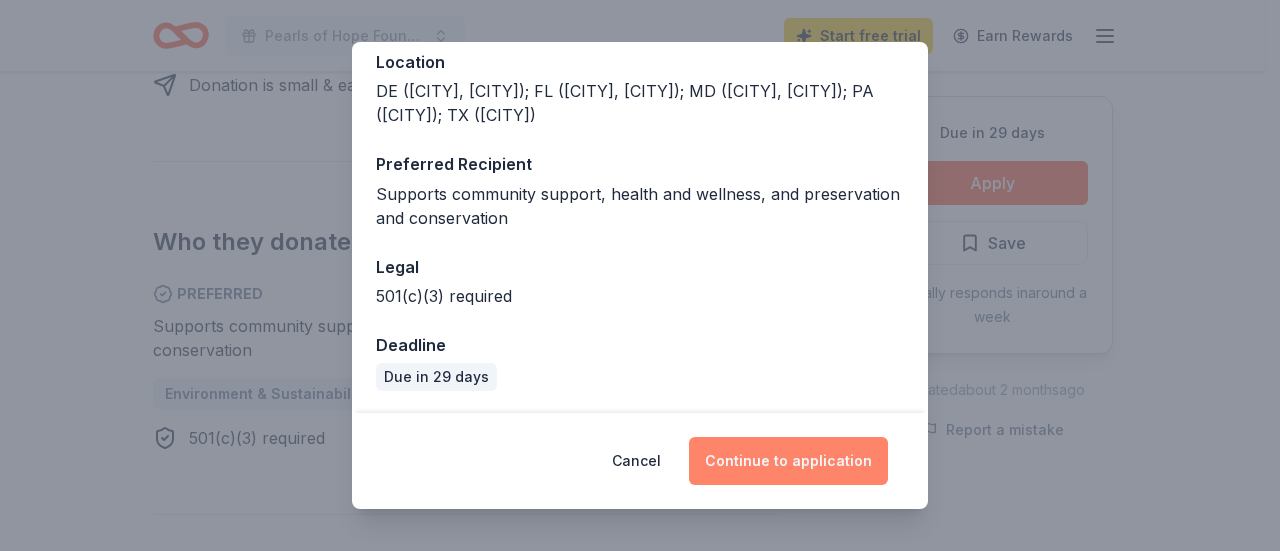 click on "Continue to application" at bounding box center (788, 461) 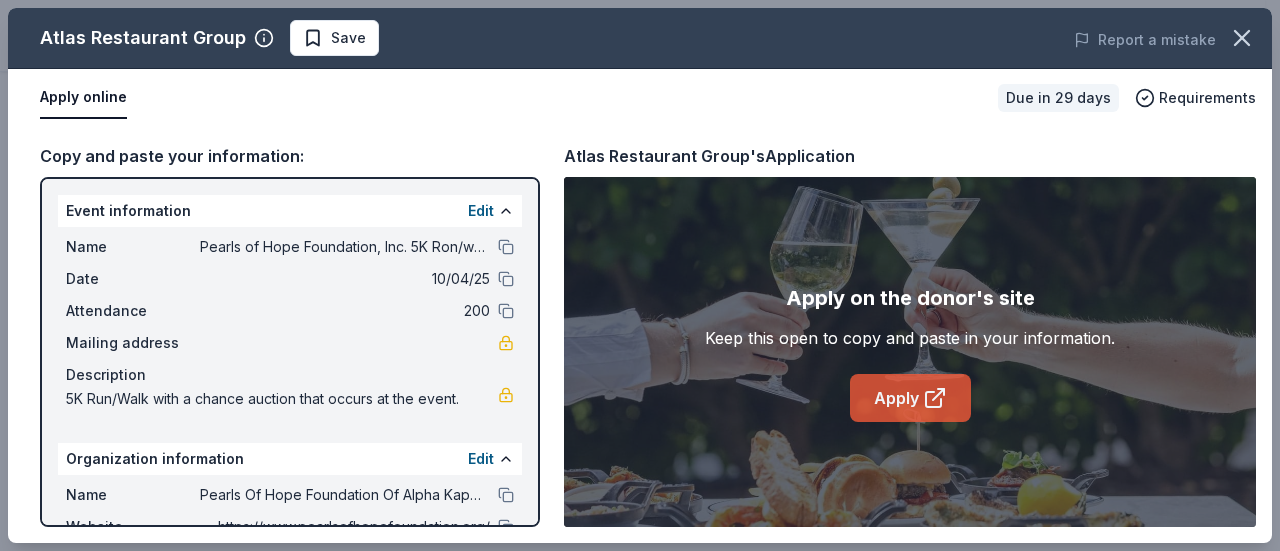 click 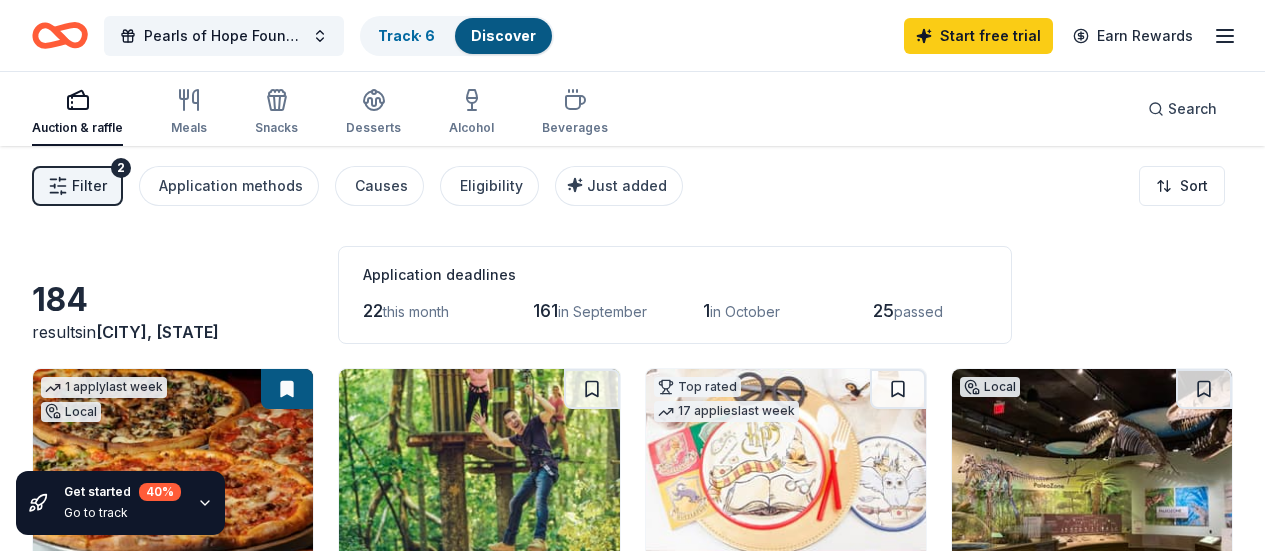 scroll, scrollTop: 1009, scrollLeft: 0, axis: vertical 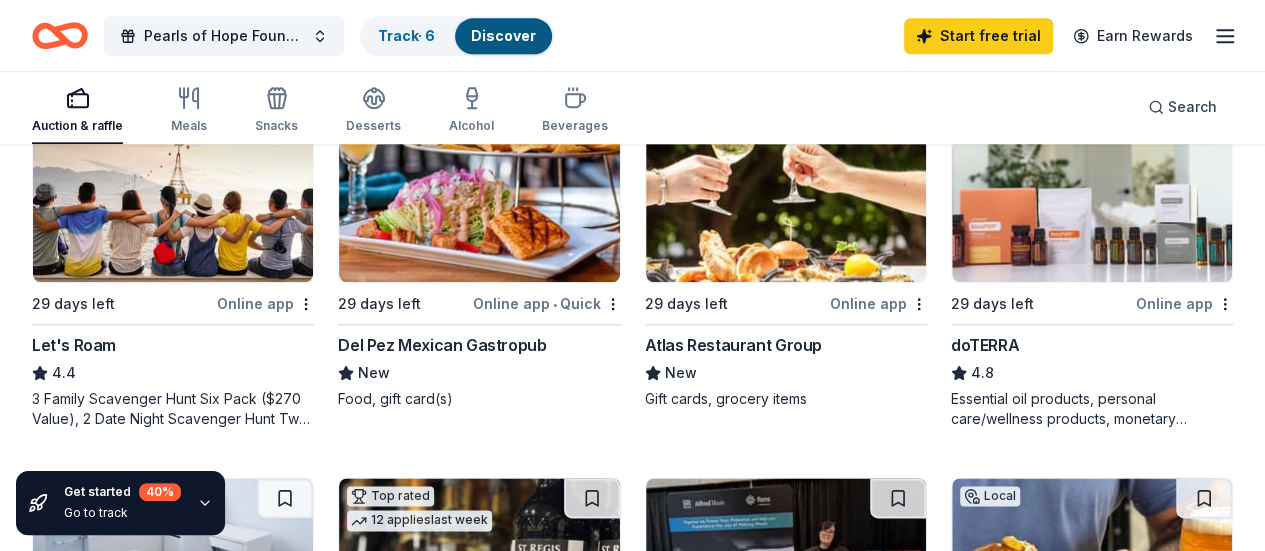 click at bounding box center [1092, 187] 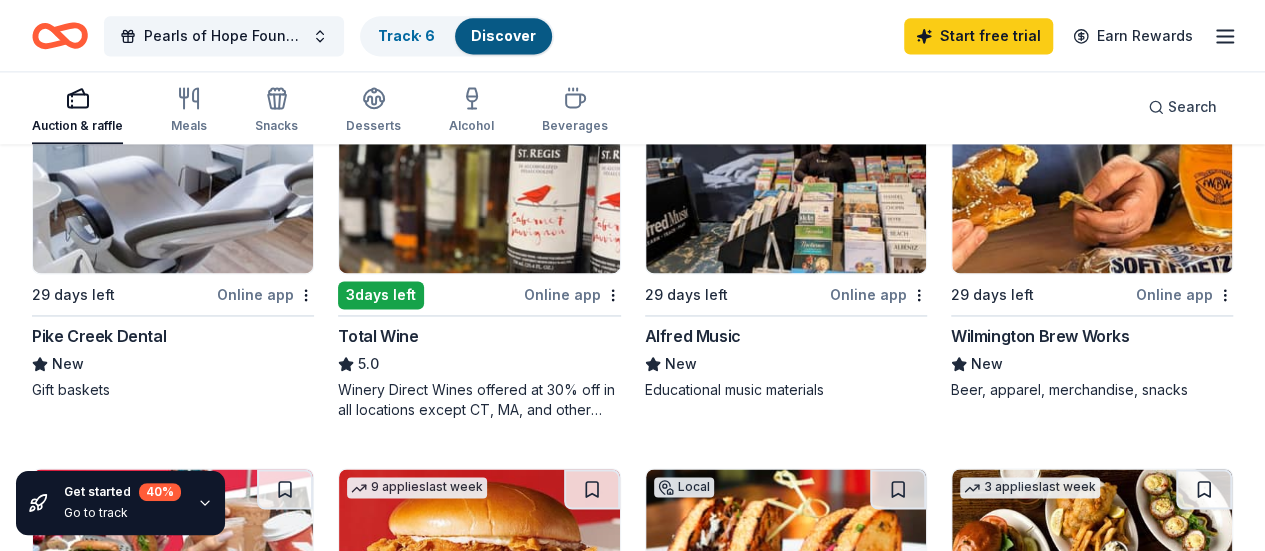 scroll, scrollTop: 1397, scrollLeft: 0, axis: vertical 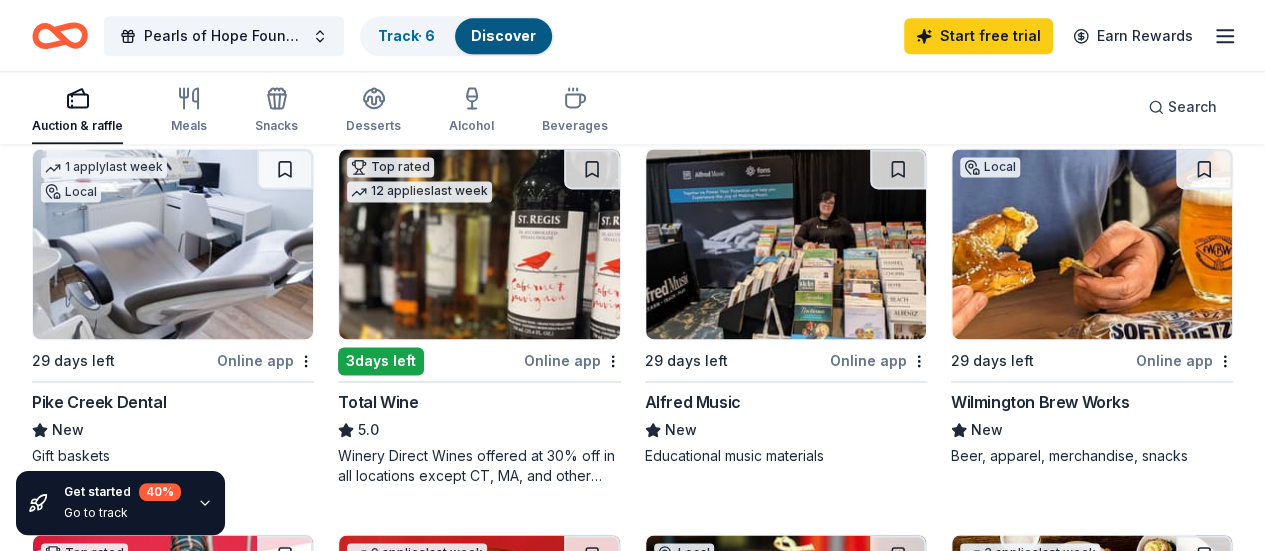 click at bounding box center [479, 630] 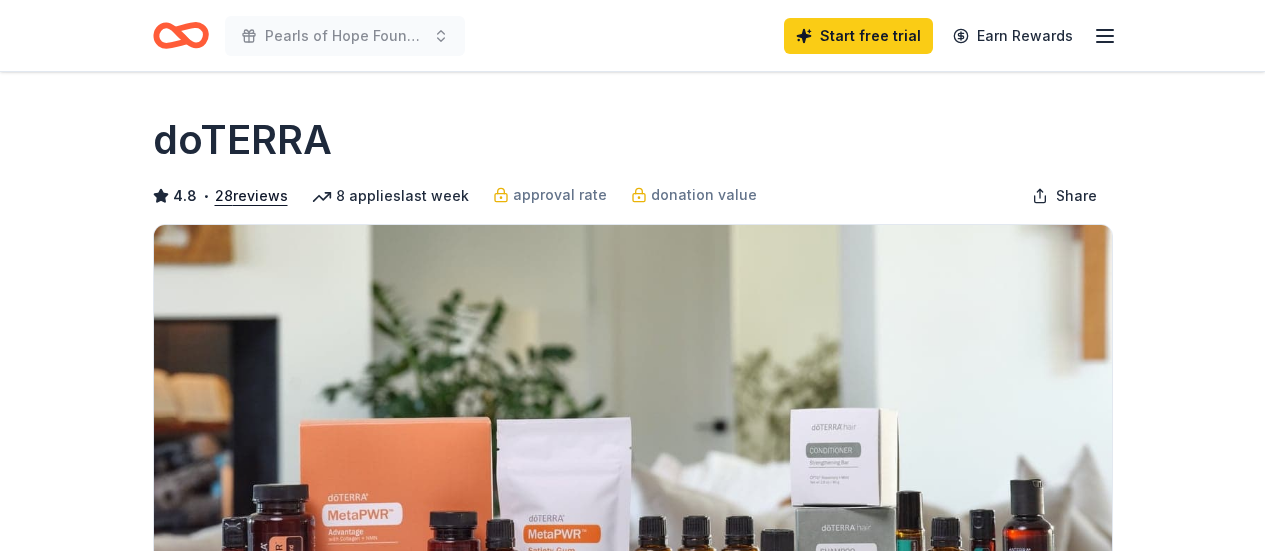 scroll, scrollTop: 0, scrollLeft: 0, axis: both 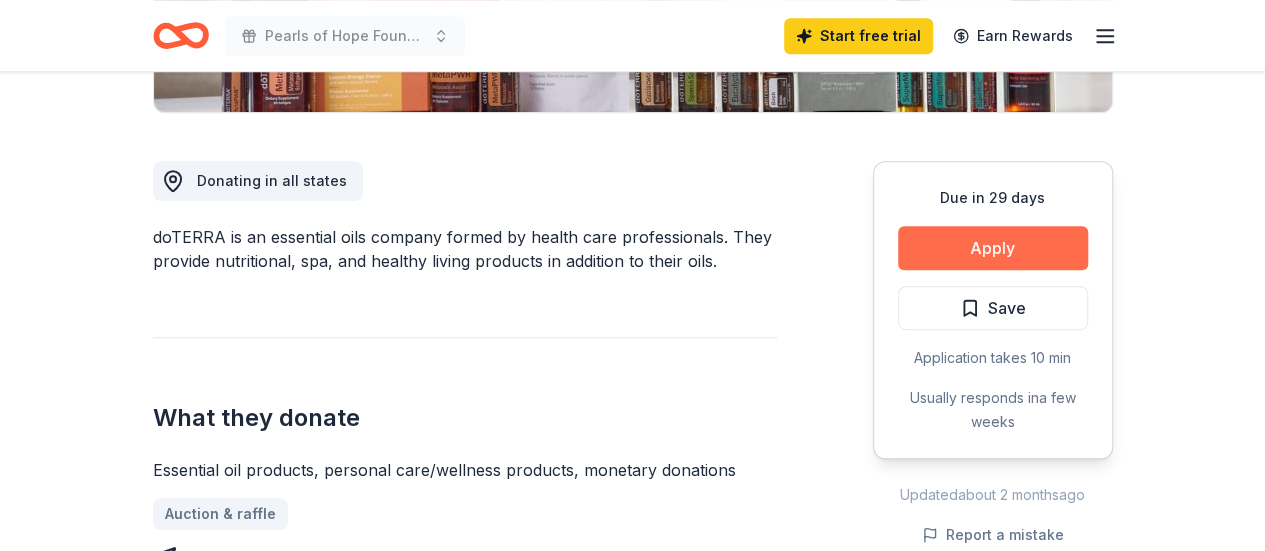 click on "Apply" at bounding box center (993, 248) 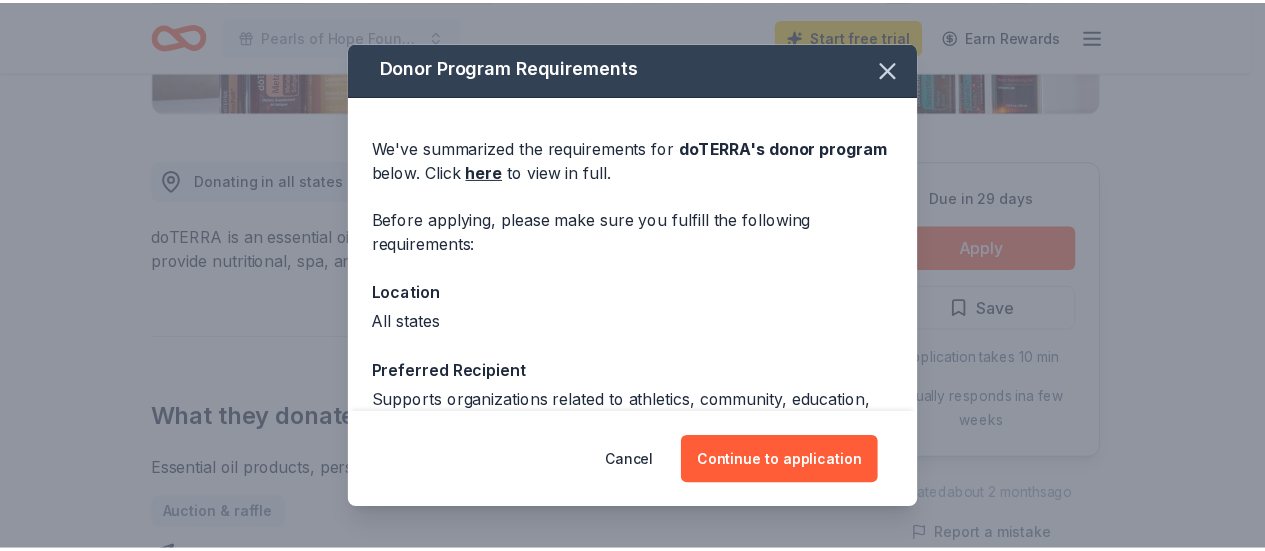 scroll, scrollTop: 0, scrollLeft: 0, axis: both 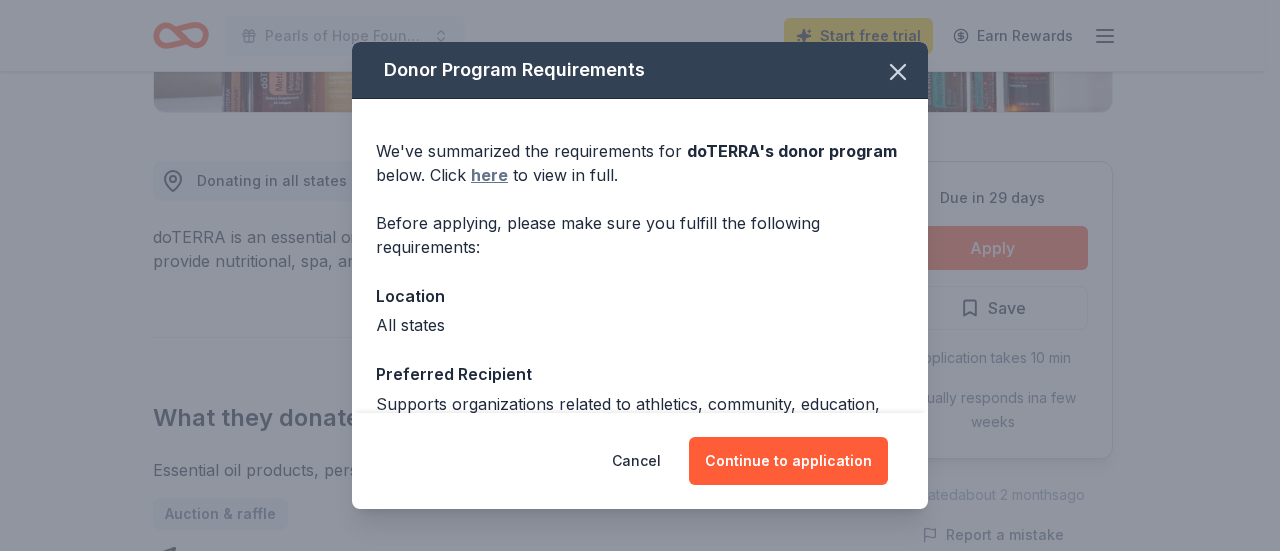 click on "here" at bounding box center [489, 175] 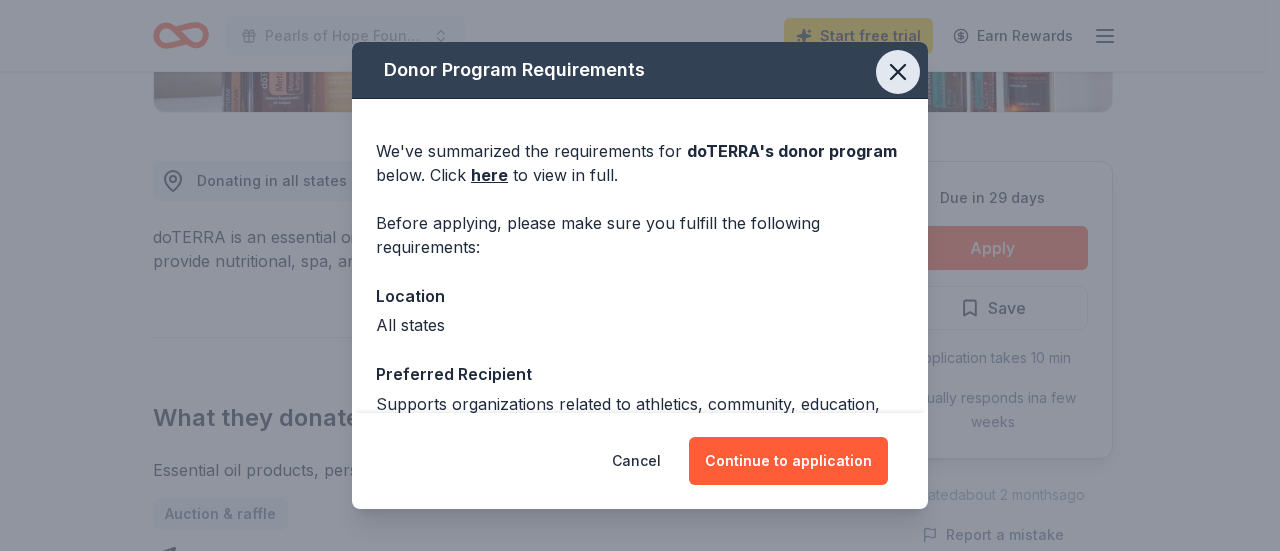 click 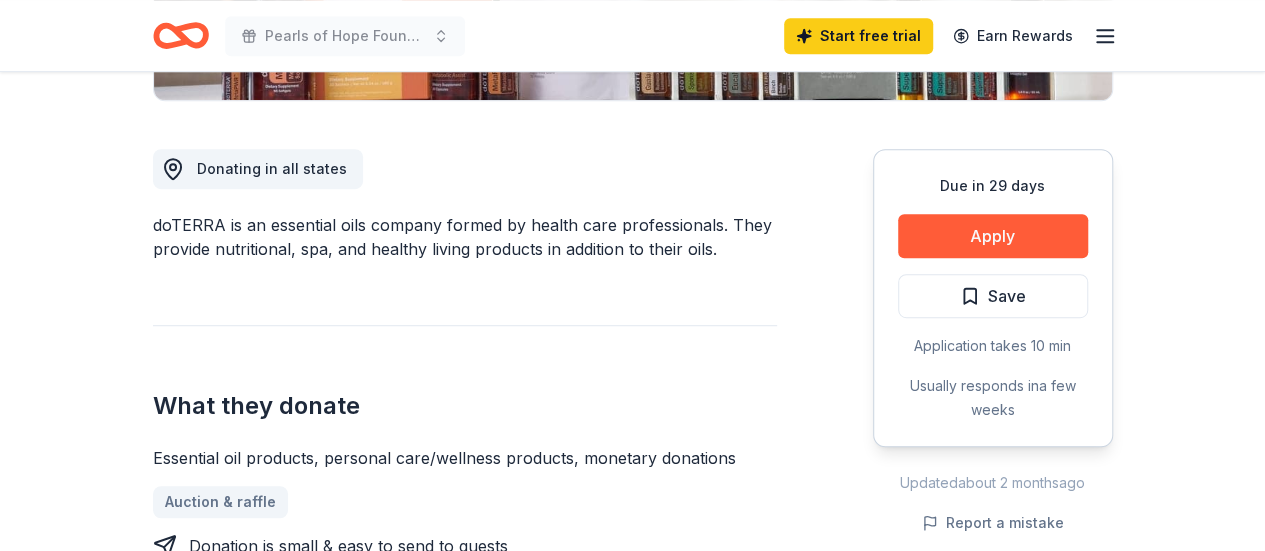 scroll, scrollTop: 0, scrollLeft: 0, axis: both 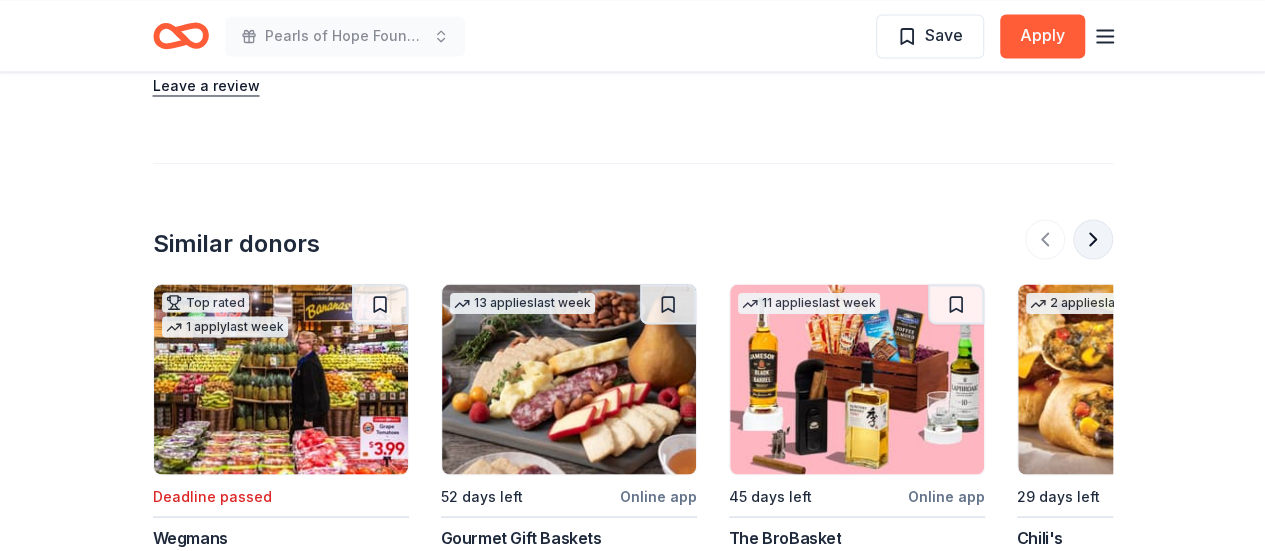 click at bounding box center [1093, 239] 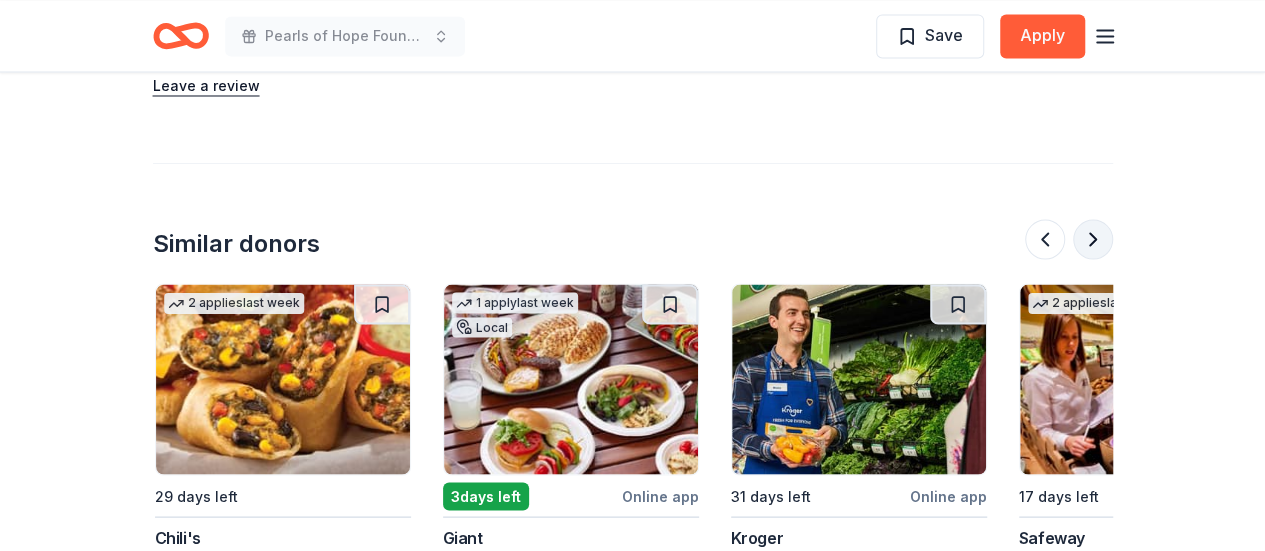 scroll, scrollTop: 0, scrollLeft: 864, axis: horizontal 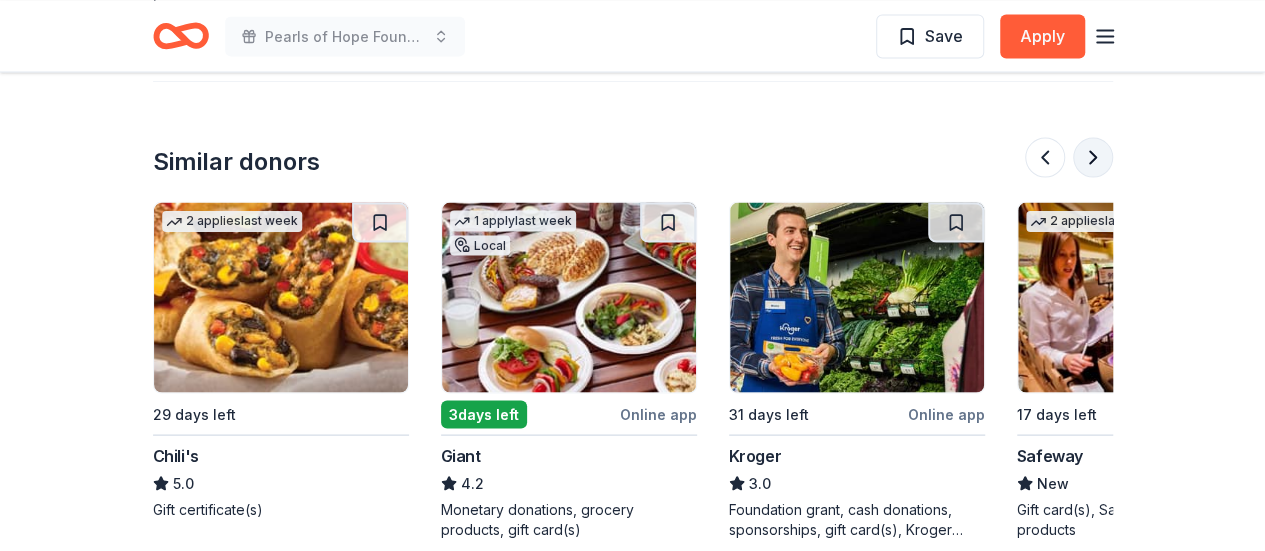 click at bounding box center [1093, 157] 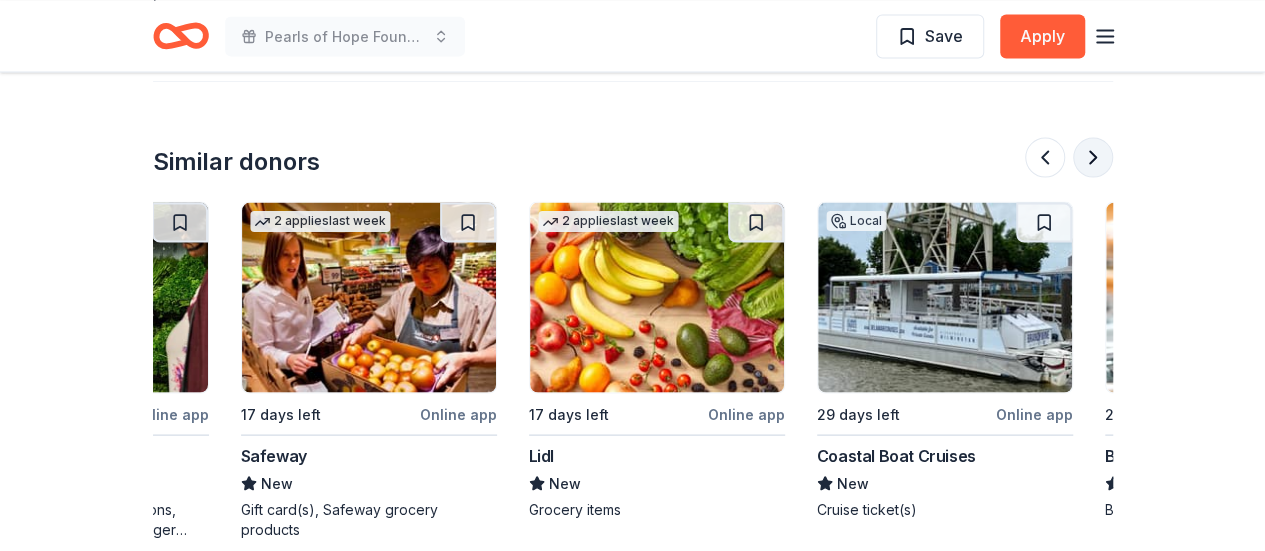 scroll, scrollTop: 0, scrollLeft: 1728, axis: horizontal 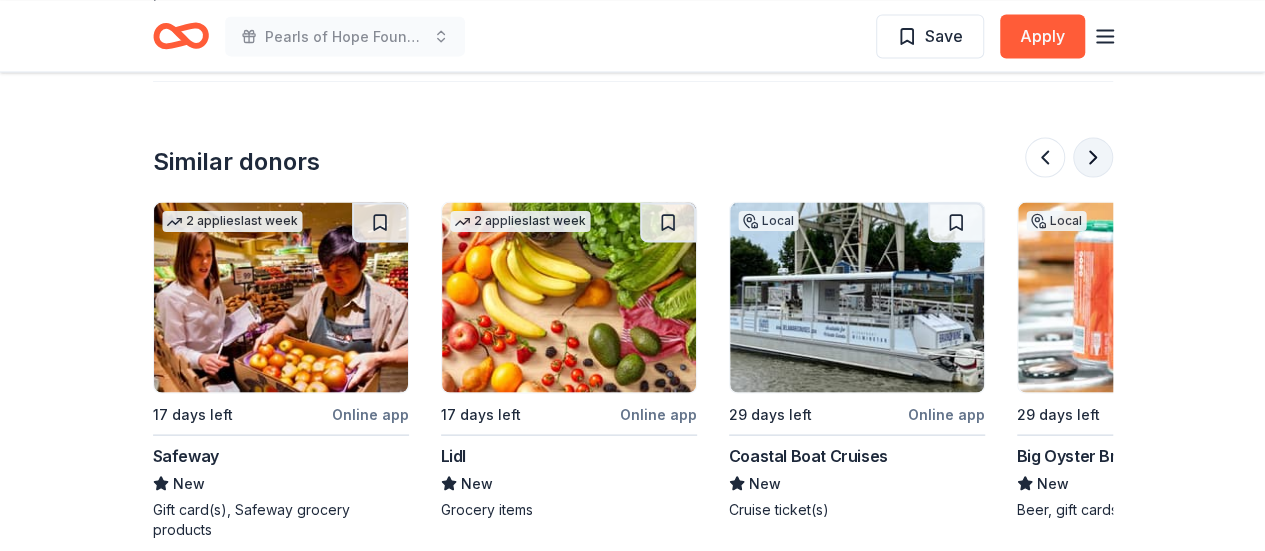click at bounding box center (1093, 157) 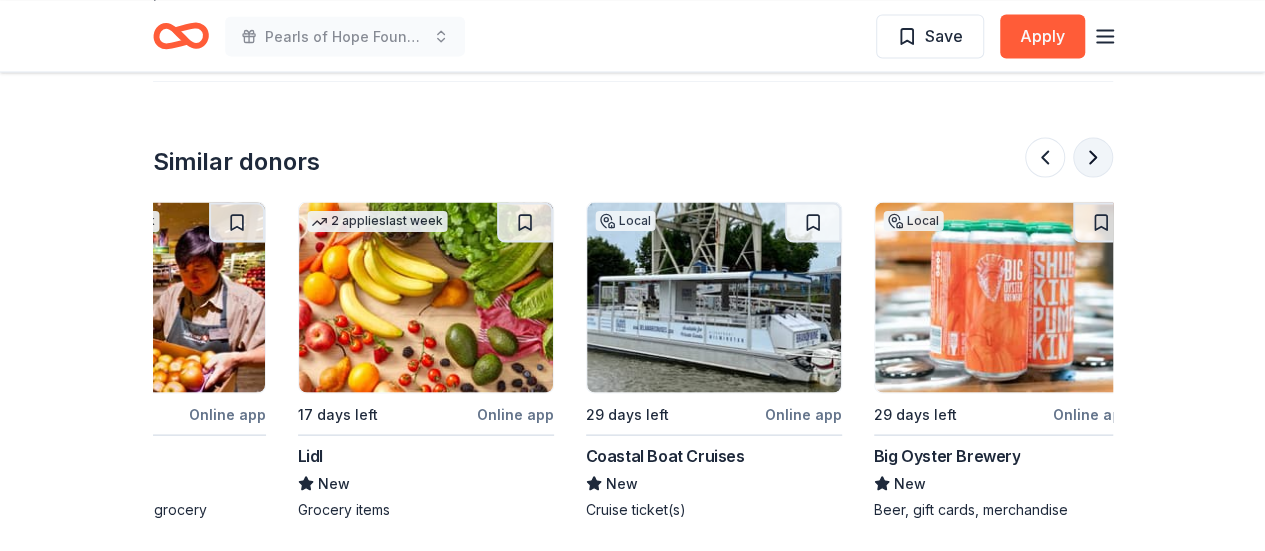 scroll, scrollTop: 0, scrollLeft: 1888, axis: horizontal 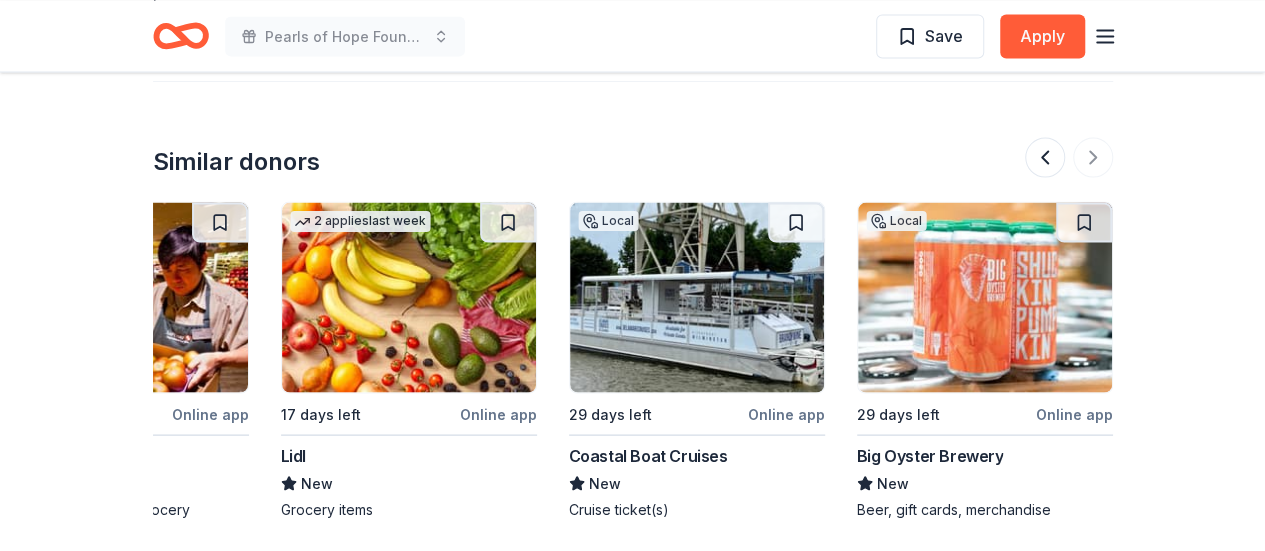 click at bounding box center (697, 297) 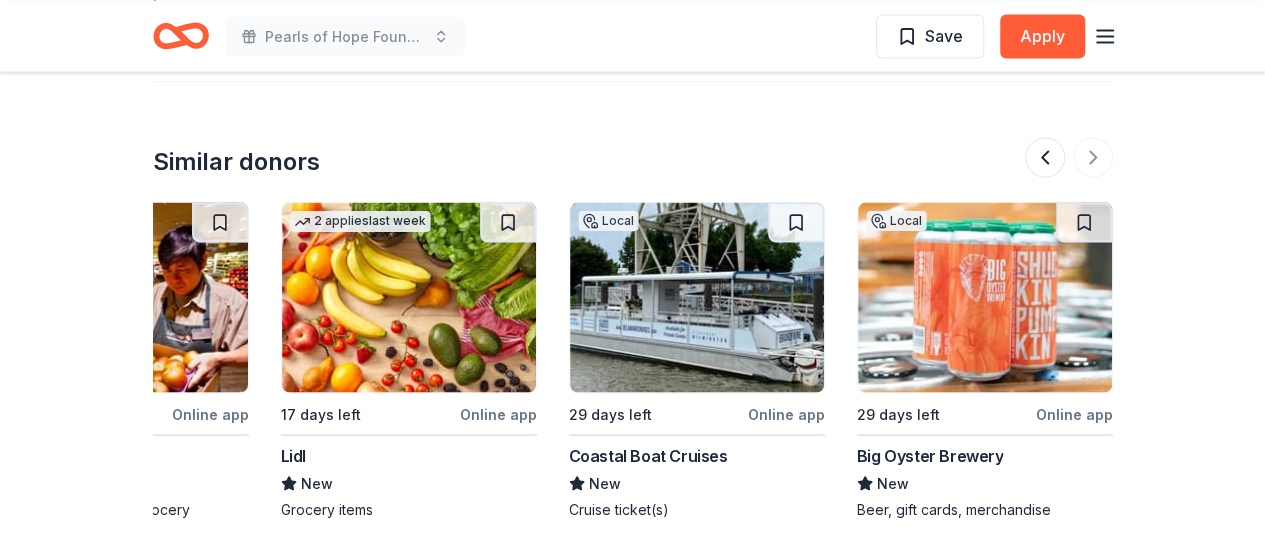 click at bounding box center (409, 297) 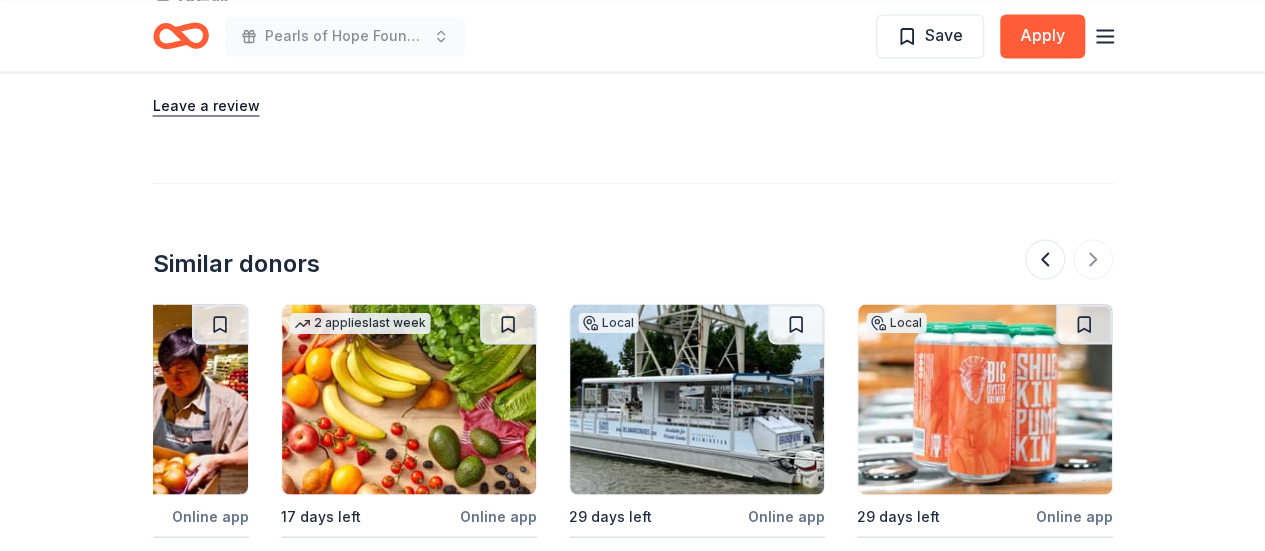scroll, scrollTop: 1820, scrollLeft: 0, axis: vertical 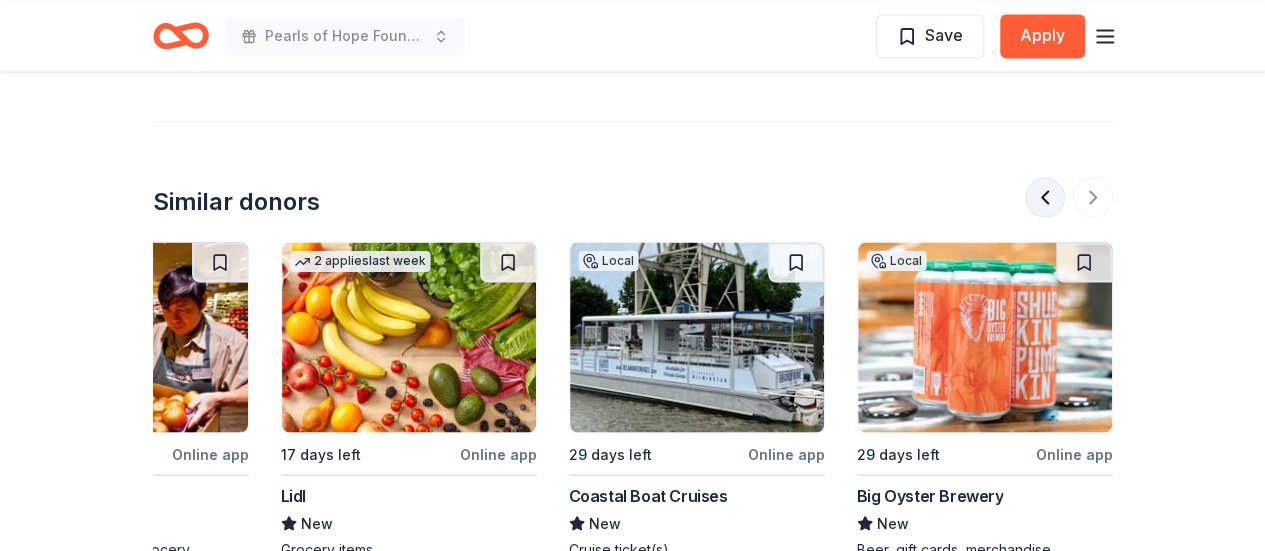 click at bounding box center [1045, 197] 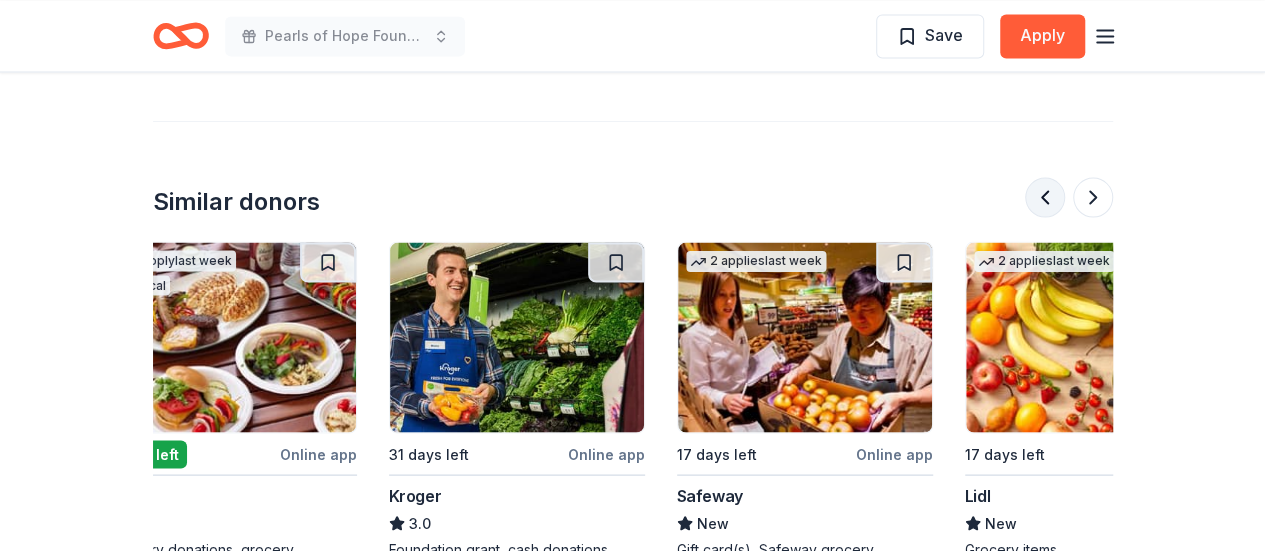 scroll, scrollTop: 0, scrollLeft: 1152, axis: horizontal 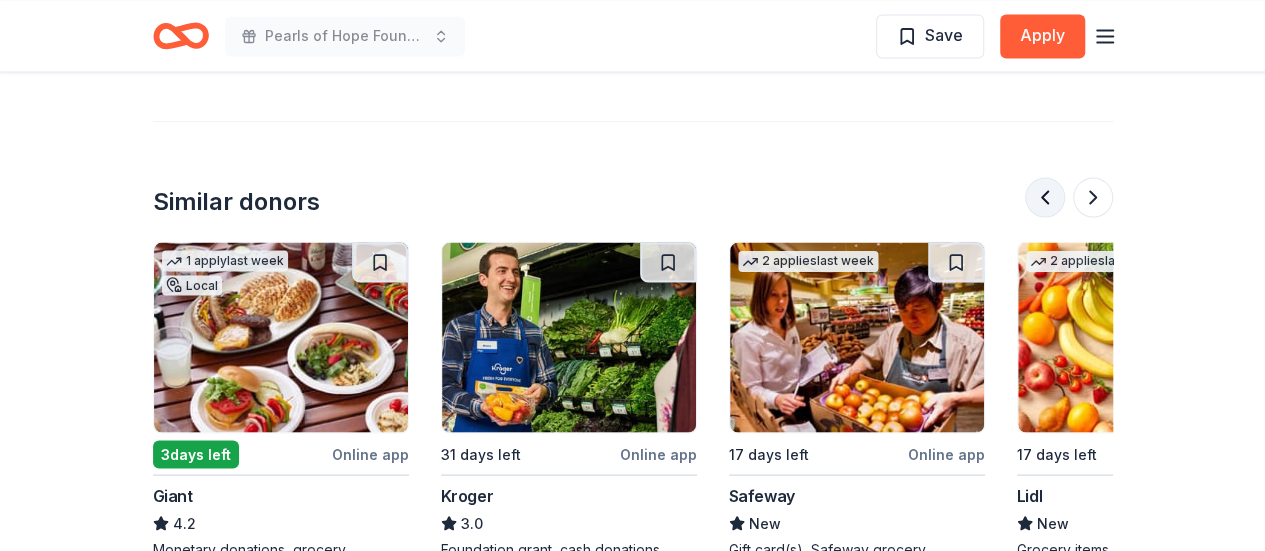 click at bounding box center [1045, 197] 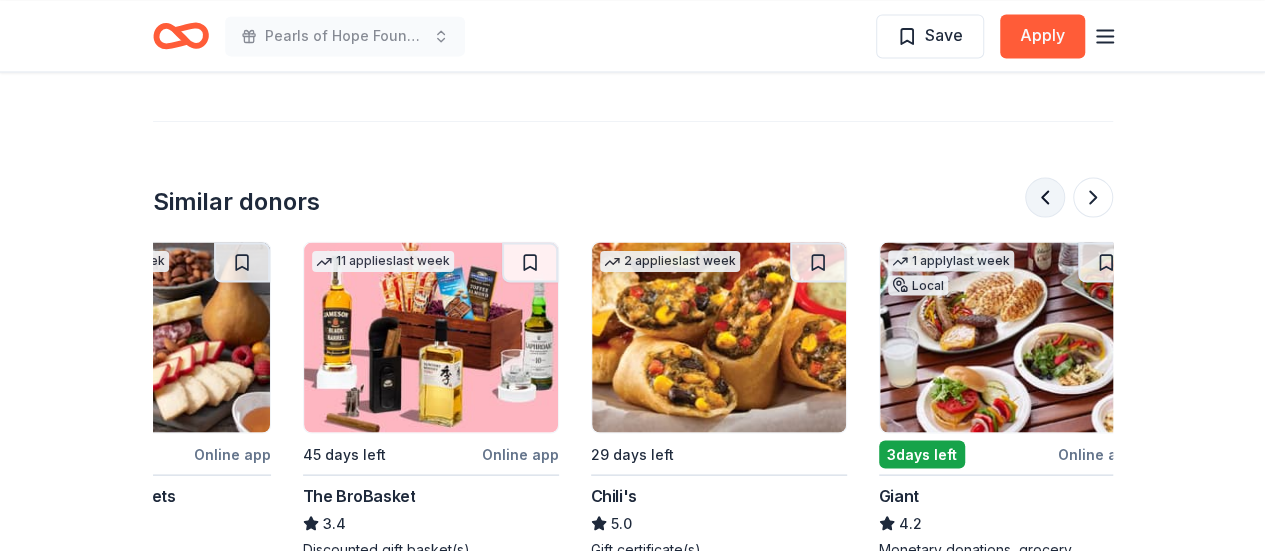 scroll, scrollTop: 0, scrollLeft: 288, axis: horizontal 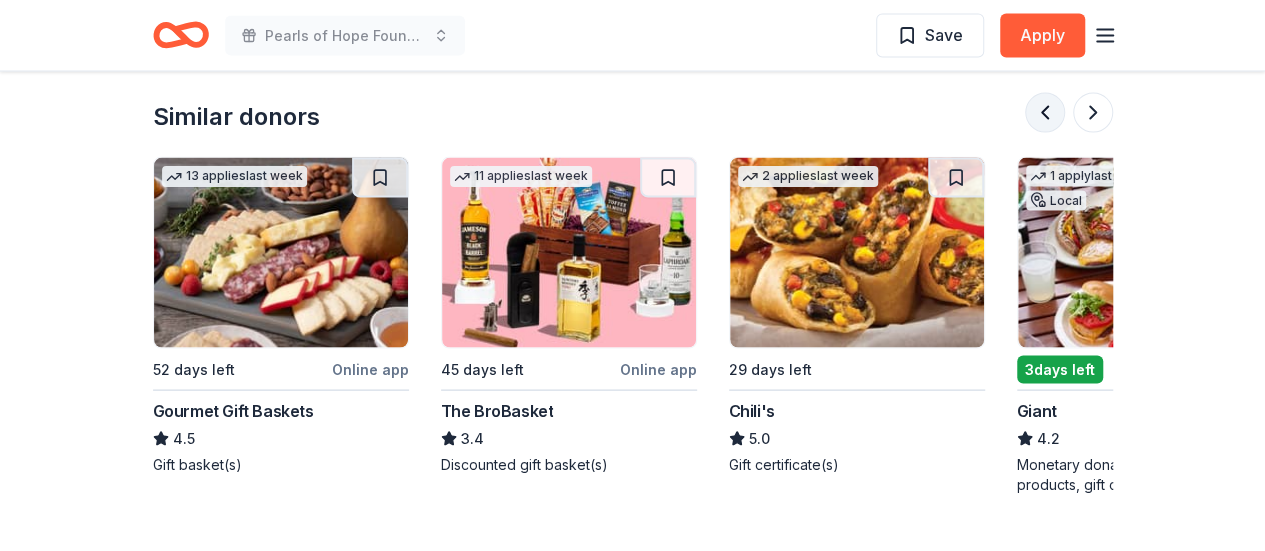 click at bounding box center (1045, 113) 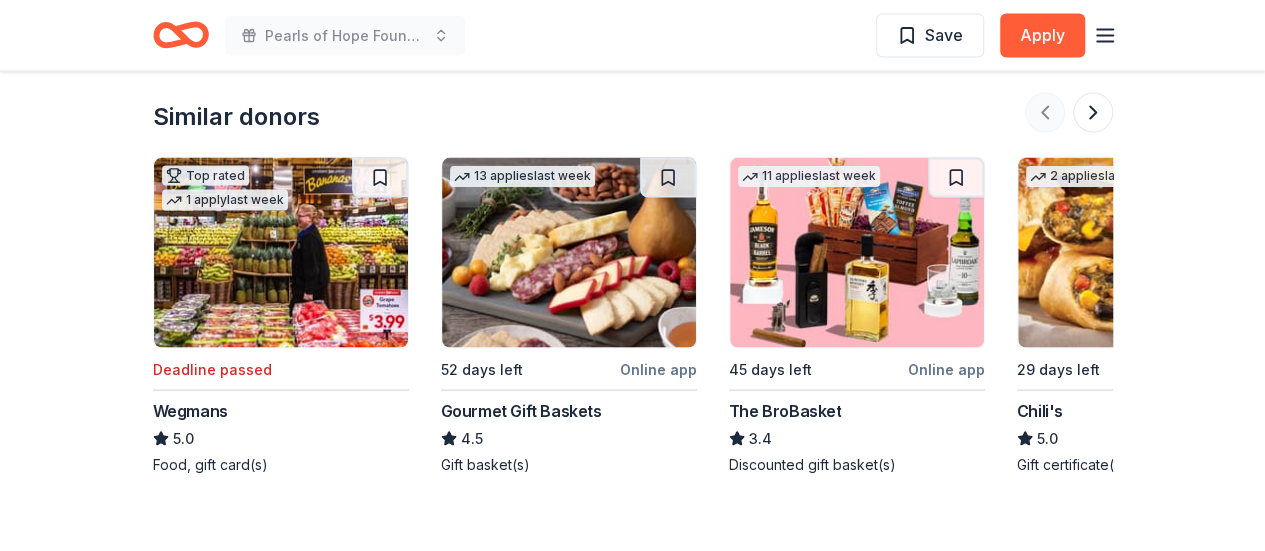scroll, scrollTop: 0, scrollLeft: 0, axis: both 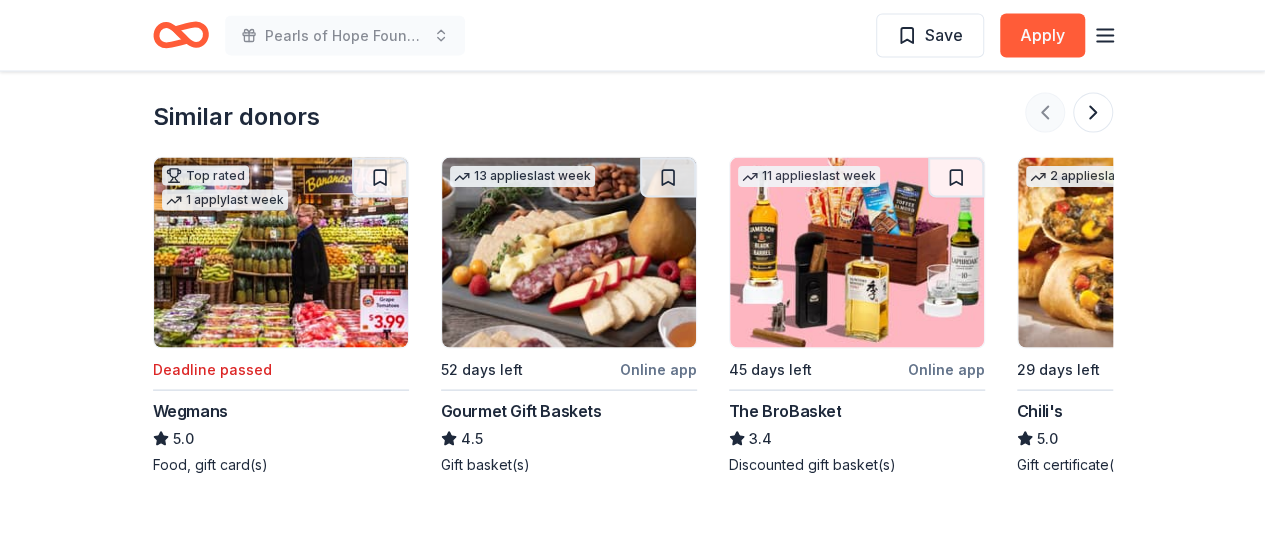click at bounding box center (1069, 113) 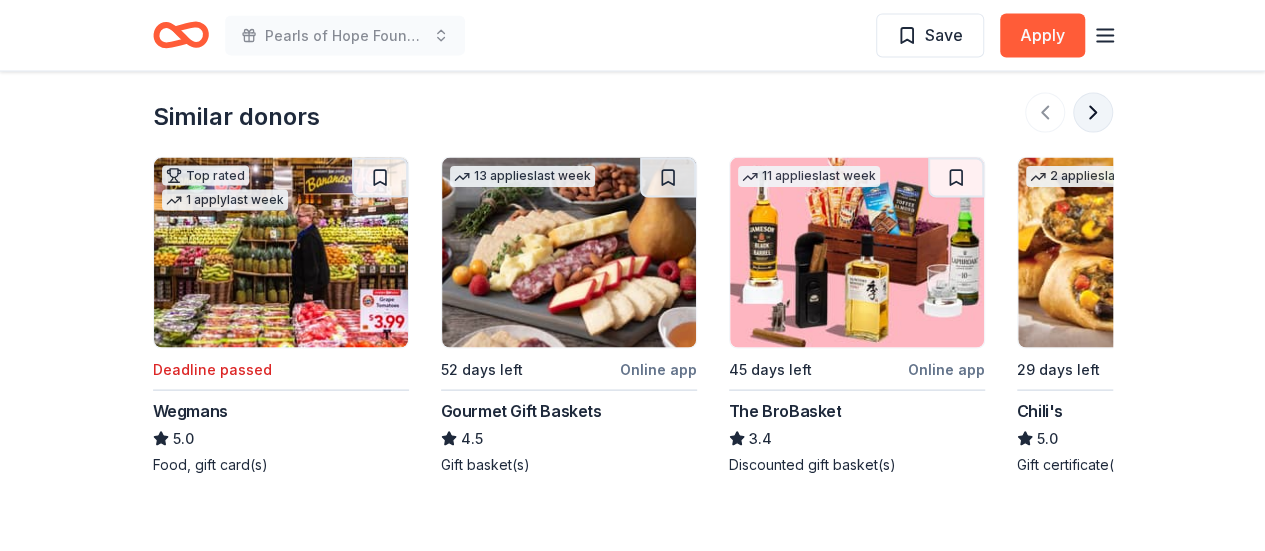 click at bounding box center (1093, 113) 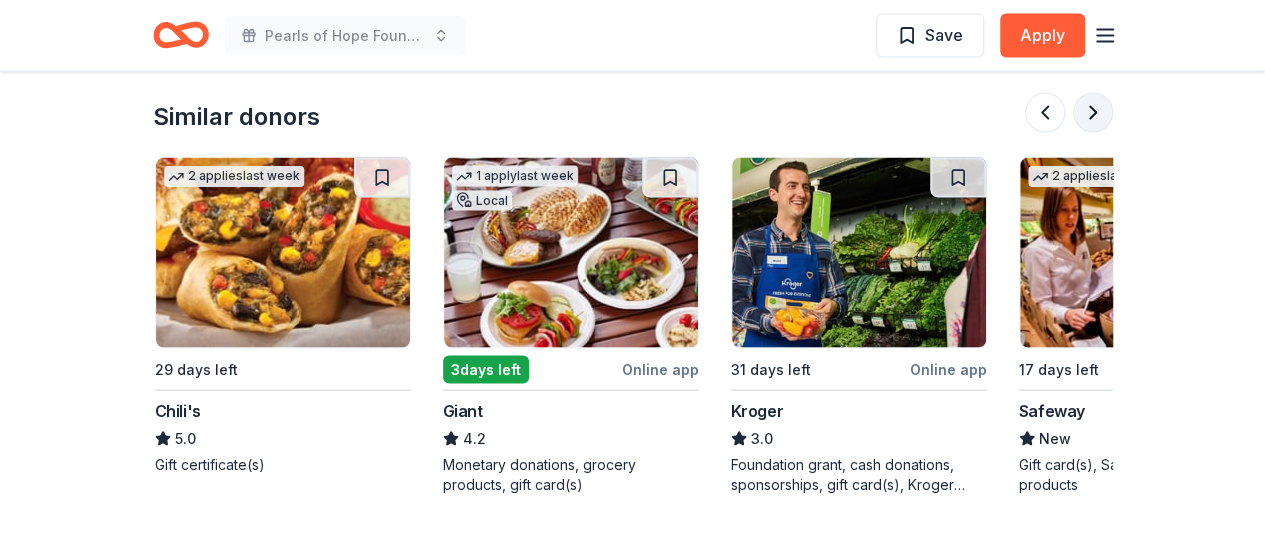 scroll, scrollTop: 0, scrollLeft: 864, axis: horizontal 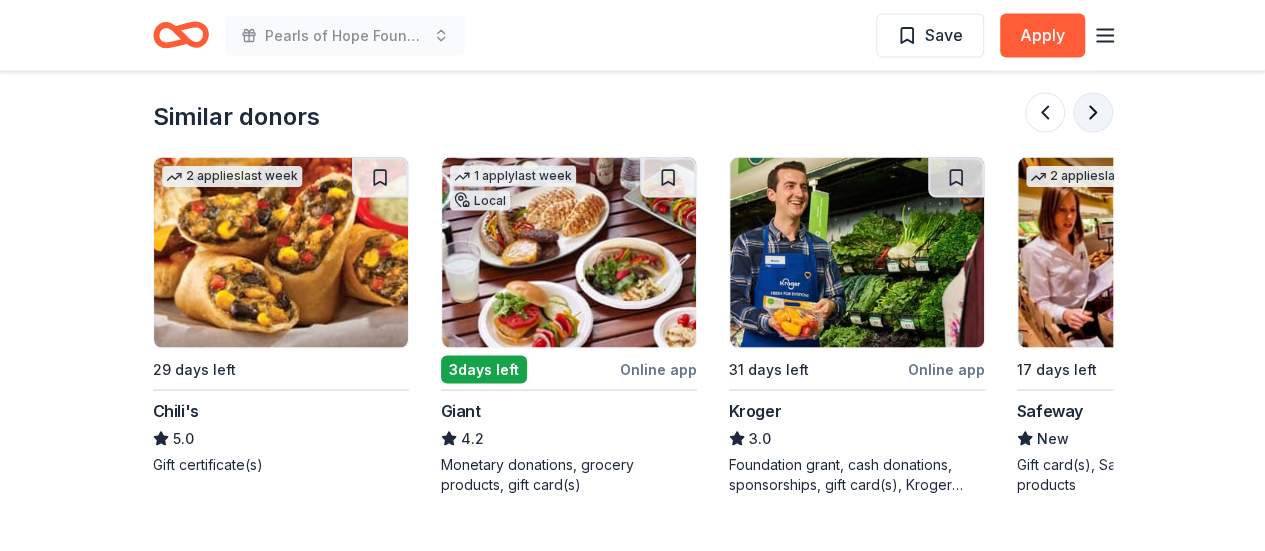 click at bounding box center [1093, 113] 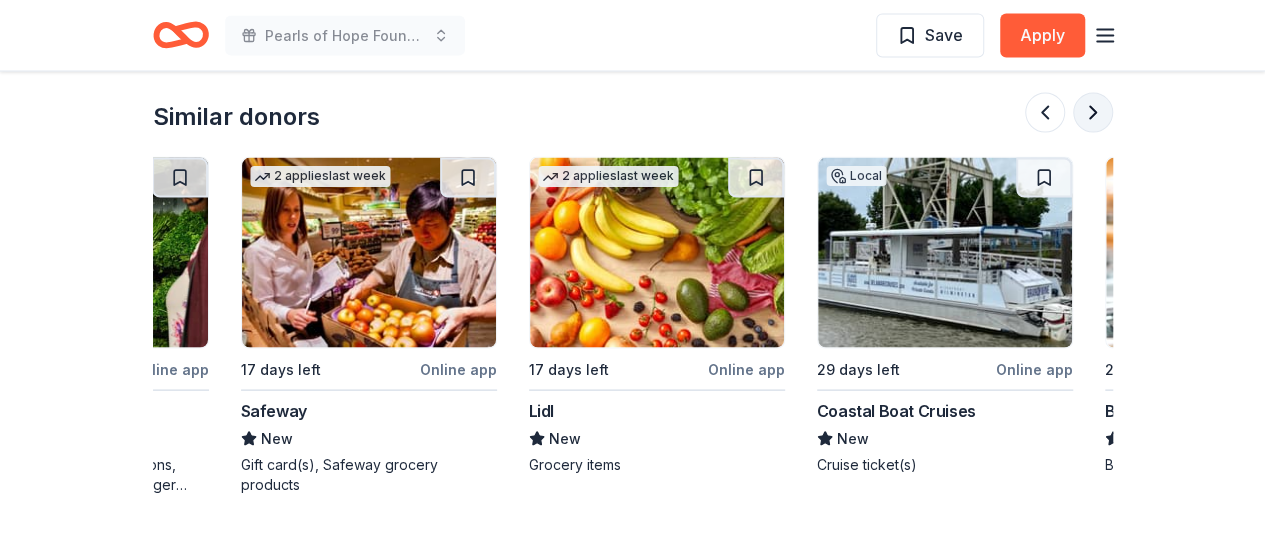 scroll, scrollTop: 0, scrollLeft: 1728, axis: horizontal 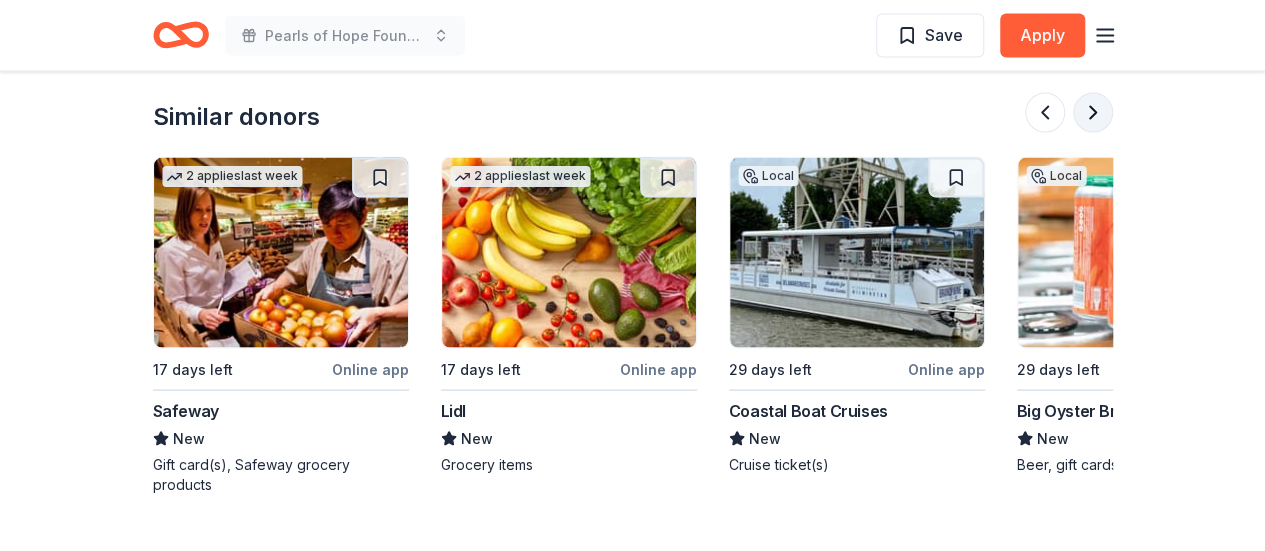 click at bounding box center (1093, 113) 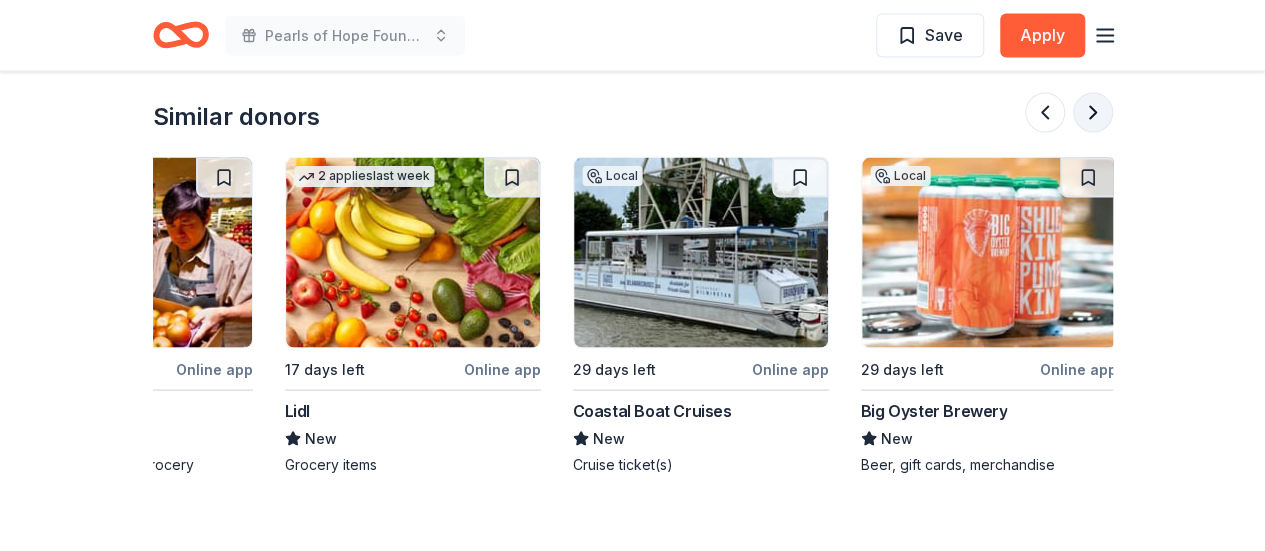 scroll, scrollTop: 0, scrollLeft: 1888, axis: horizontal 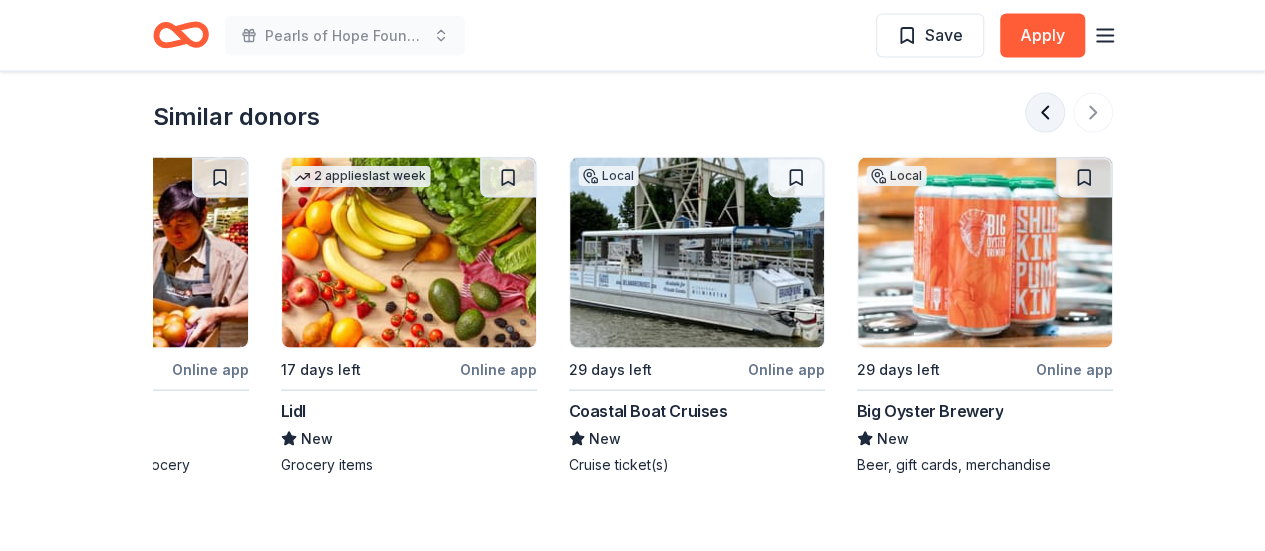 click at bounding box center (1045, 113) 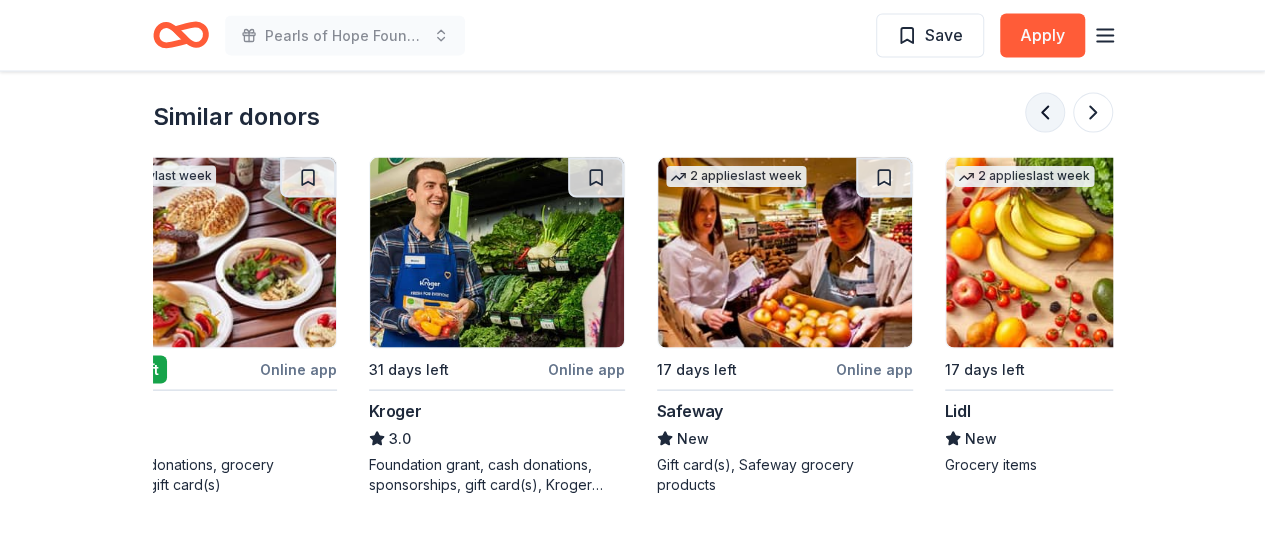 scroll, scrollTop: 0, scrollLeft: 1152, axis: horizontal 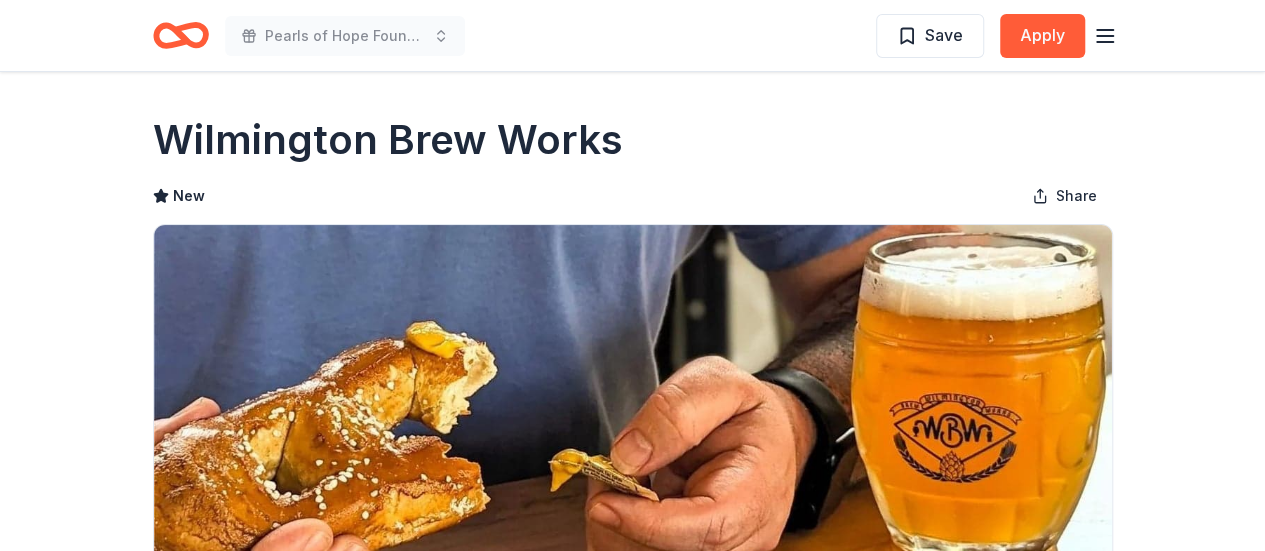 click 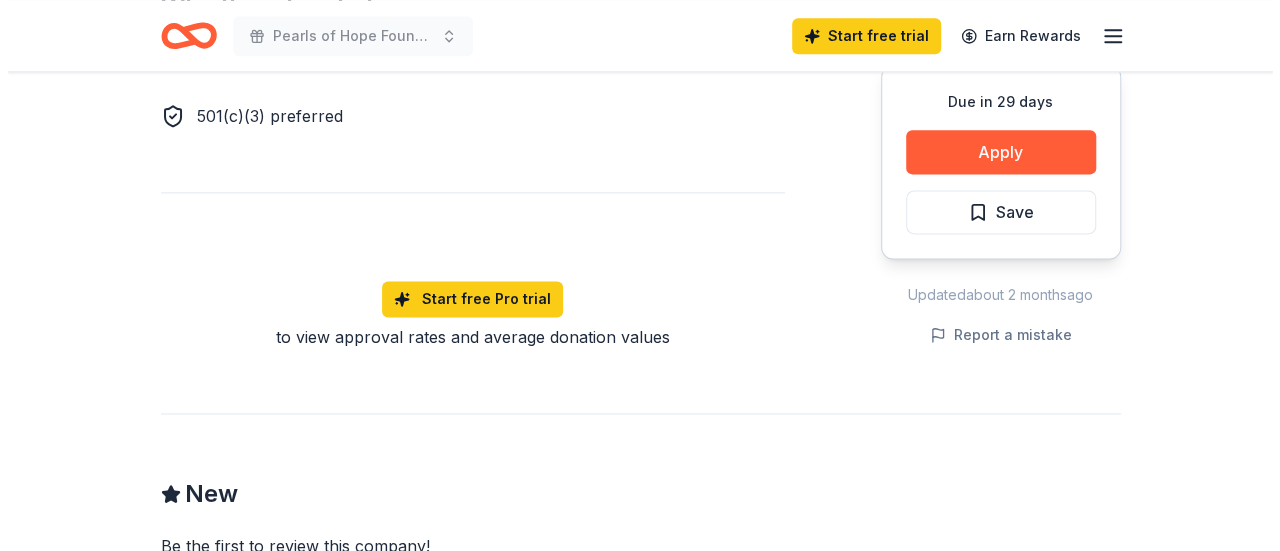 scroll, scrollTop: 955, scrollLeft: 0, axis: vertical 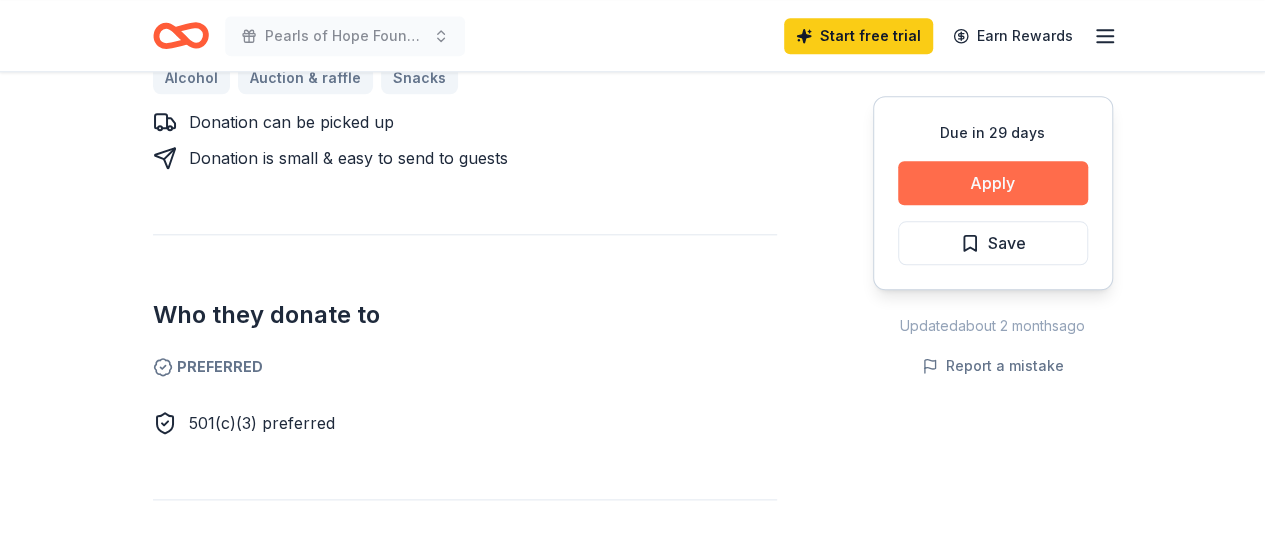 click on "Apply" at bounding box center (993, 183) 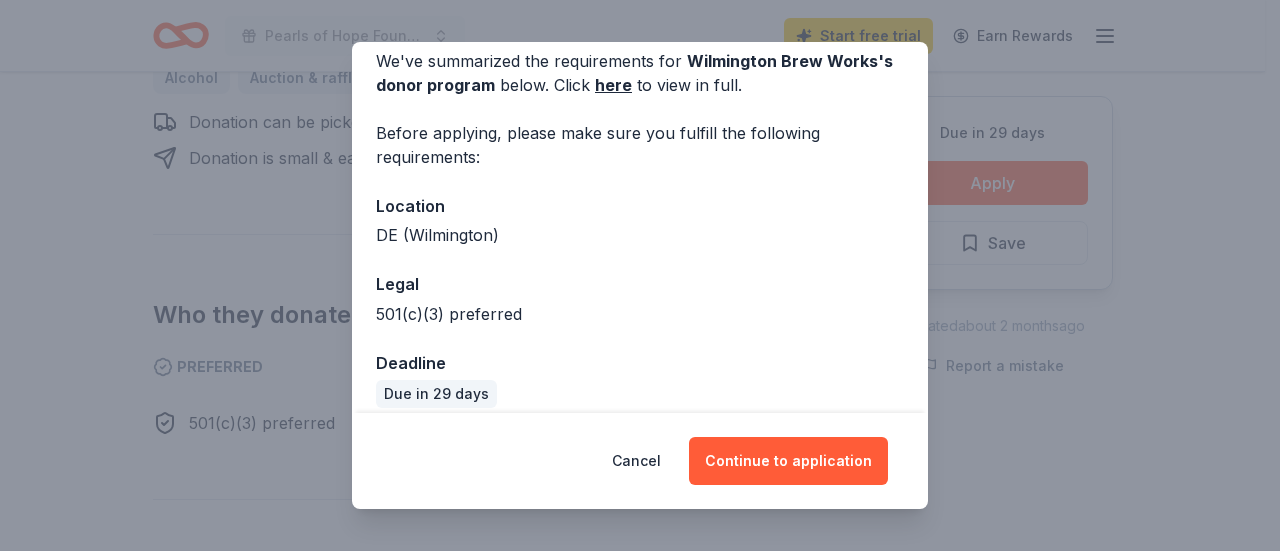 scroll, scrollTop: 108, scrollLeft: 0, axis: vertical 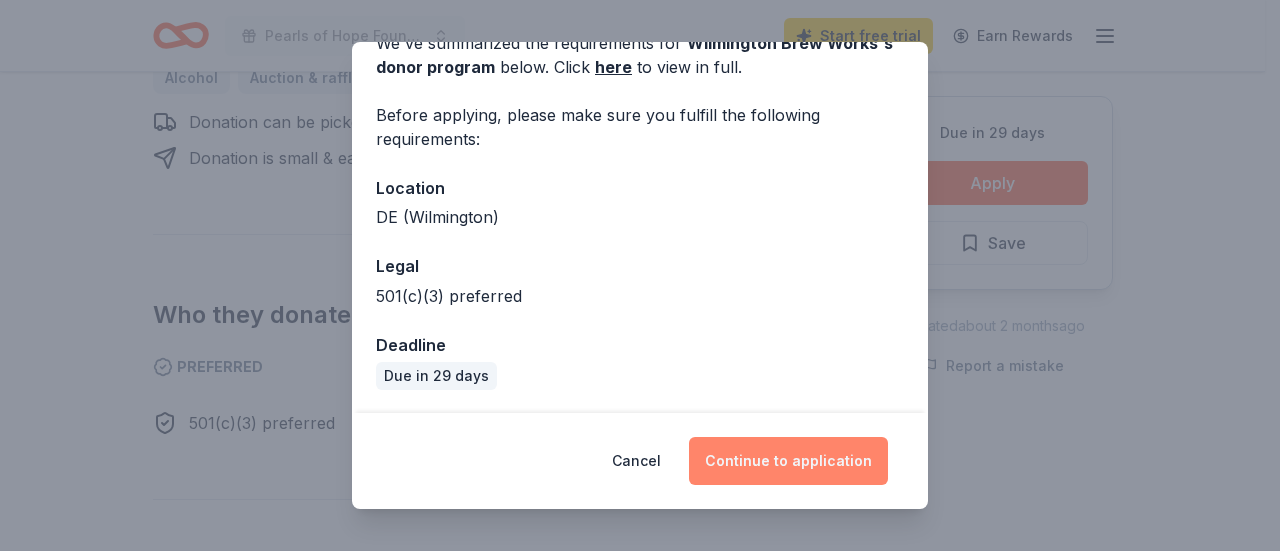 click on "Continue to application" at bounding box center (788, 461) 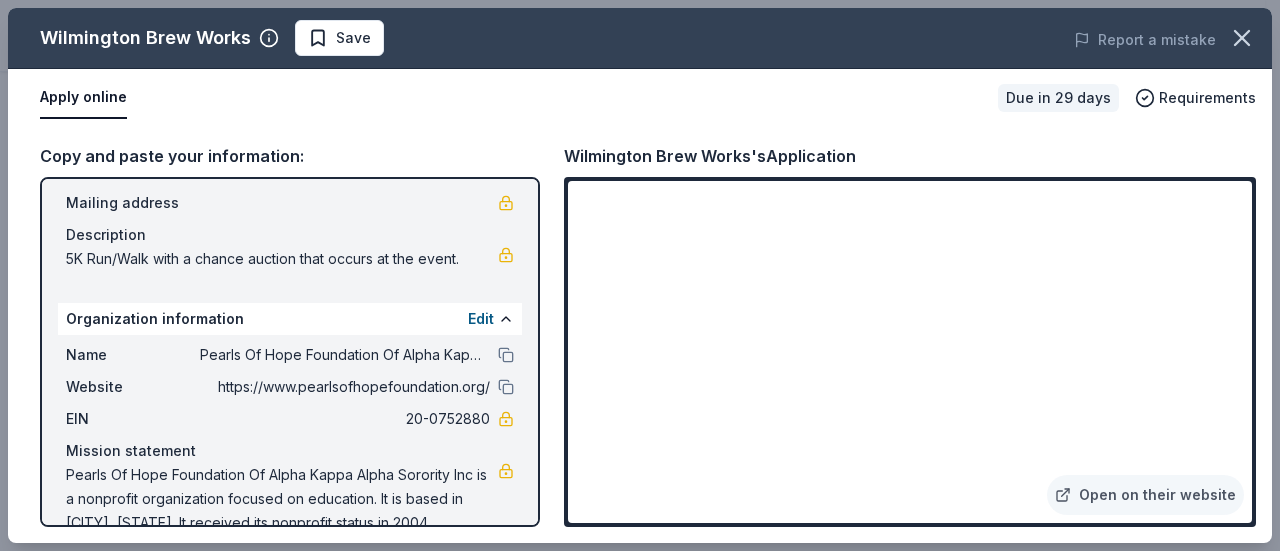 scroll, scrollTop: 174, scrollLeft: 0, axis: vertical 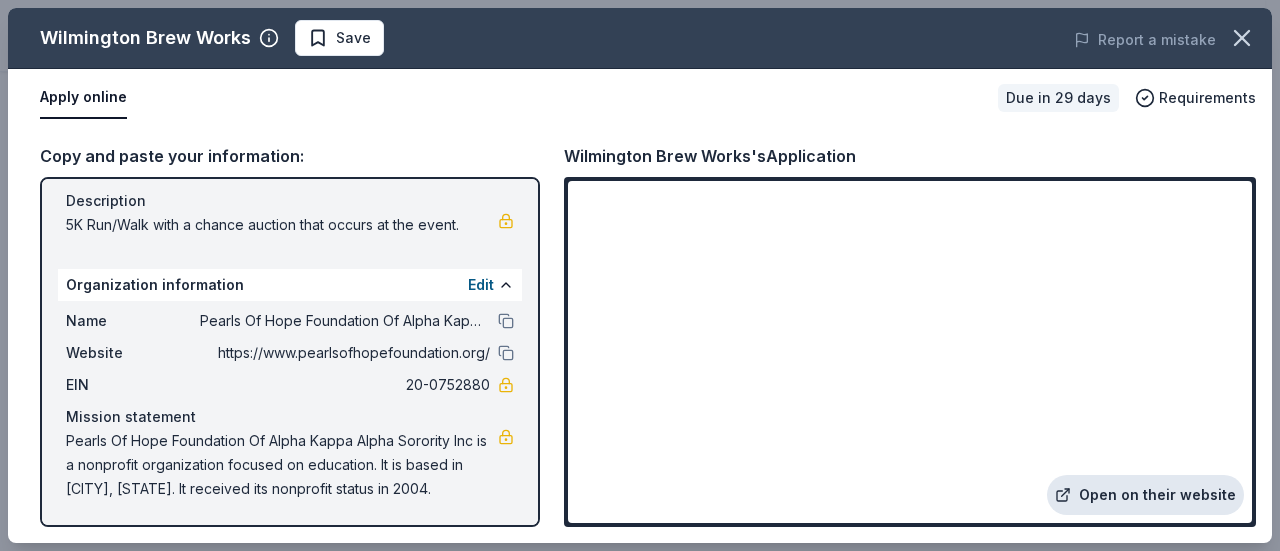 click on "Open on their website" at bounding box center [1145, 495] 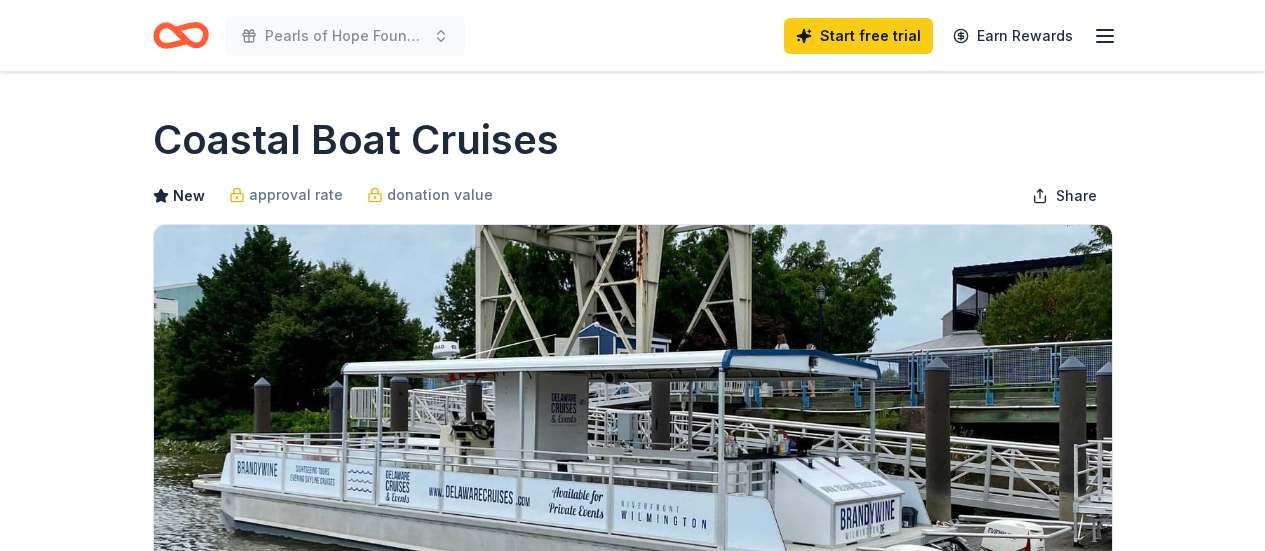 scroll, scrollTop: 0, scrollLeft: 0, axis: both 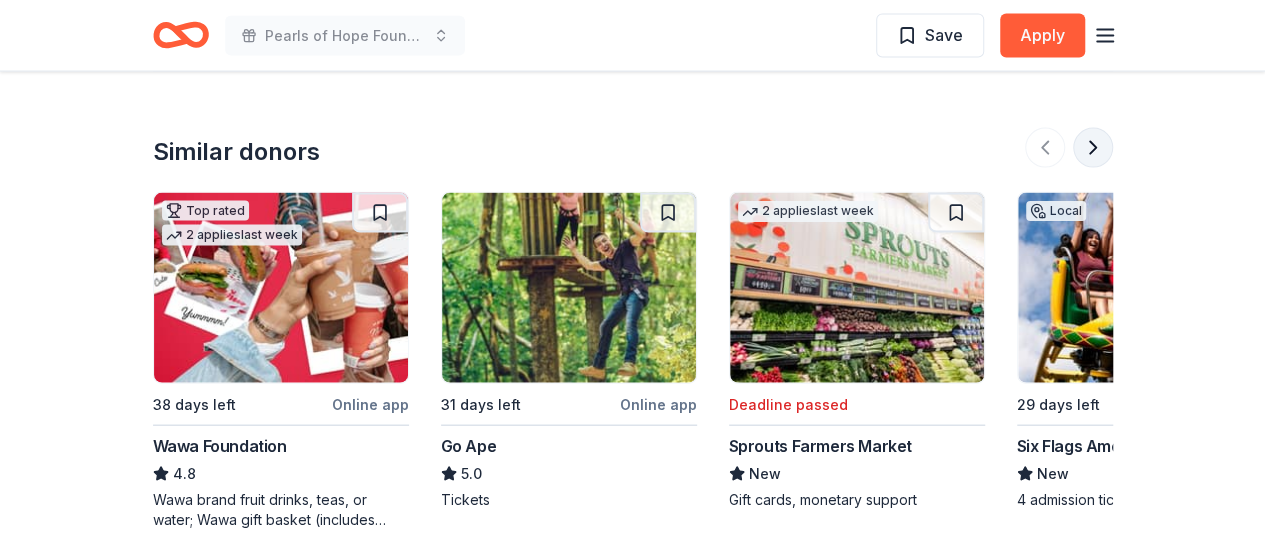 click at bounding box center (1093, 148) 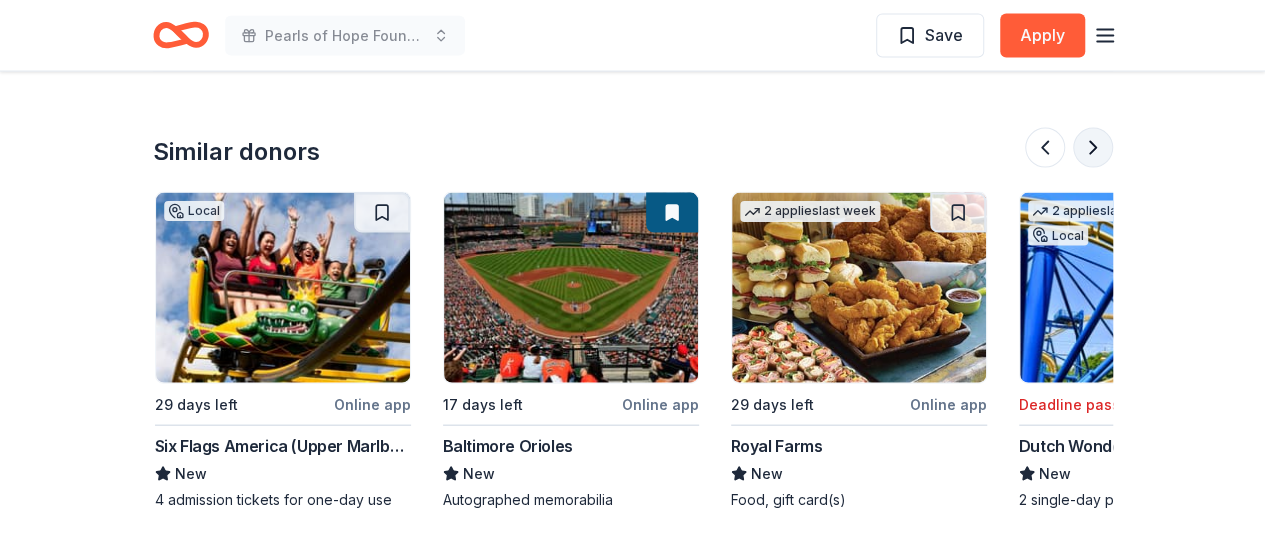 scroll, scrollTop: 0, scrollLeft: 864, axis: horizontal 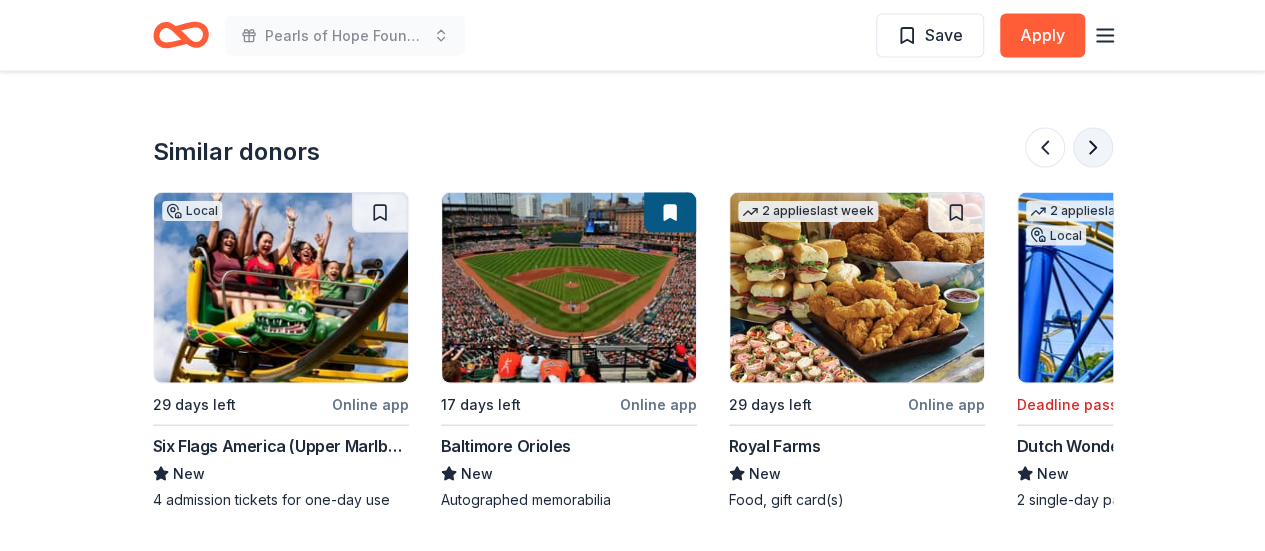 click at bounding box center (1093, 148) 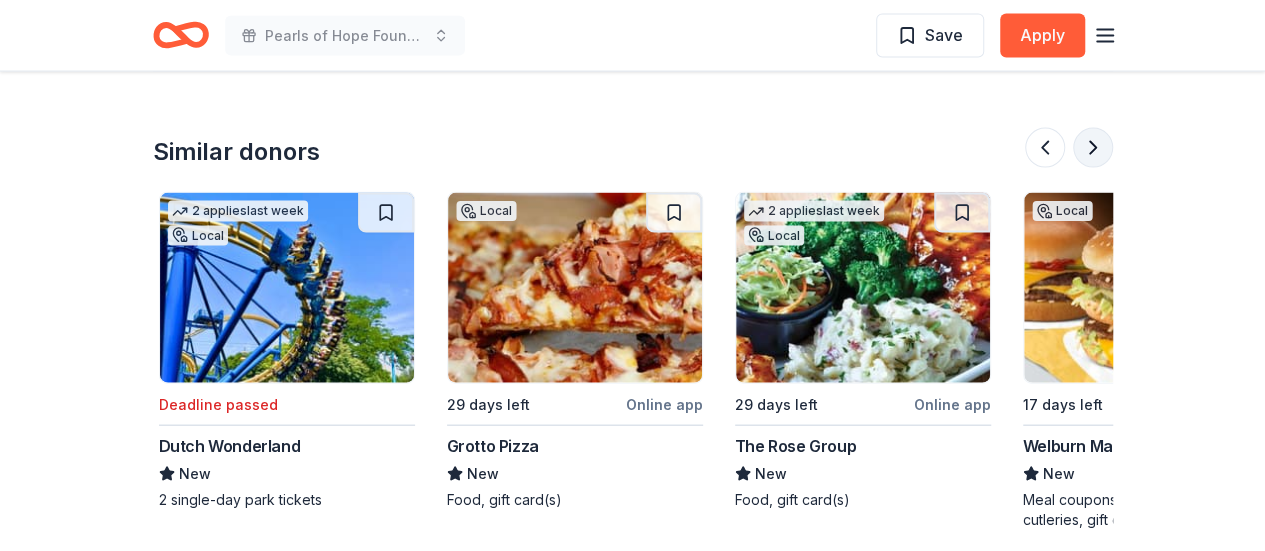 scroll, scrollTop: 0, scrollLeft: 1728, axis: horizontal 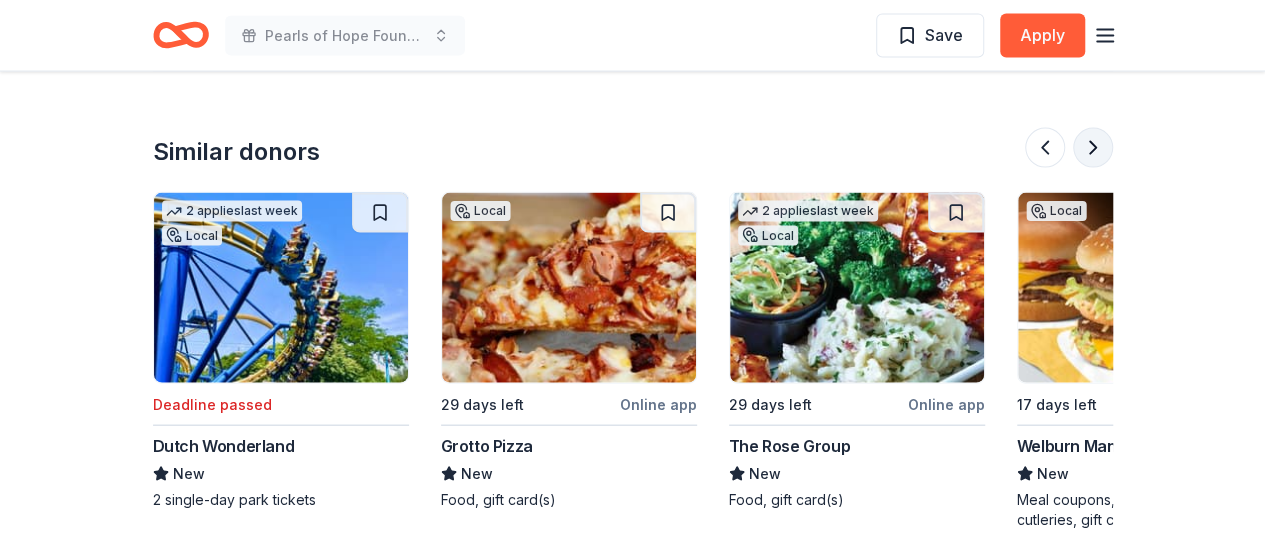 click at bounding box center [1093, 148] 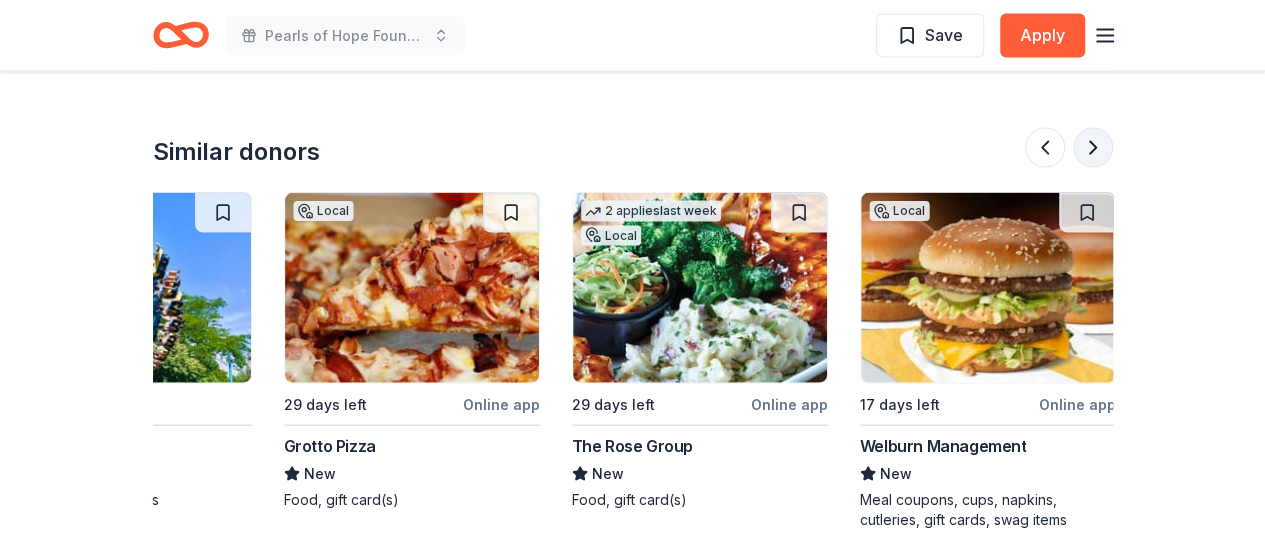 scroll, scrollTop: 0, scrollLeft: 1888, axis: horizontal 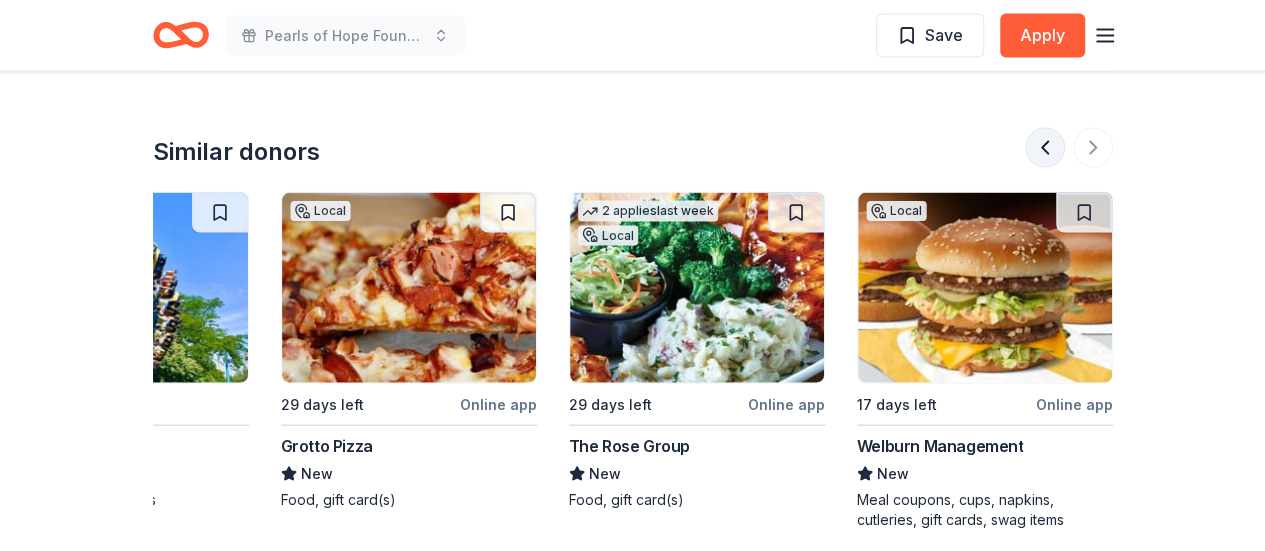 click at bounding box center [1045, 148] 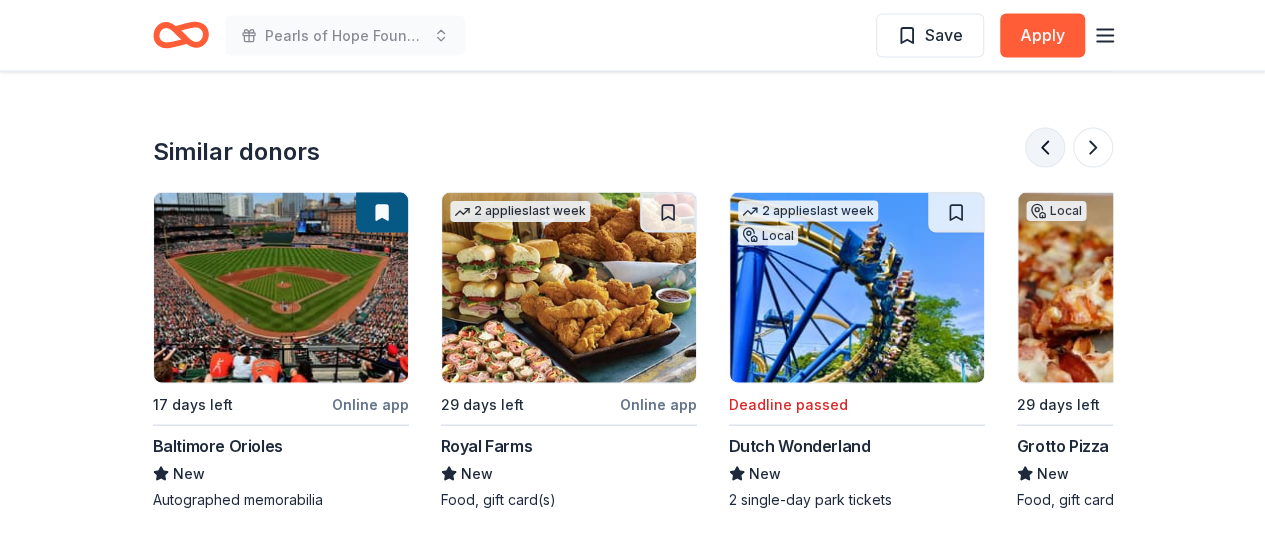click at bounding box center (1045, 148) 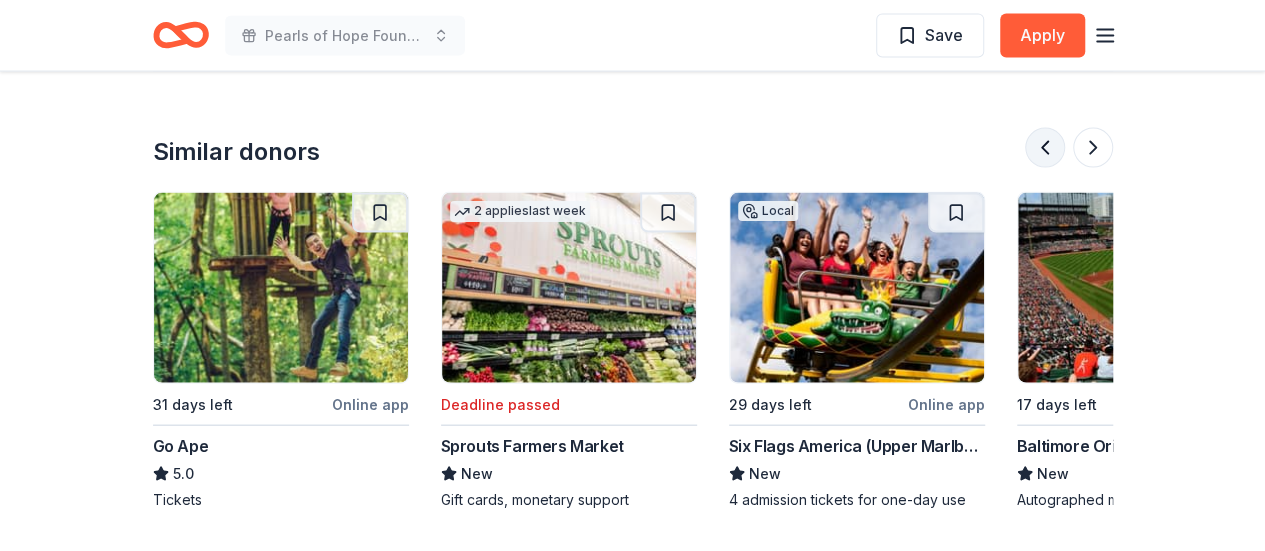 click at bounding box center [1045, 148] 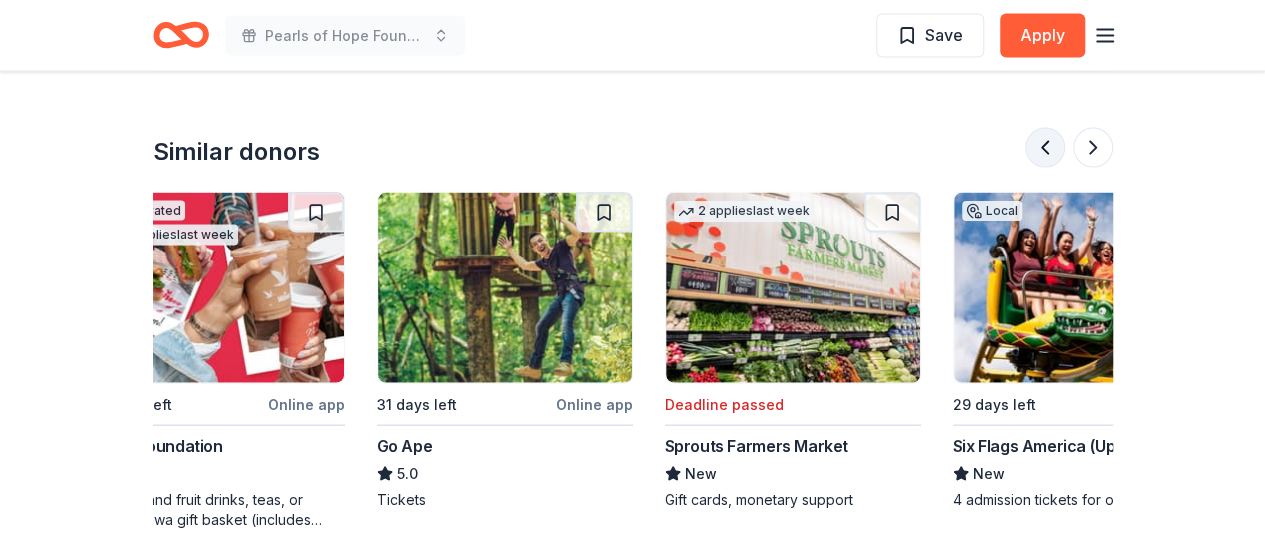 scroll, scrollTop: 0, scrollLeft: 0, axis: both 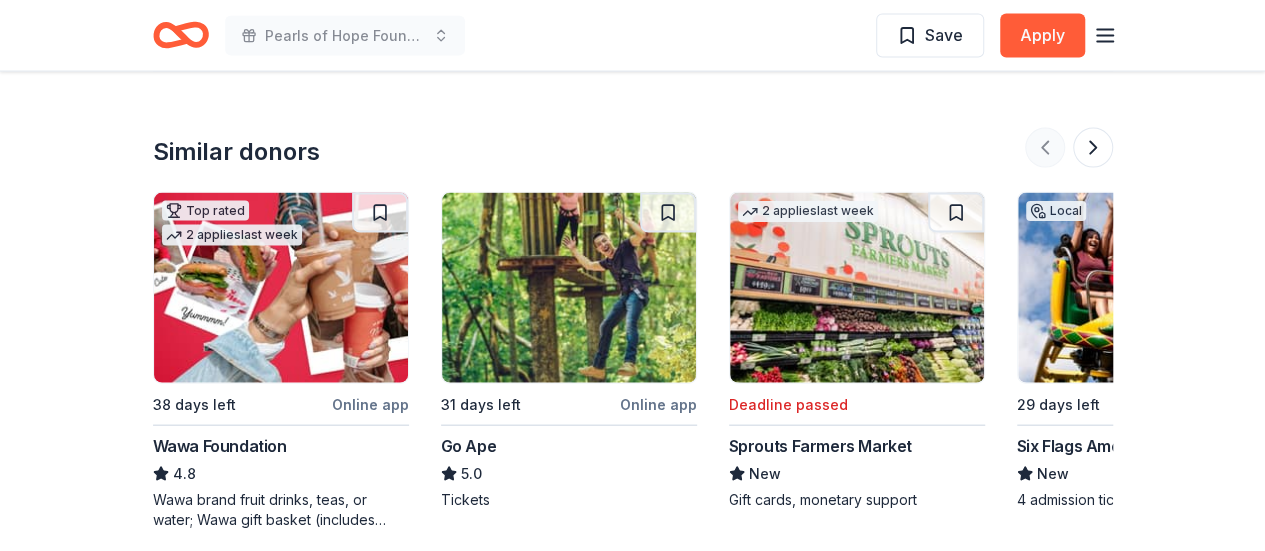click at bounding box center [1069, 148] 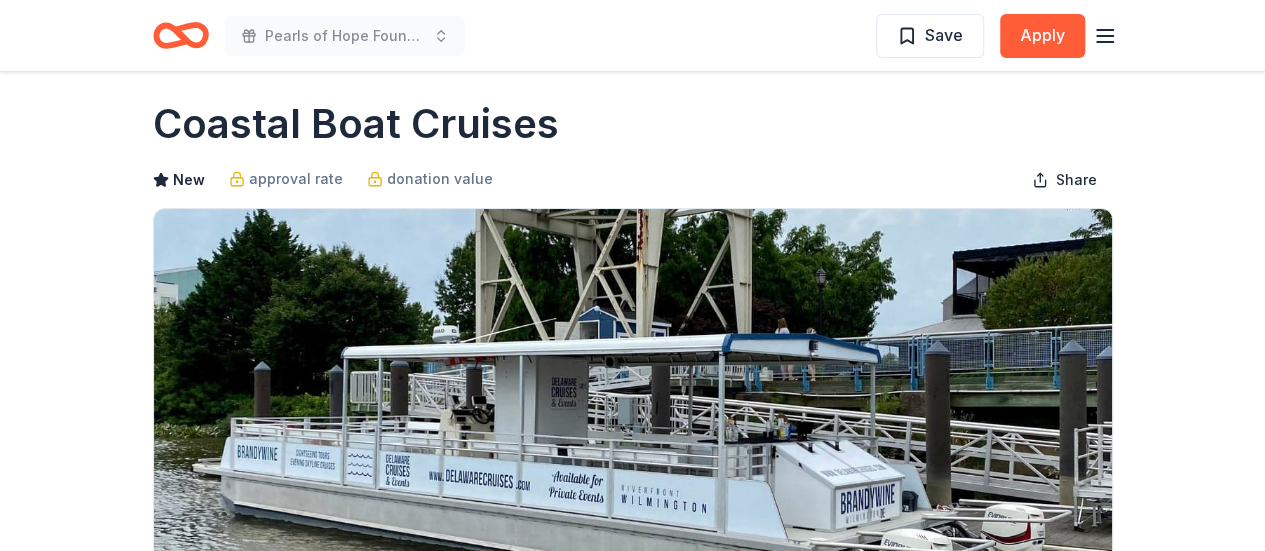scroll, scrollTop: 0, scrollLeft: 0, axis: both 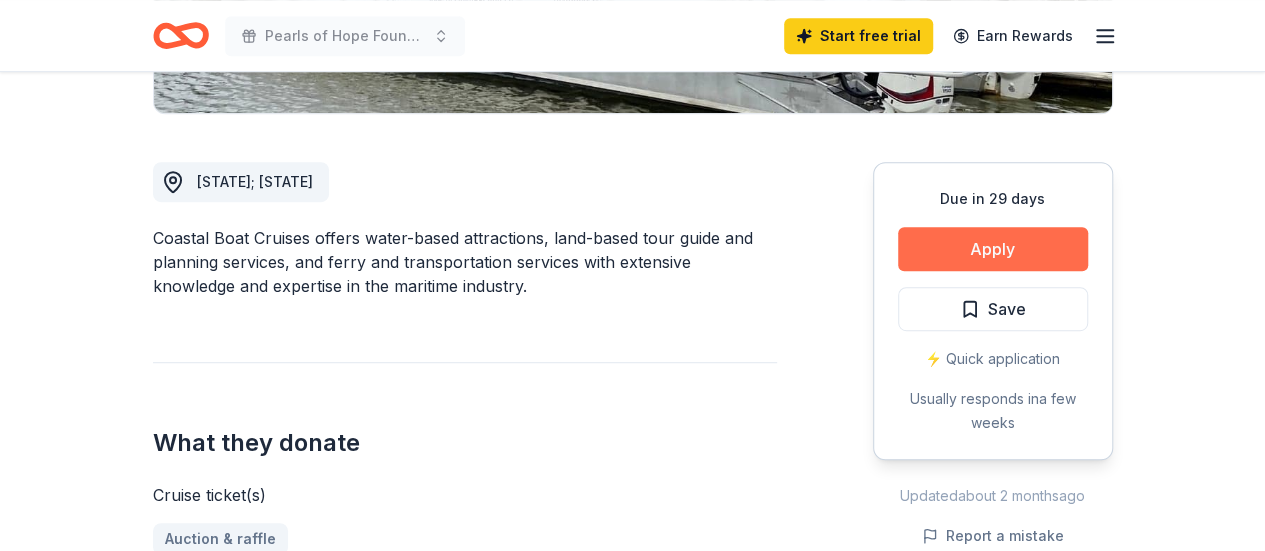 click on "Apply" at bounding box center (993, 249) 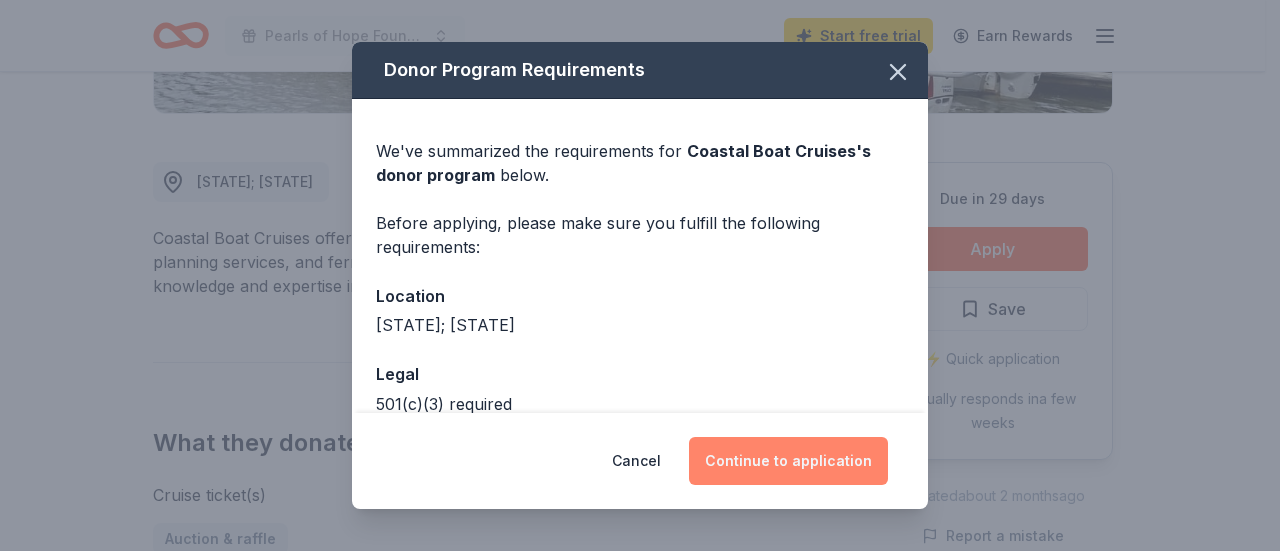 click on "Continue to application" at bounding box center (788, 461) 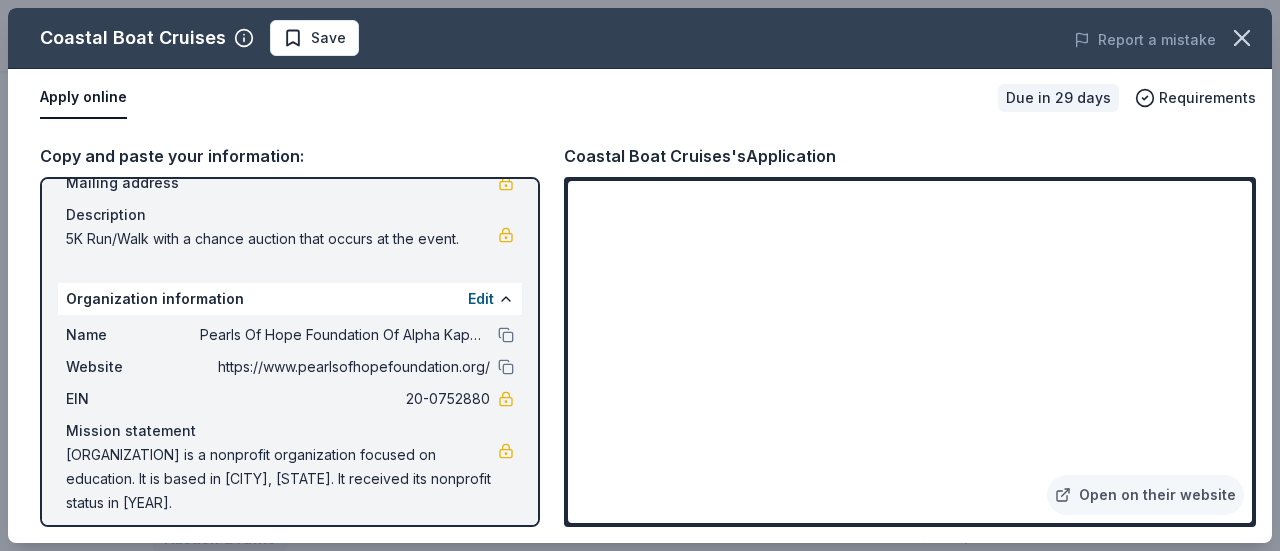 scroll, scrollTop: 174, scrollLeft: 0, axis: vertical 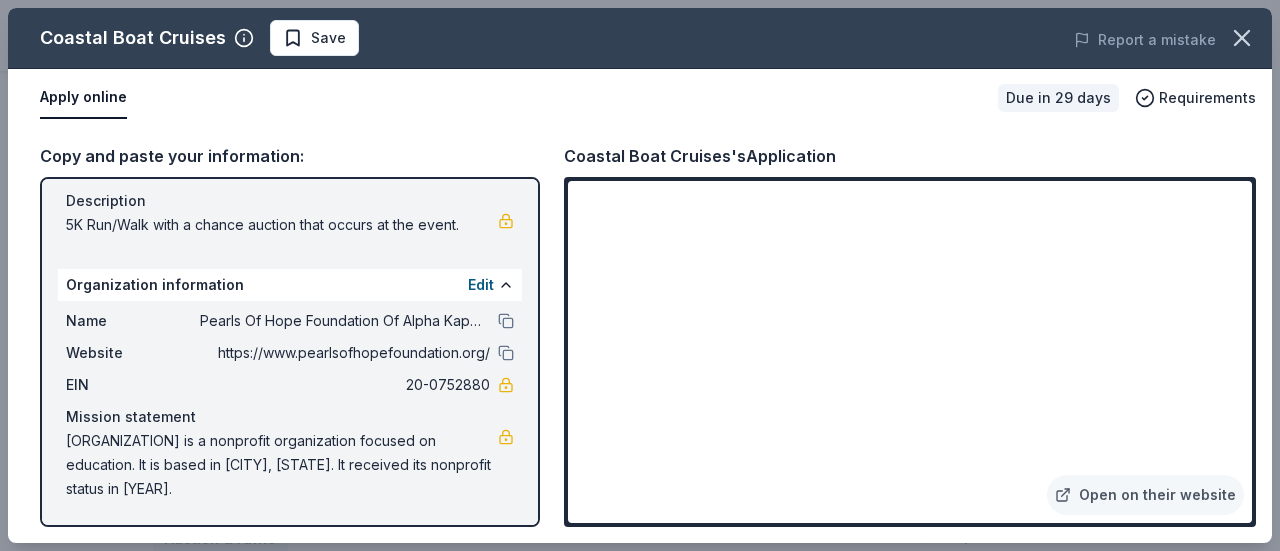 drag, startPoint x: 390, startPoint y: 381, endPoint x: 443, endPoint y: 392, distance: 54.129475 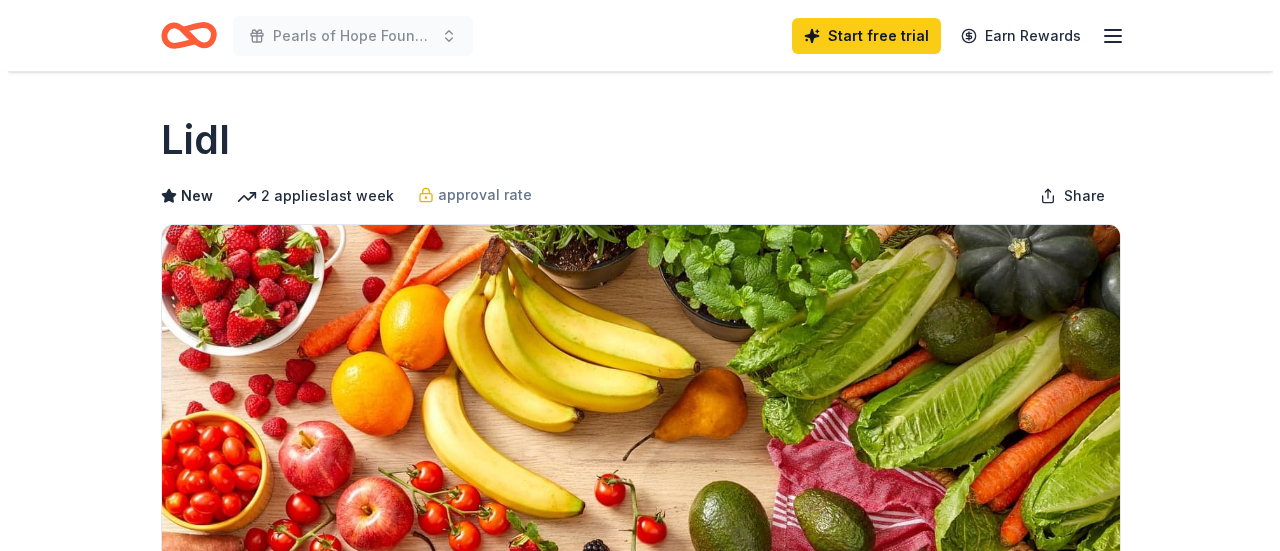scroll, scrollTop: 0, scrollLeft: 0, axis: both 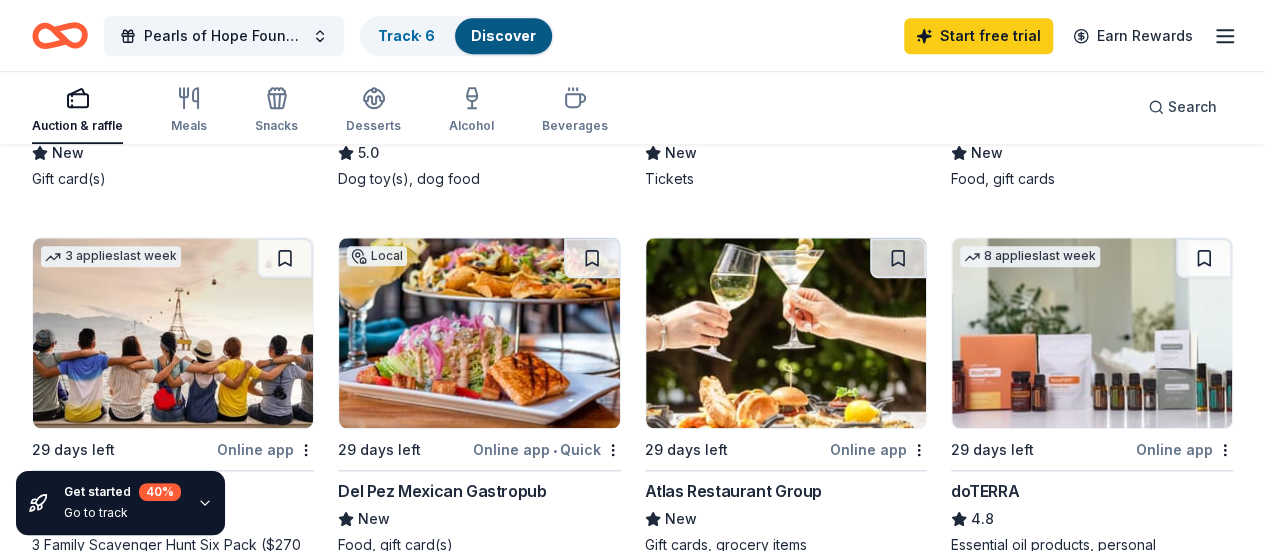 click at bounding box center [173, 719] 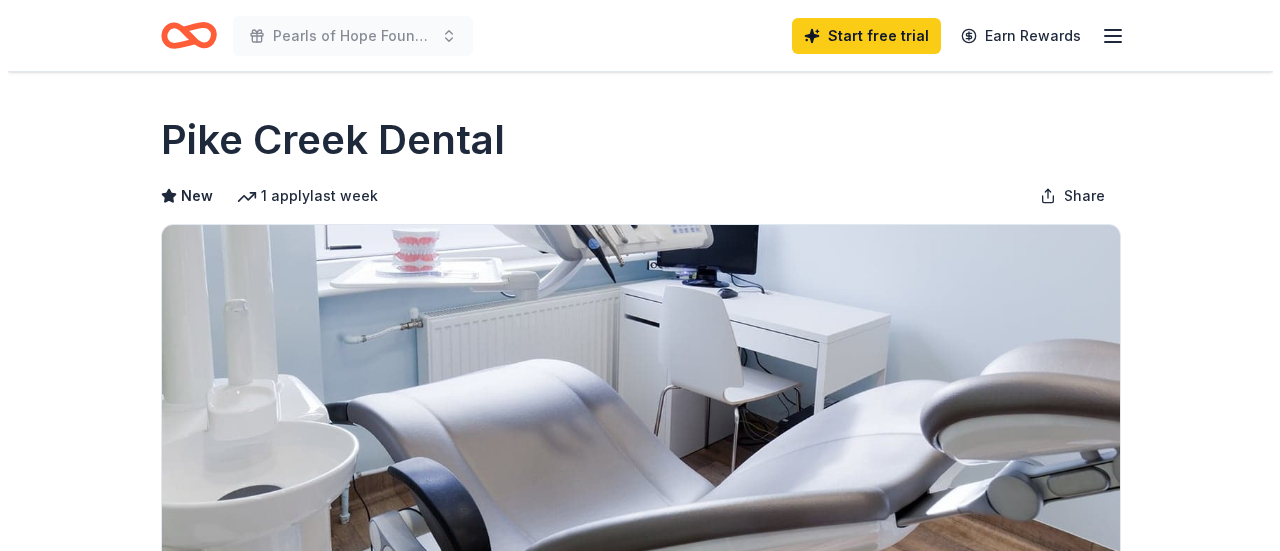 scroll, scrollTop: 0, scrollLeft: 0, axis: both 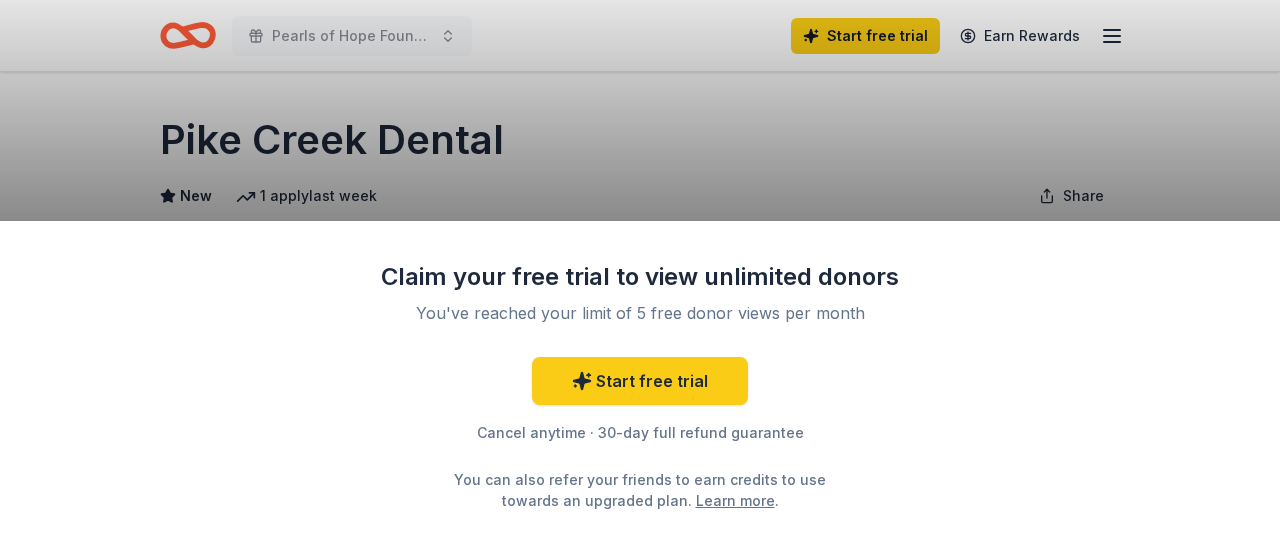 click on "Claim your free trial to view unlimited donors You've reached your limit of 5 free donor views per month Start free  trial Cancel anytime · 30-day full refund guarantee You can also refer your friends to earn credits to use towards an upgraded plan.   Learn more ." at bounding box center [640, 275] 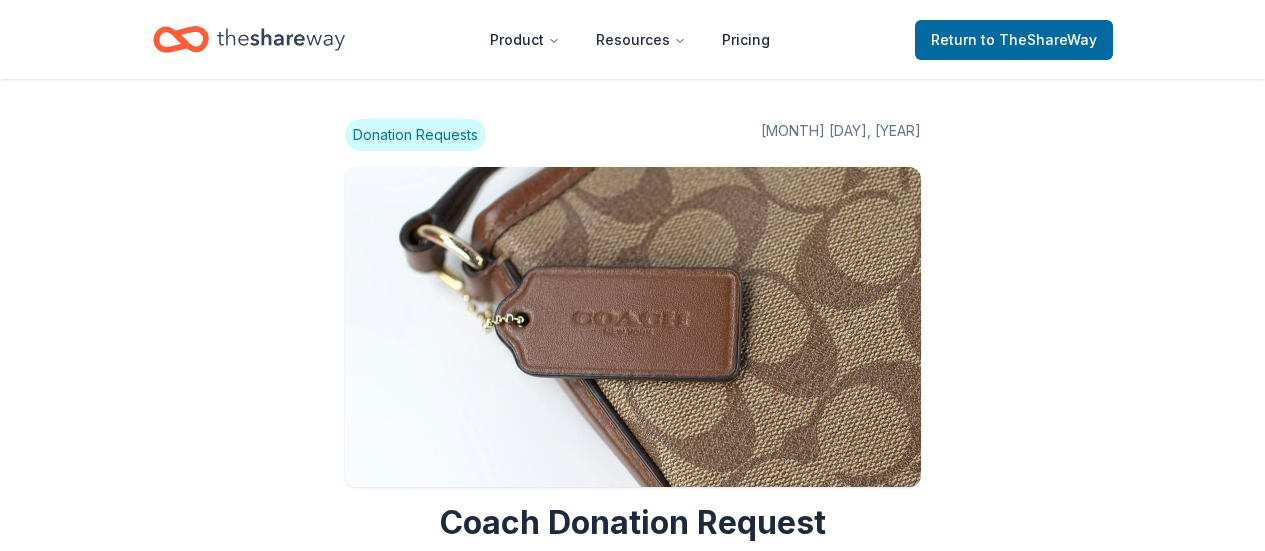 scroll, scrollTop: 1722, scrollLeft: 0, axis: vertical 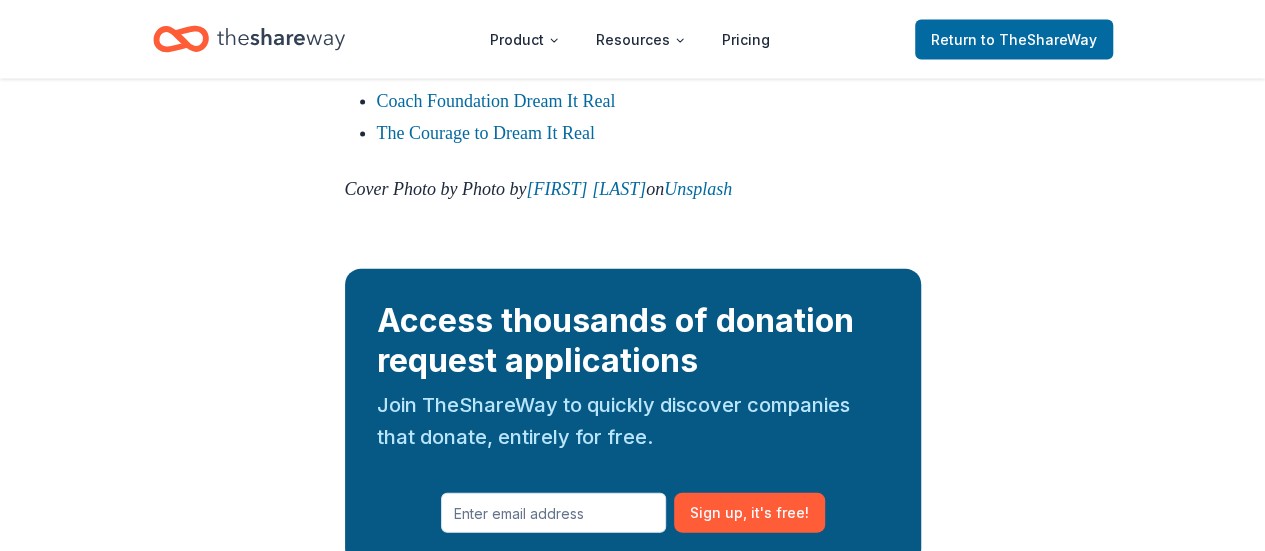 click on "Coach Foundation" at bounding box center (443, 69) 